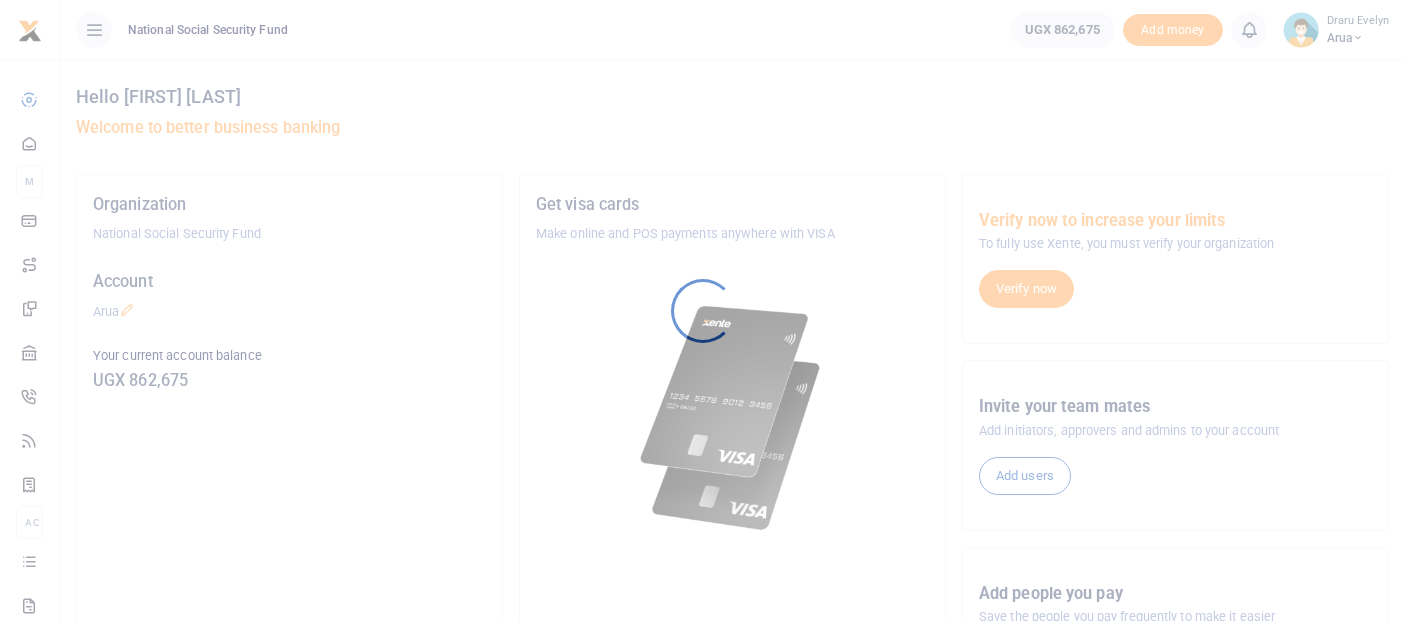 scroll, scrollTop: 0, scrollLeft: 0, axis: both 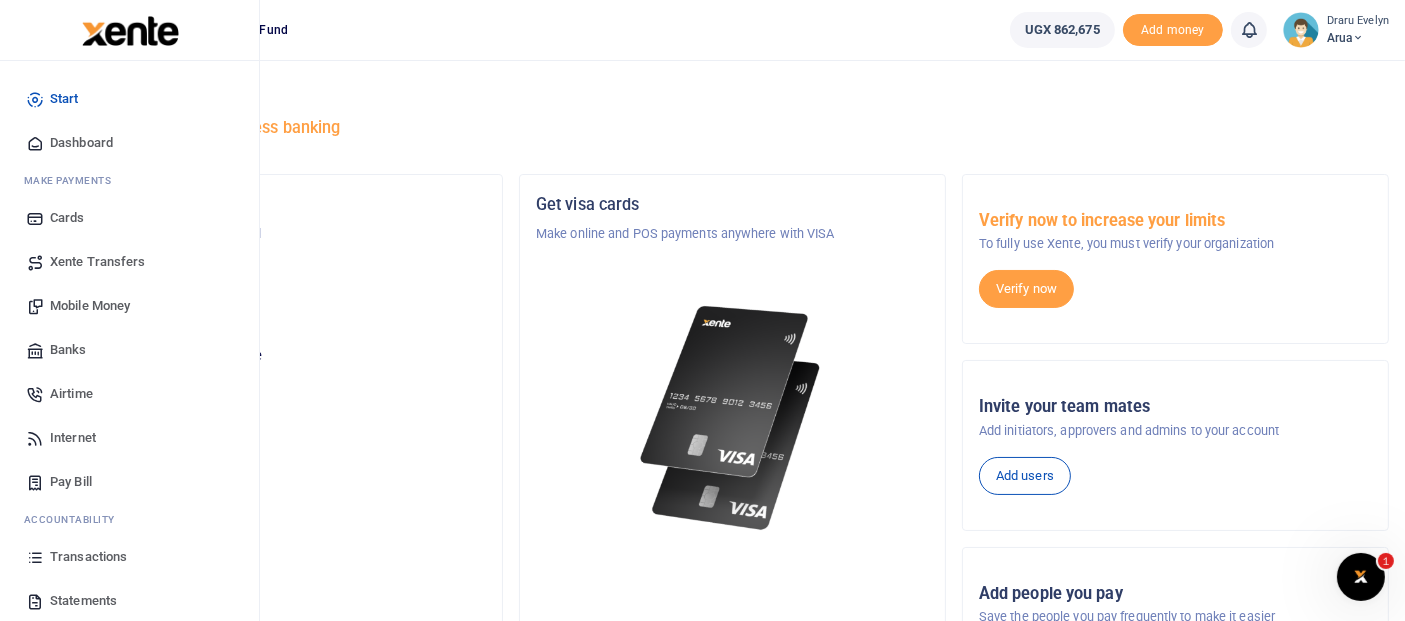 click on "Mobile Money" at bounding box center (129, 306) 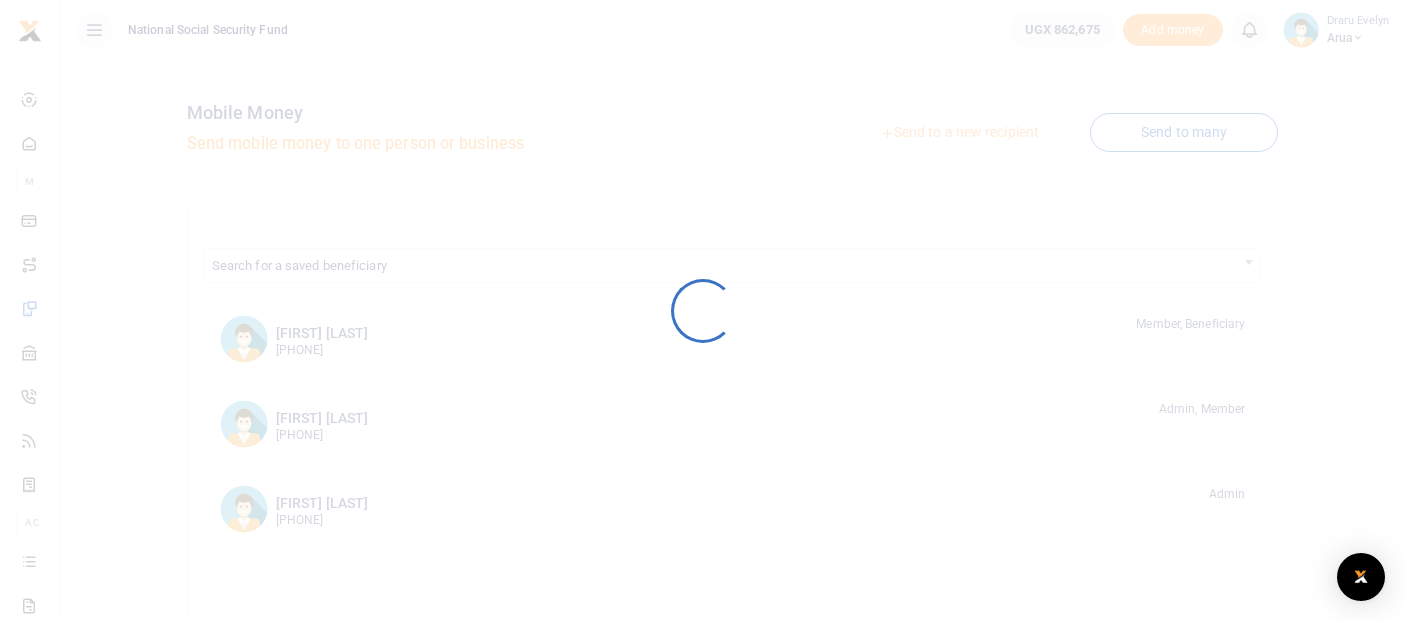 scroll, scrollTop: 0, scrollLeft: 0, axis: both 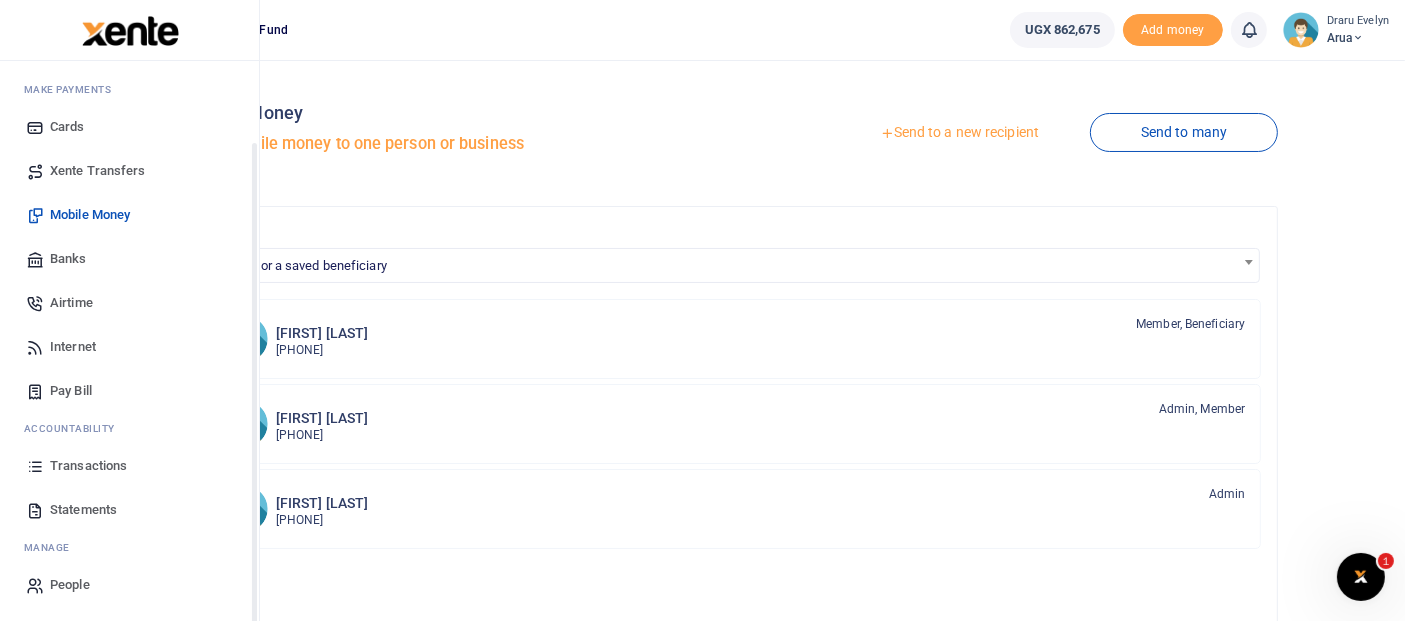click on "Transactions" at bounding box center (88, 466) 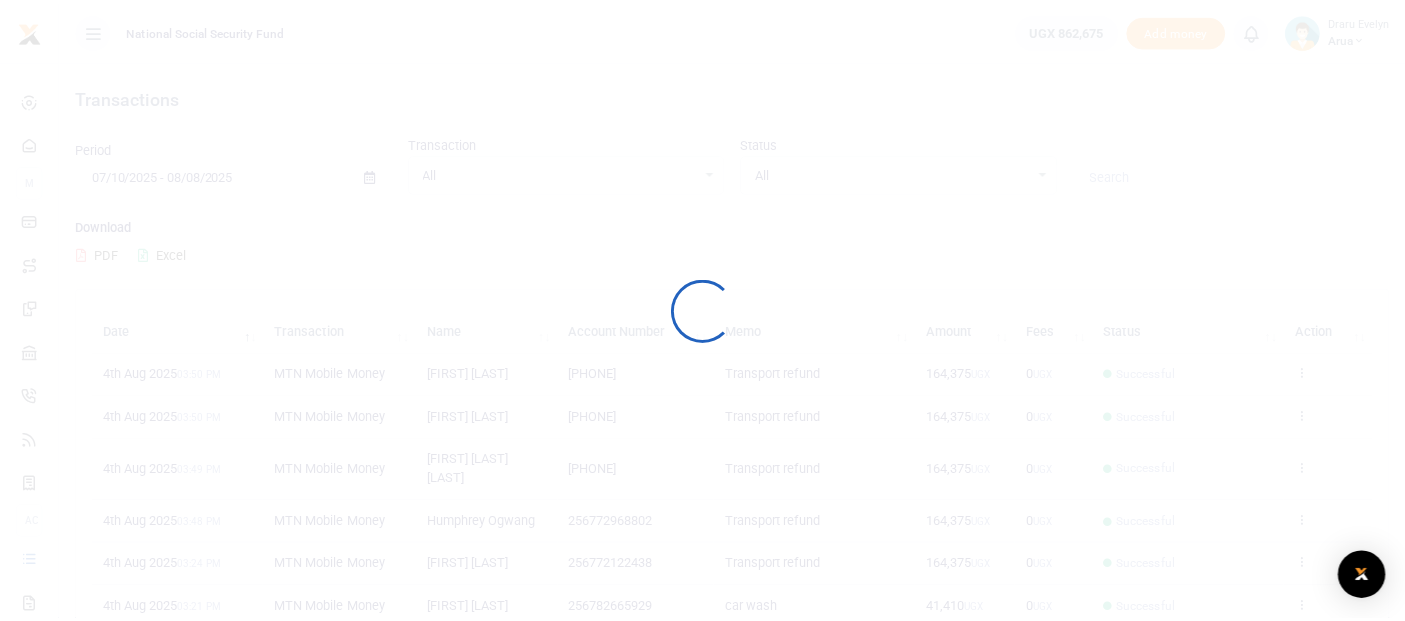 scroll, scrollTop: 0, scrollLeft: 0, axis: both 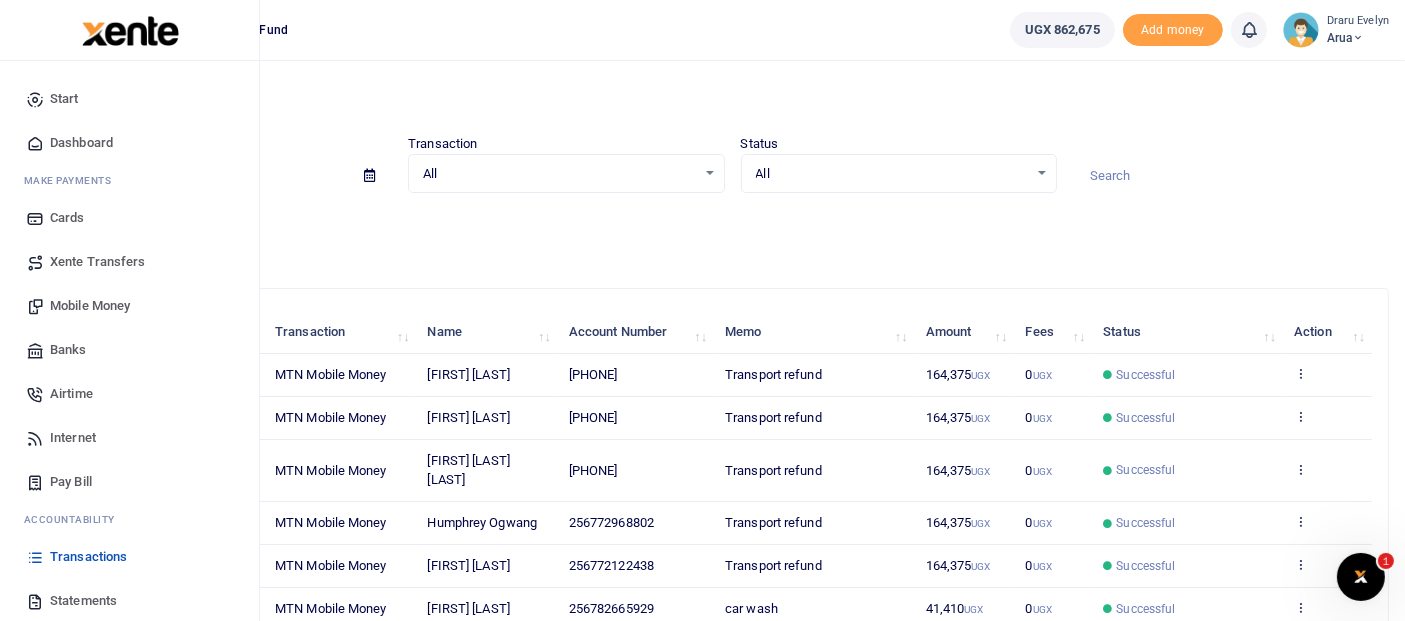 click on "Mobile Money" at bounding box center [90, 306] 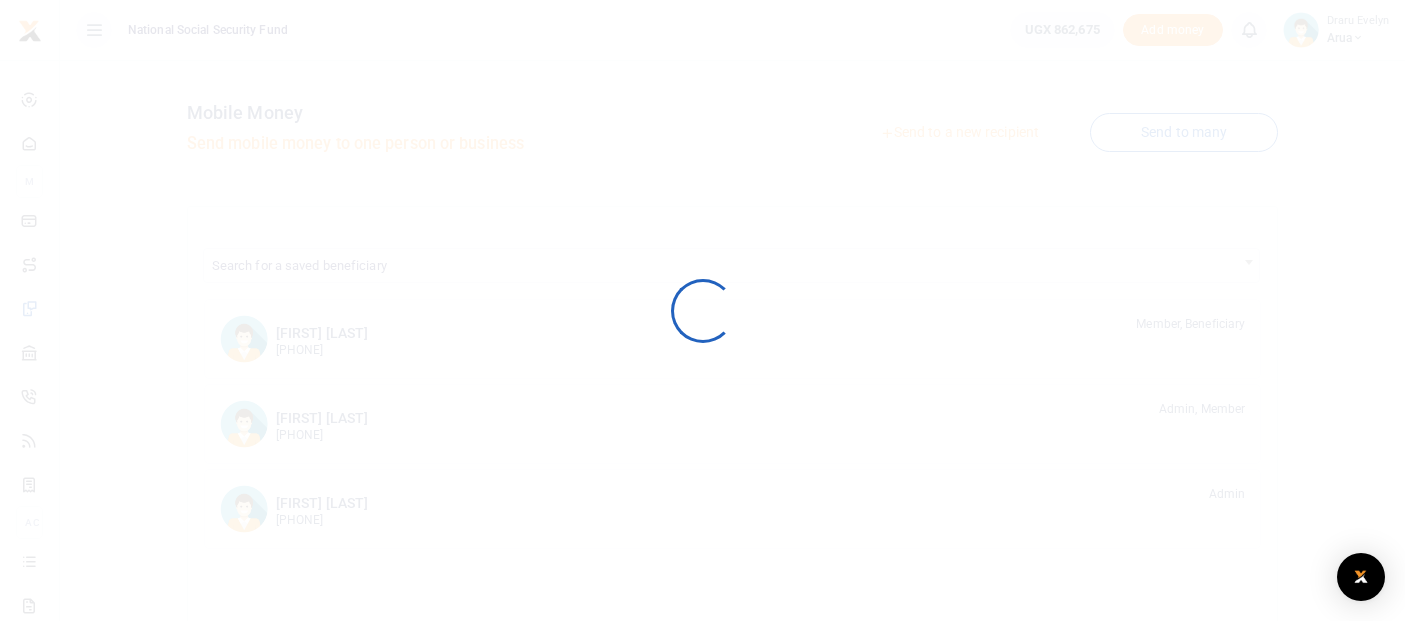 scroll, scrollTop: 0, scrollLeft: 0, axis: both 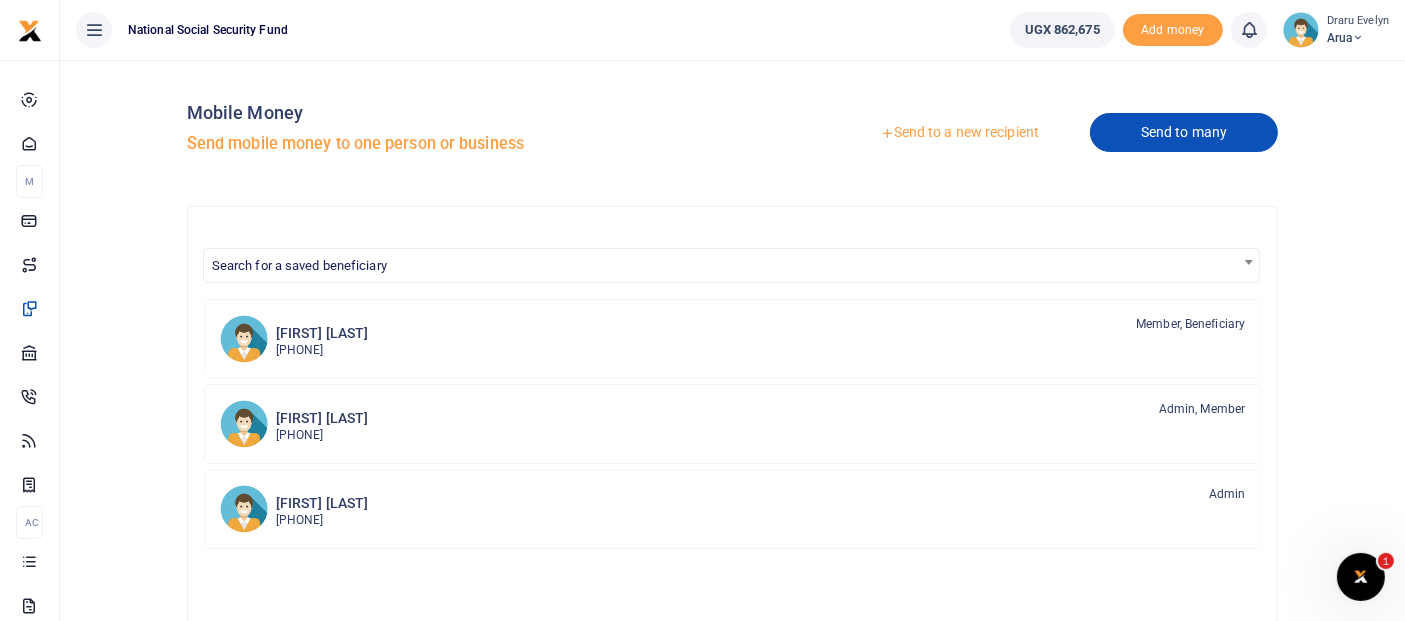 click on "Send to many" at bounding box center (1184, 132) 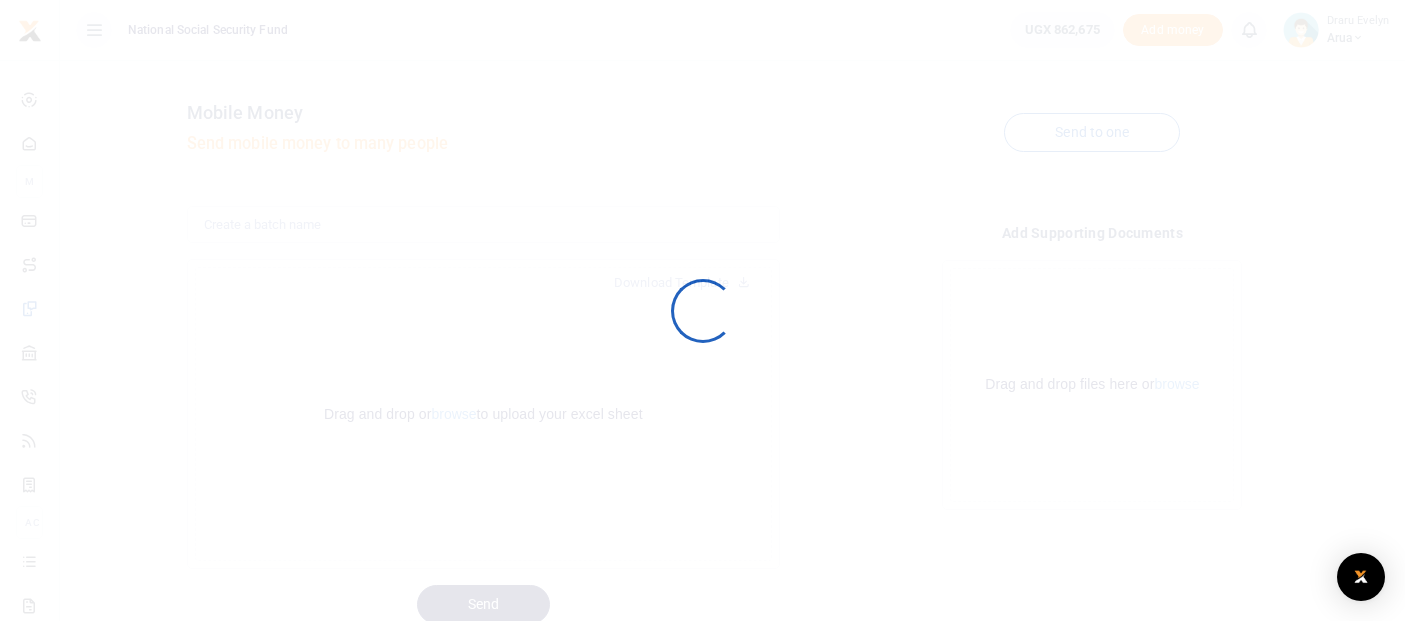 scroll, scrollTop: 0, scrollLeft: 0, axis: both 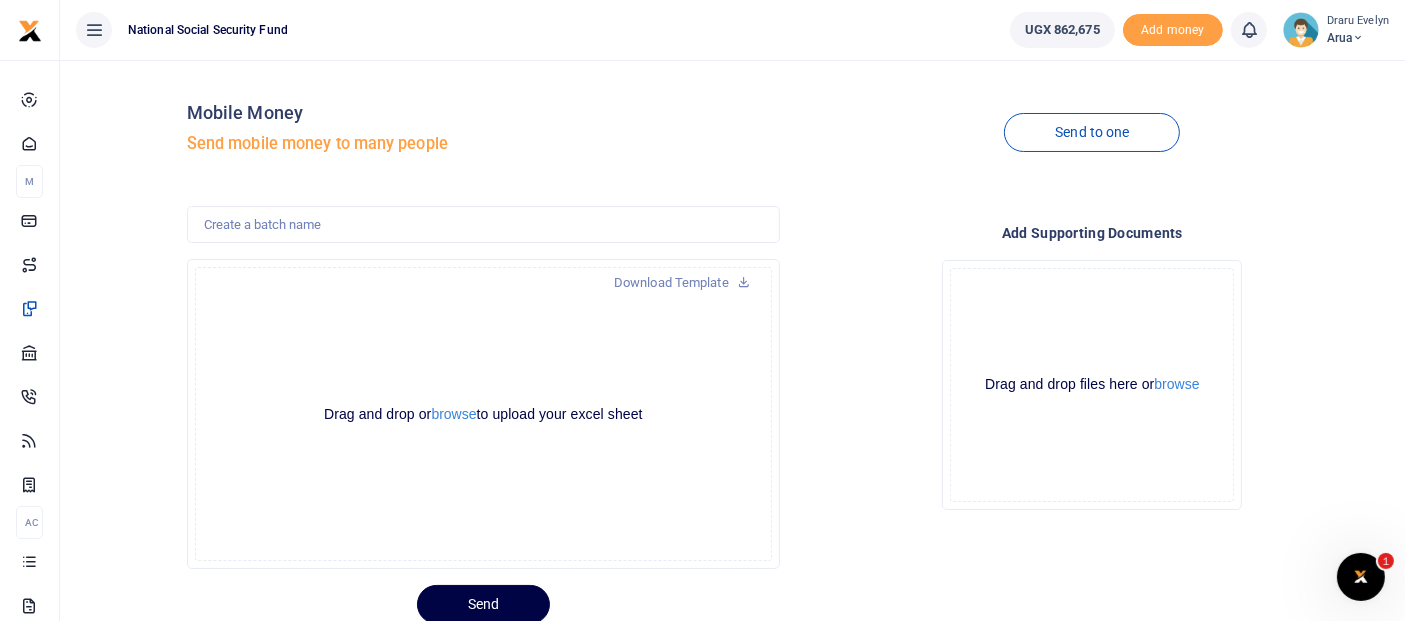 click on "Send to one" at bounding box center [1092, 132] 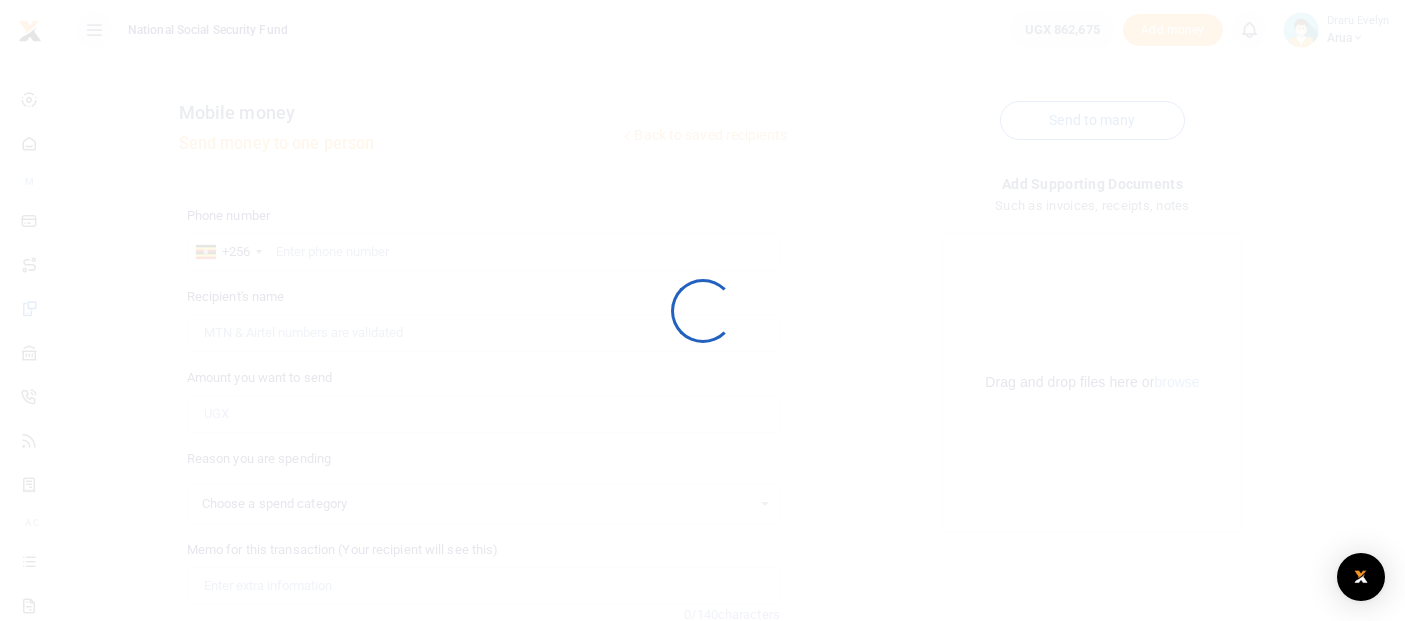 scroll, scrollTop: 0, scrollLeft: 0, axis: both 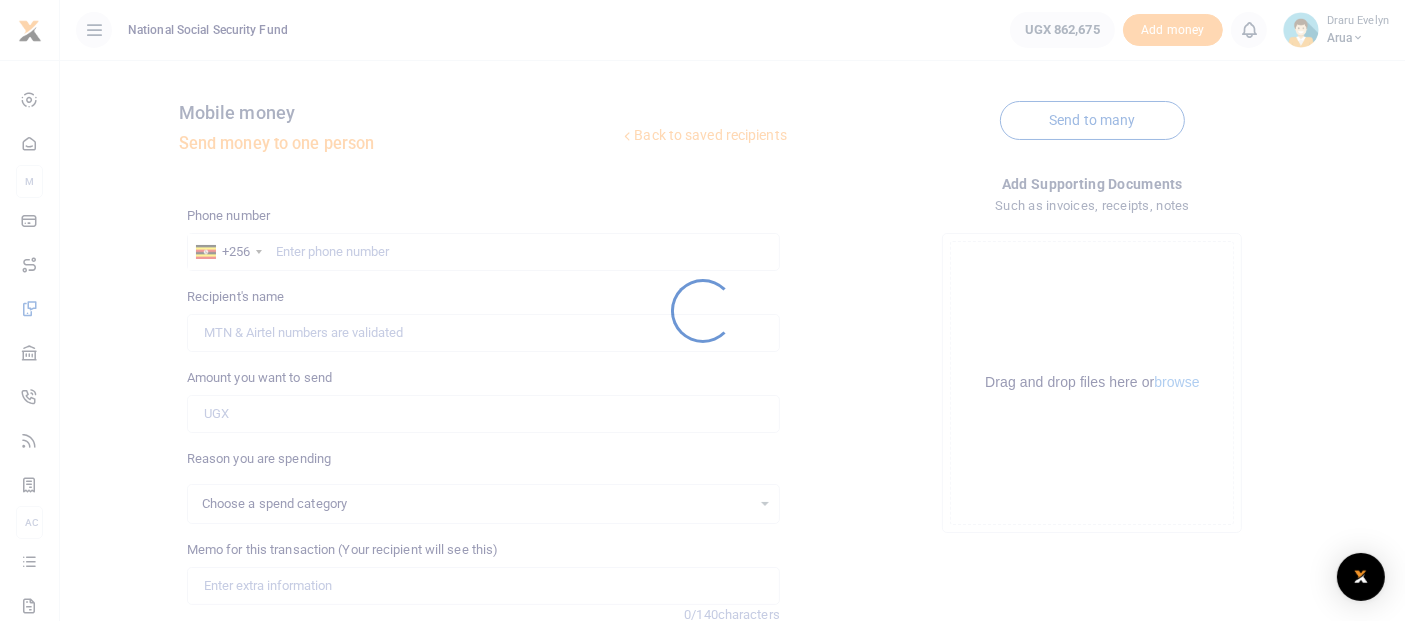 select 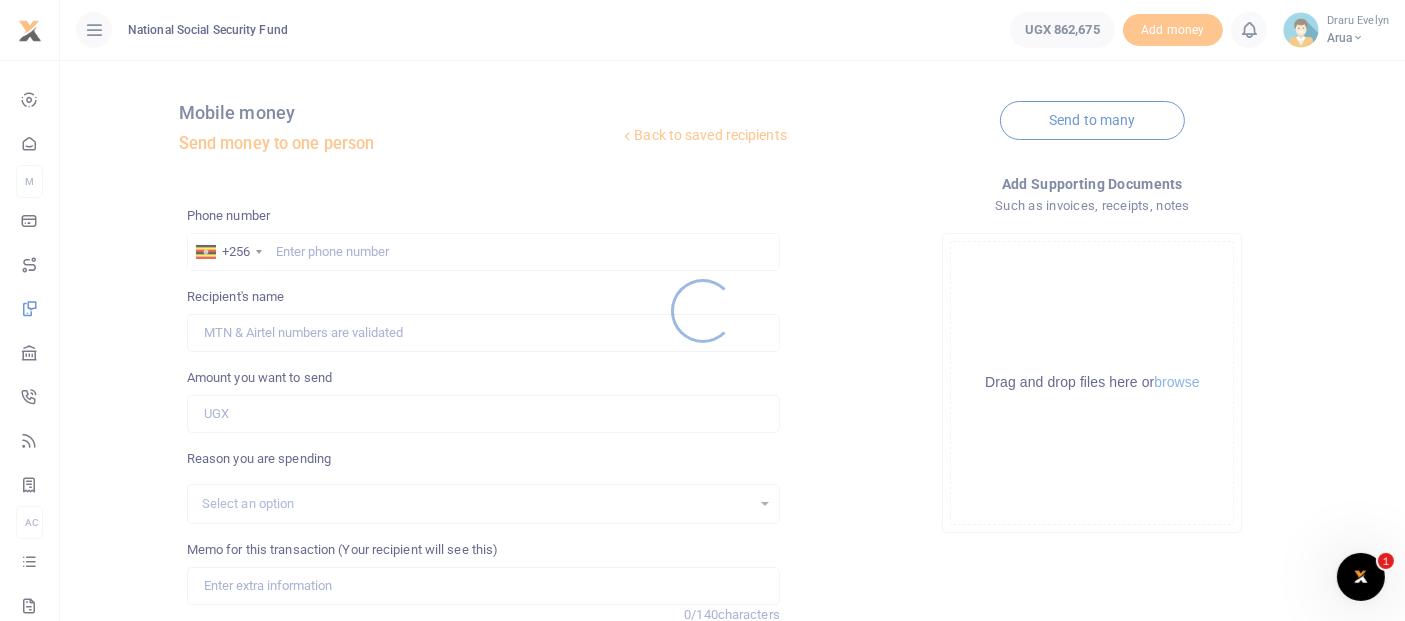 scroll, scrollTop: 0, scrollLeft: 0, axis: both 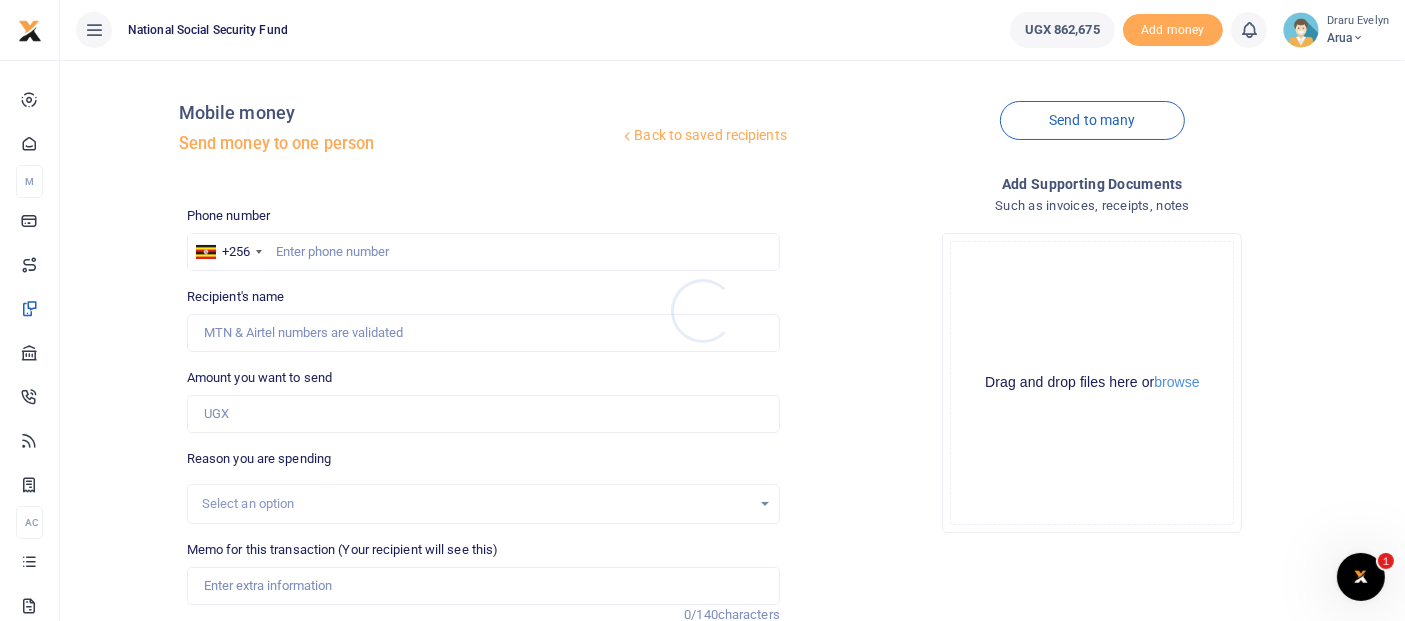 click at bounding box center (702, 310) 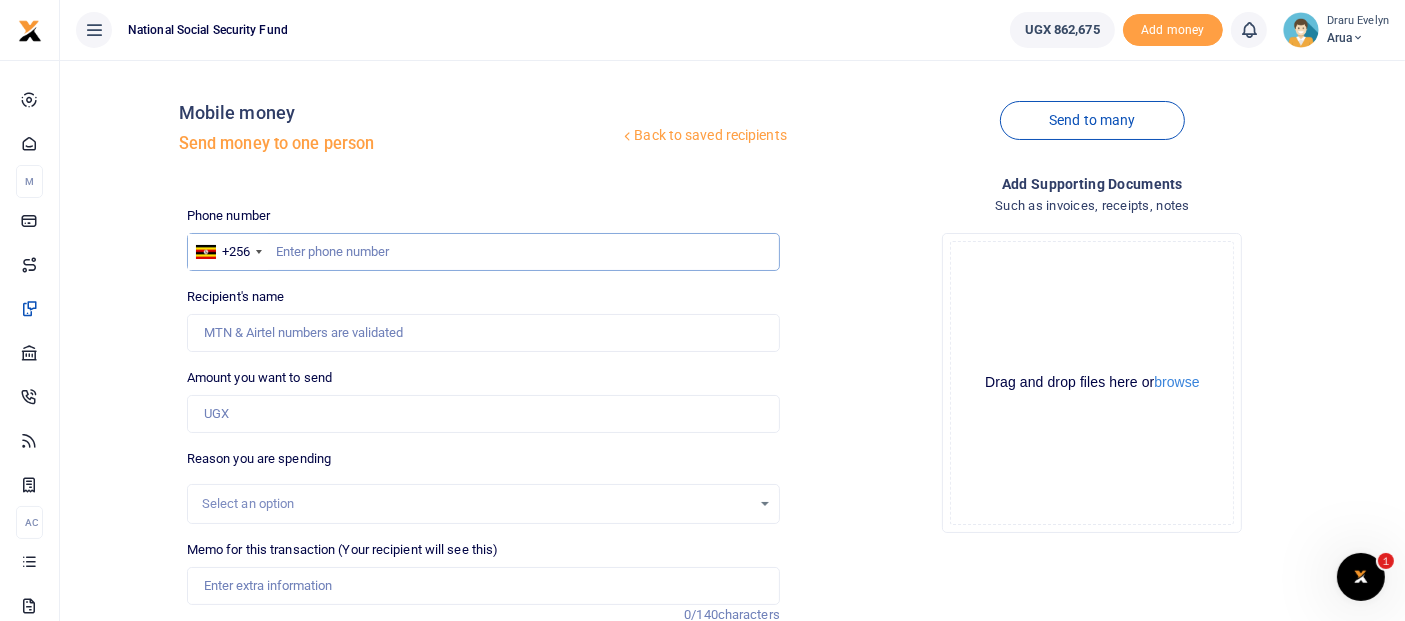 click at bounding box center [483, 252] 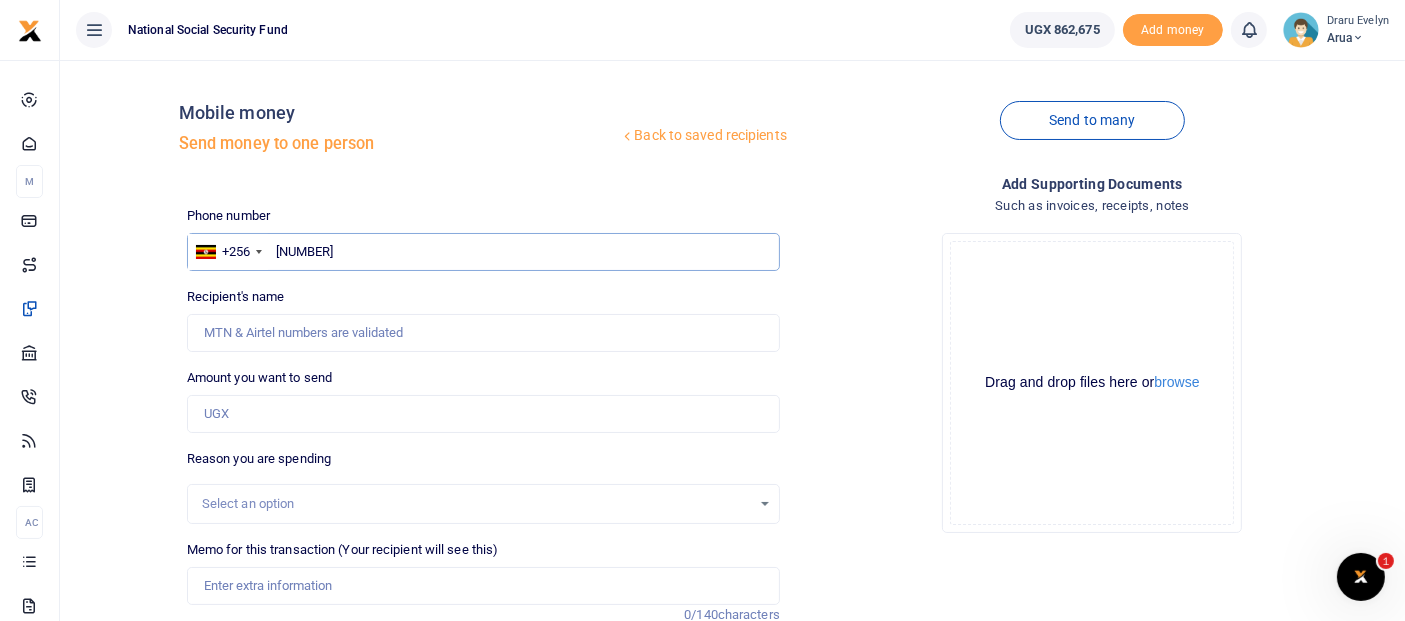 type on "772968802" 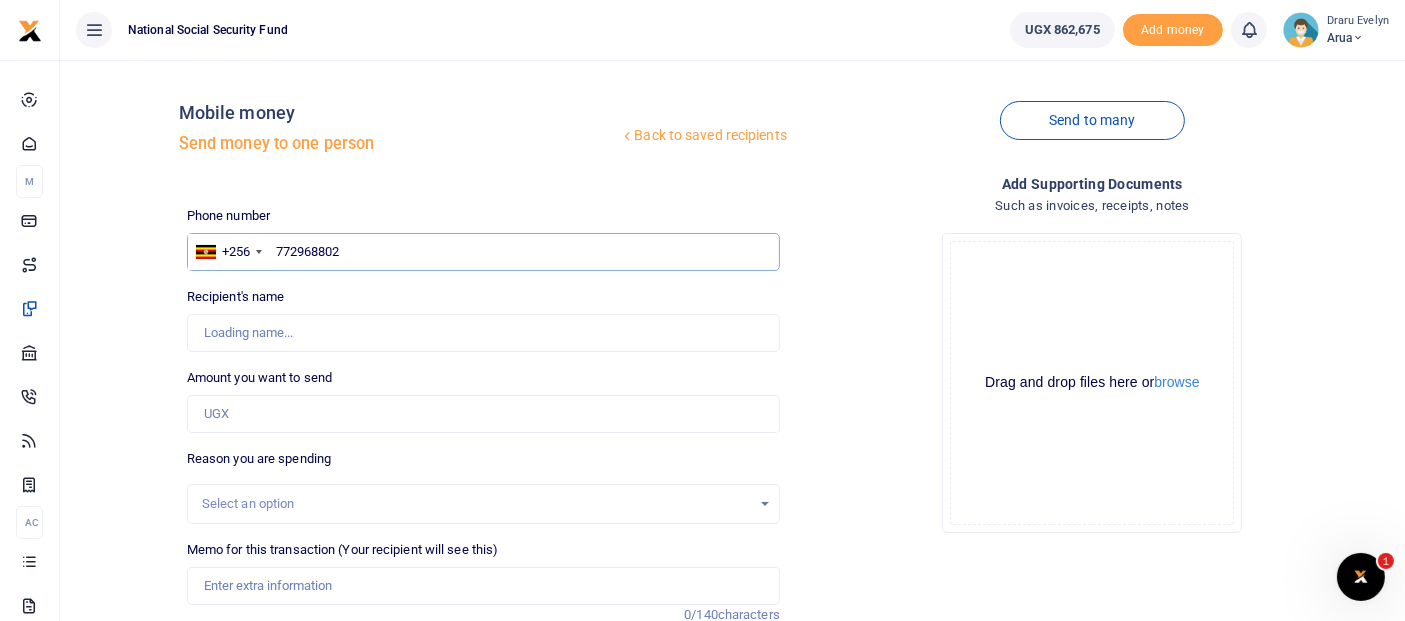type on "Humphrey Ogwang" 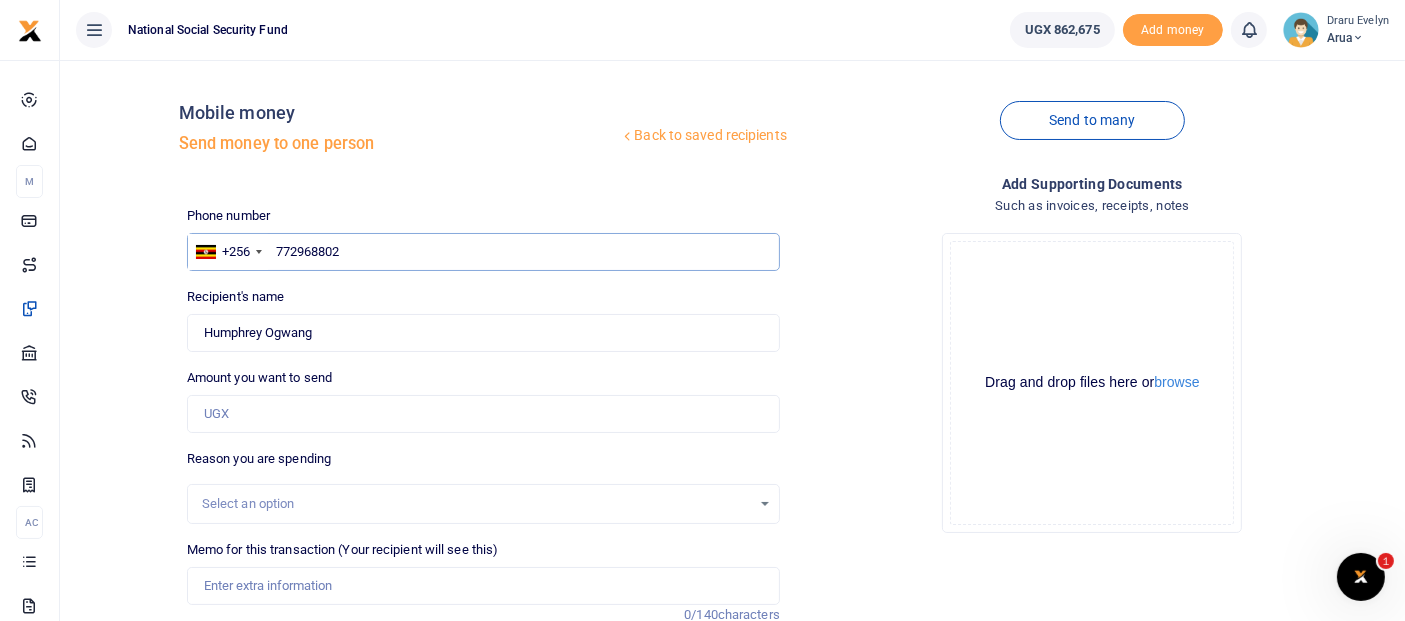 type on "772968802" 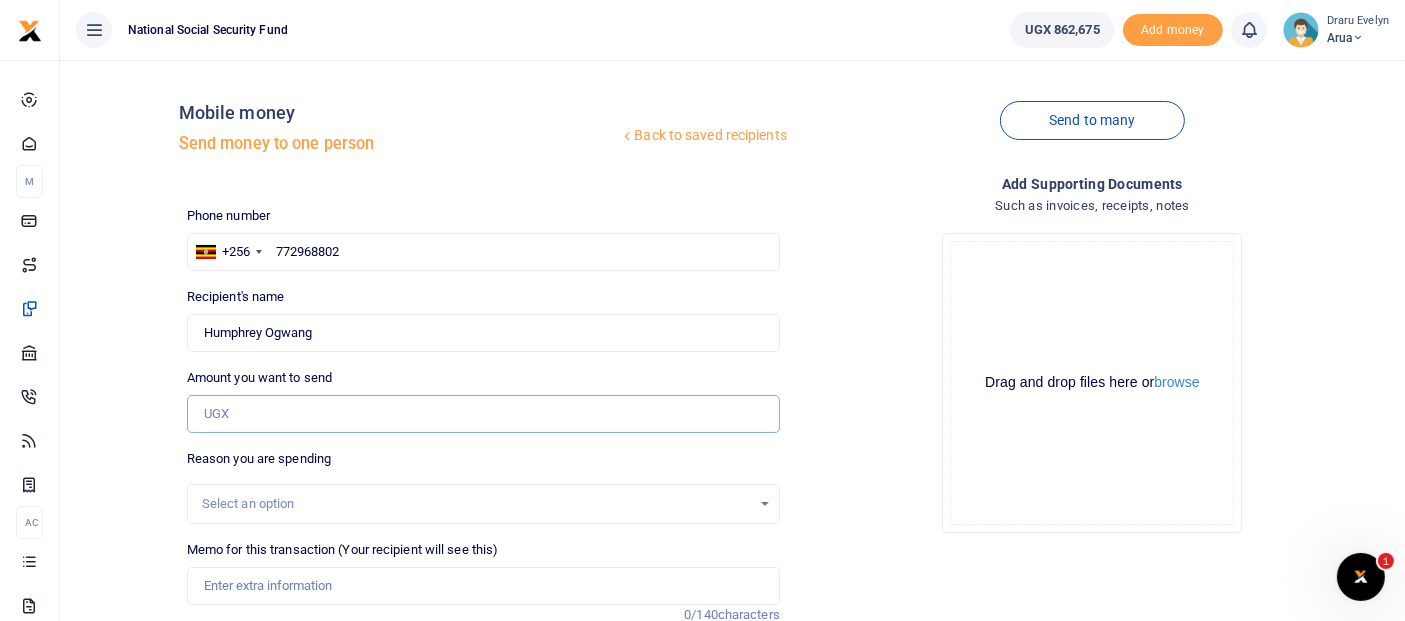 click on "Amount you want to send" at bounding box center (483, 414) 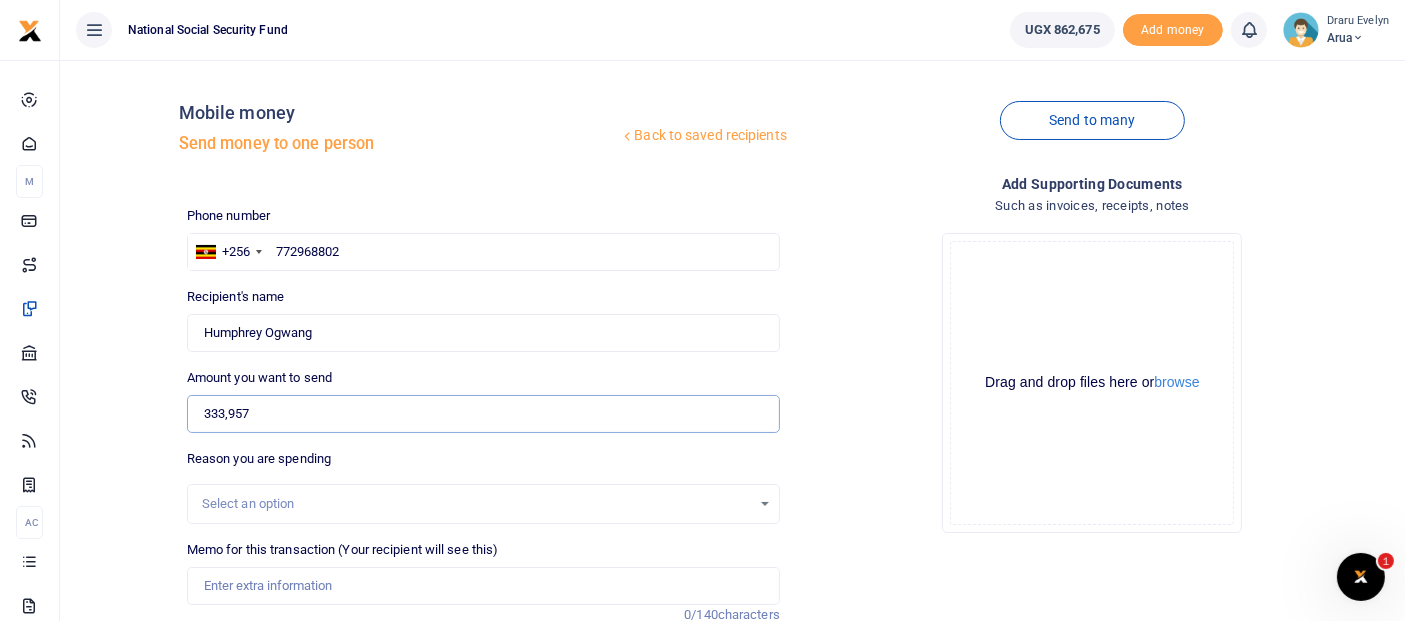 type on "333,957" 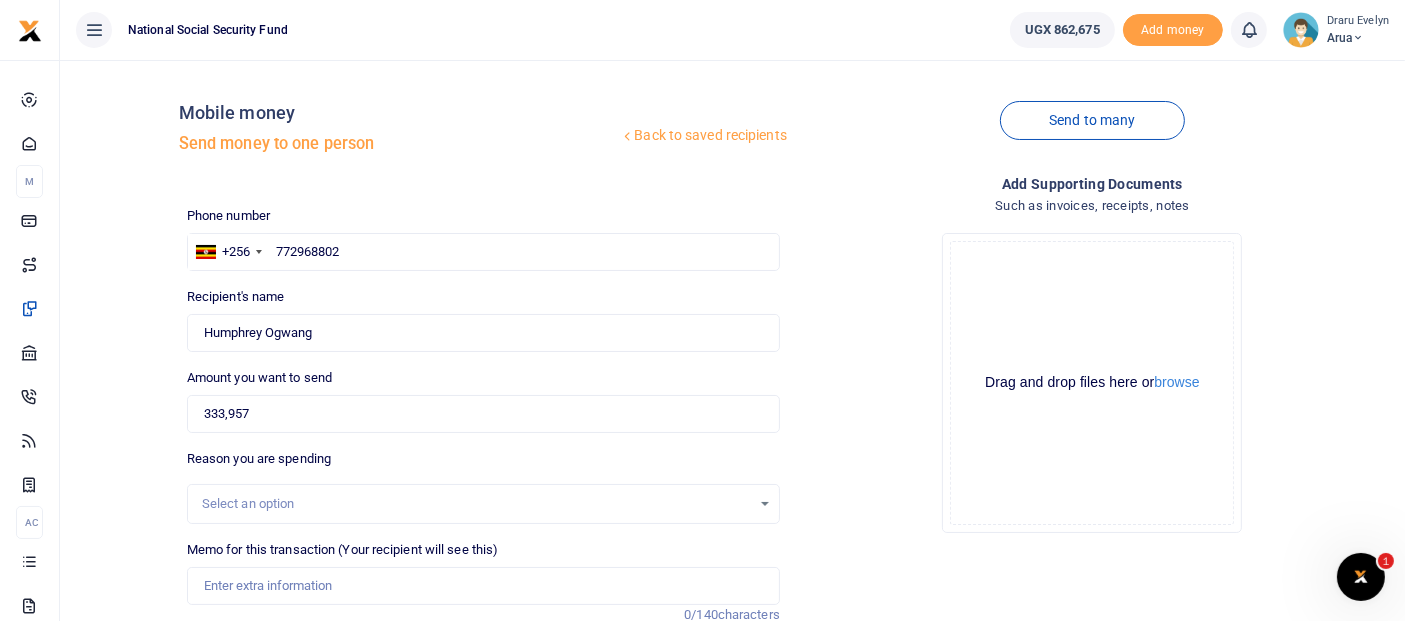 click on "Select an option" at bounding box center (483, 504) 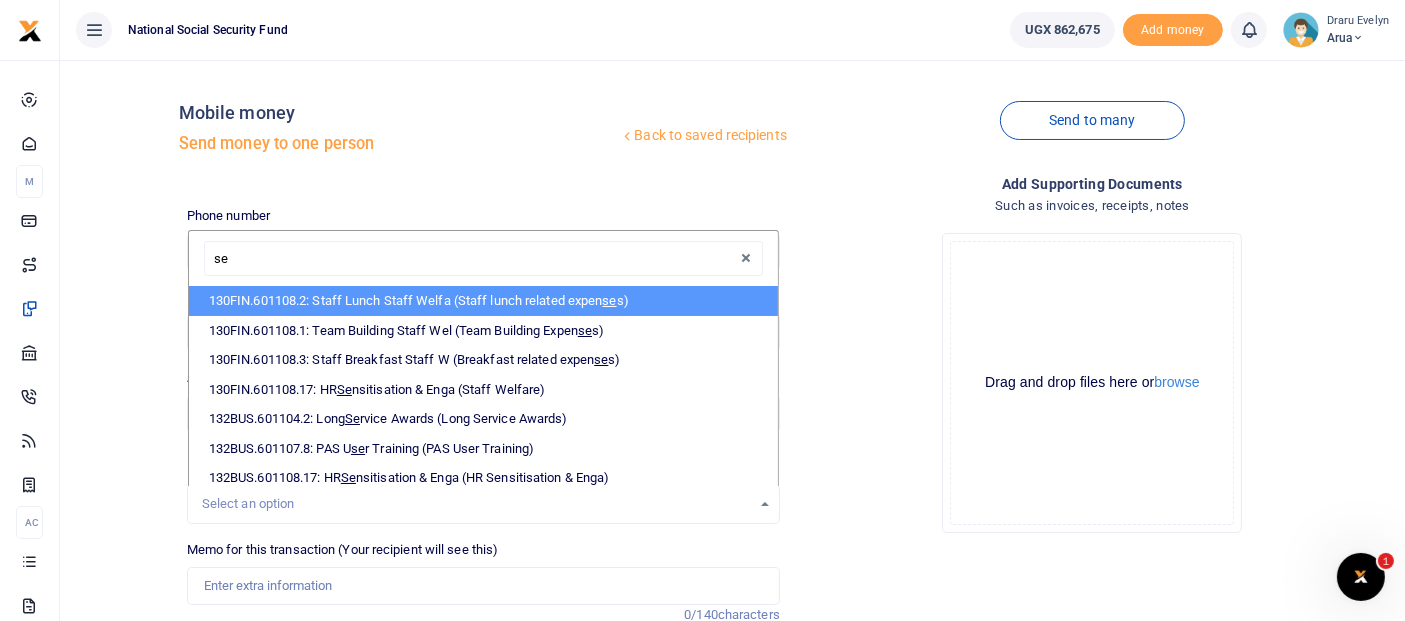 type on "sew" 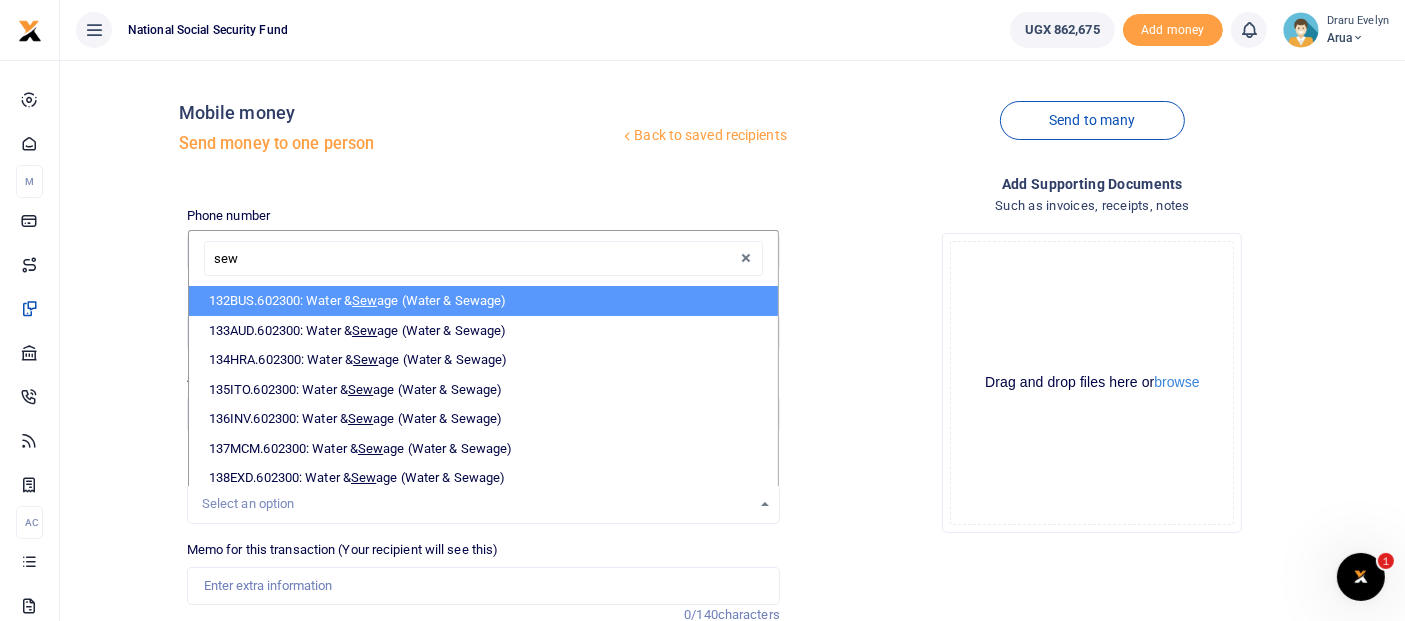 click on "Sew" at bounding box center [364, 300] 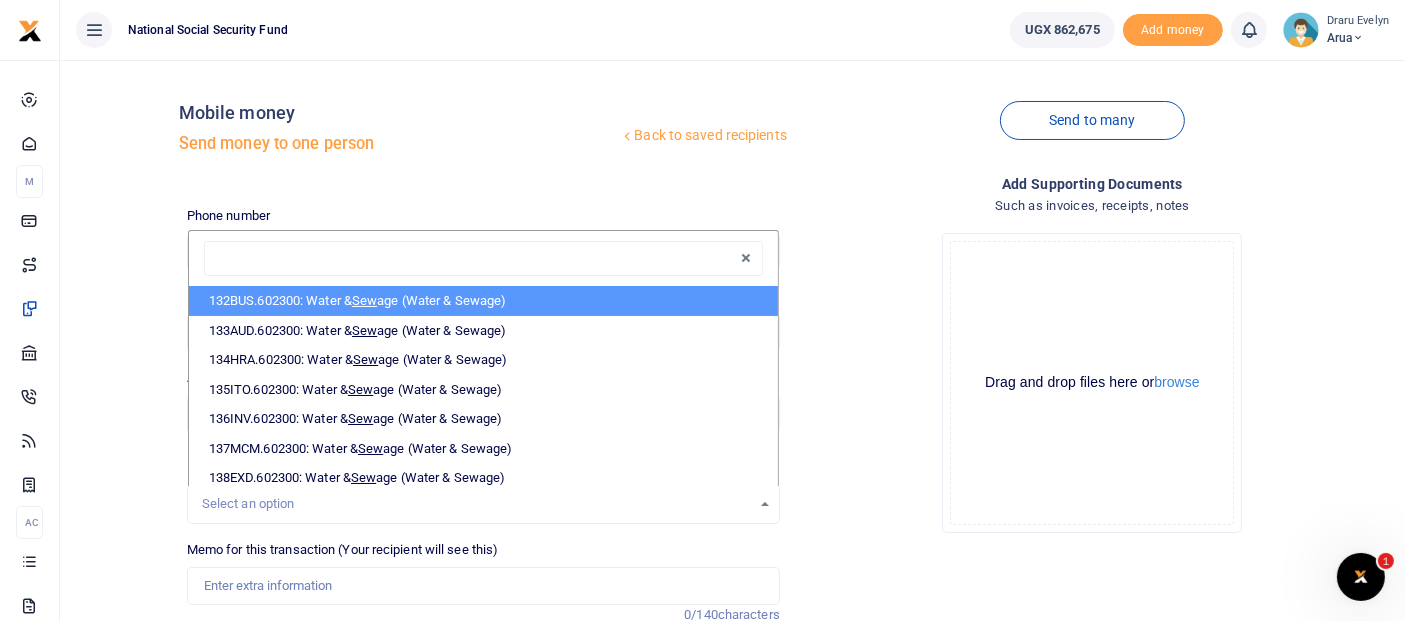 select on "255" 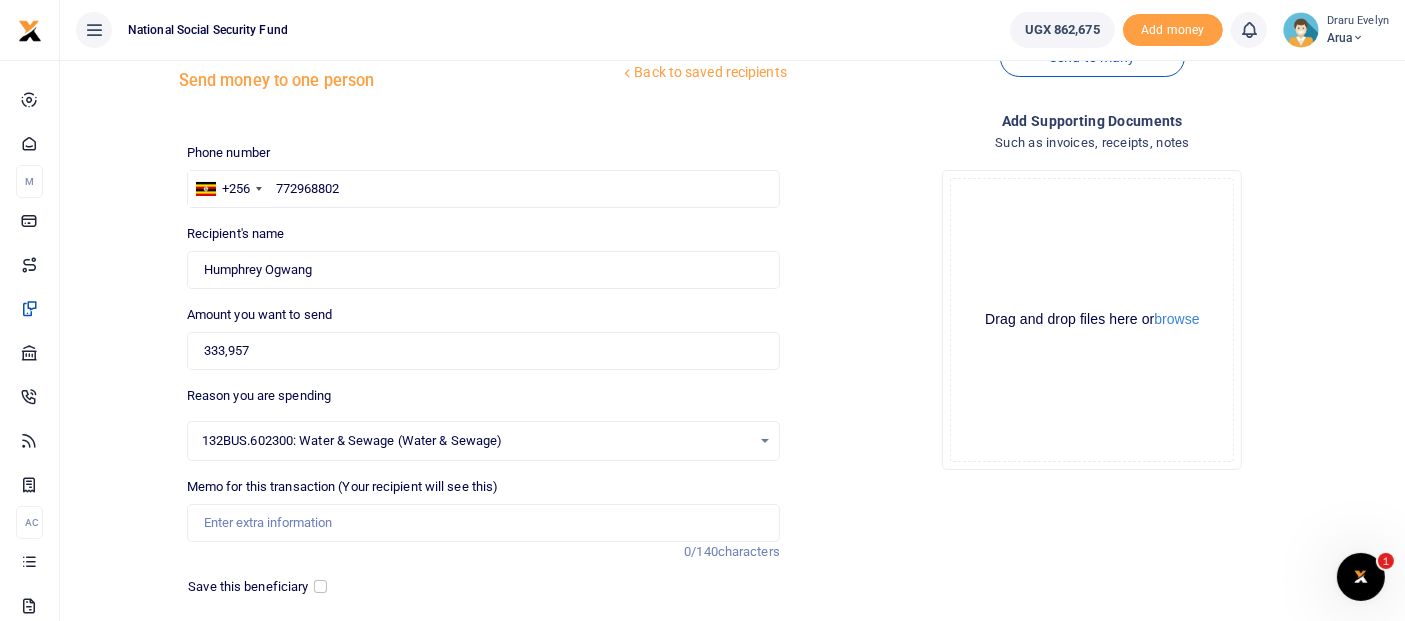 scroll, scrollTop: 111, scrollLeft: 0, axis: vertical 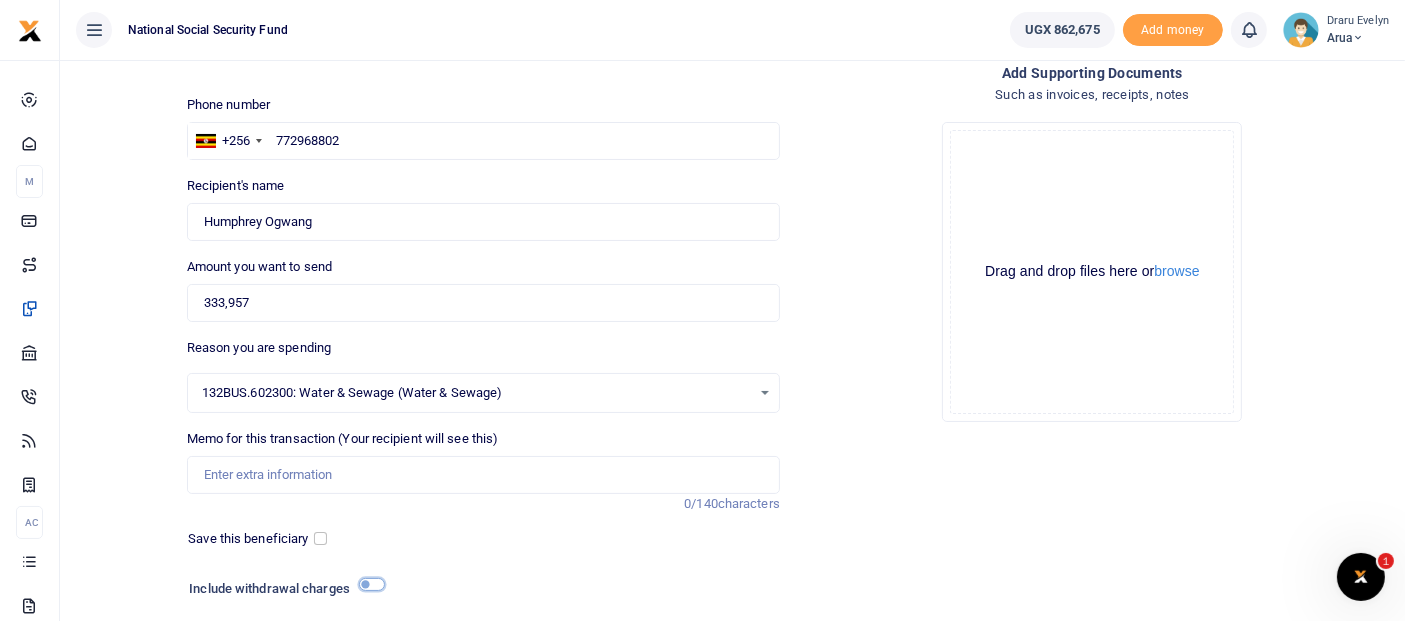 click at bounding box center [372, 584] 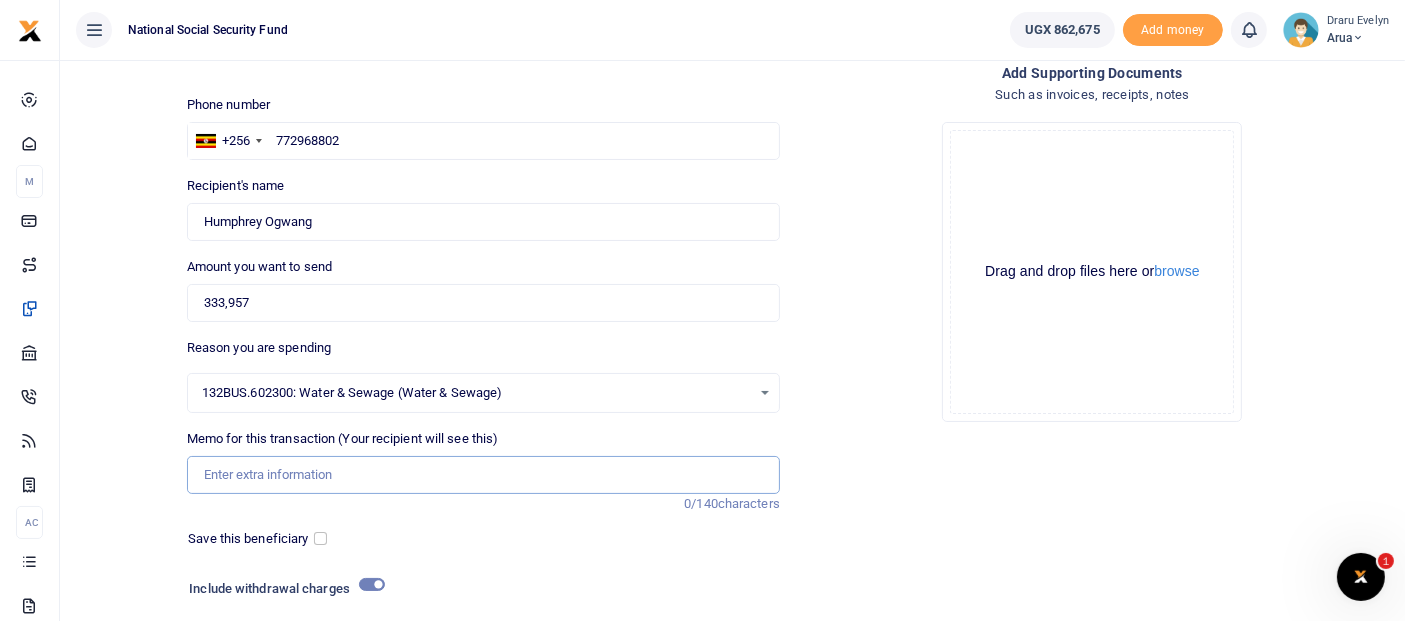 click on "Memo for this transaction (Your recipient will see this)" at bounding box center (483, 475) 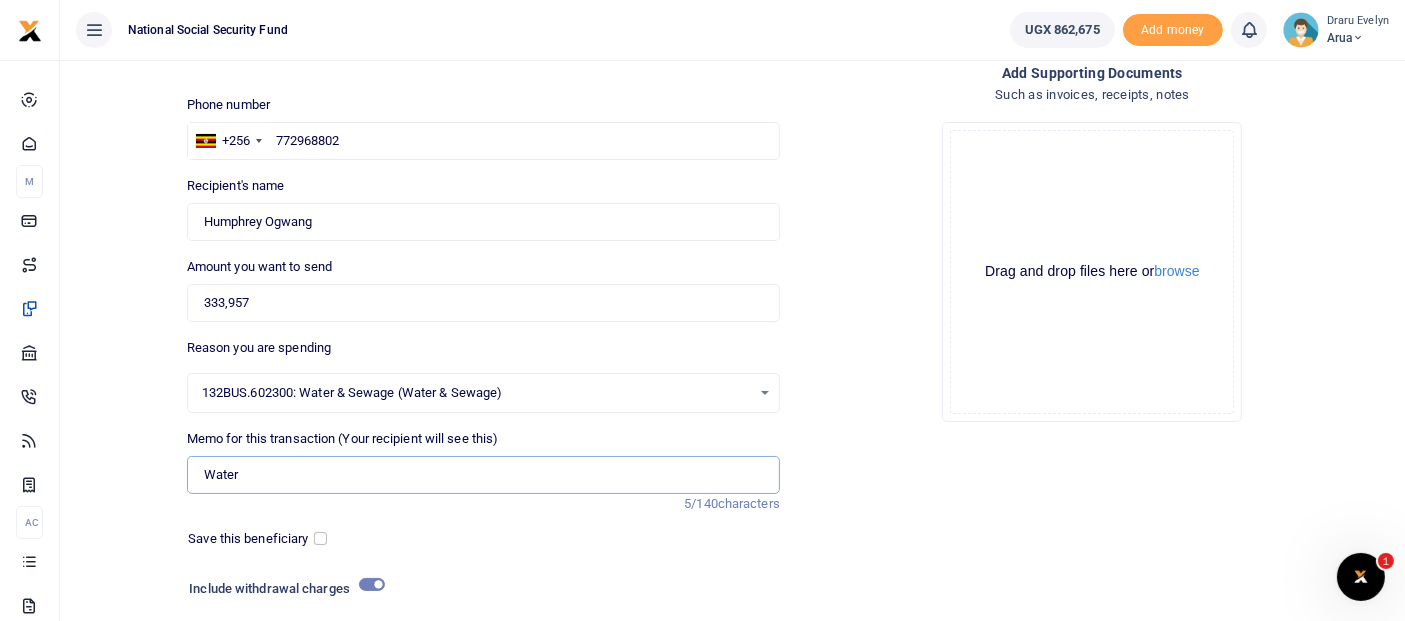 type on "Water bills" 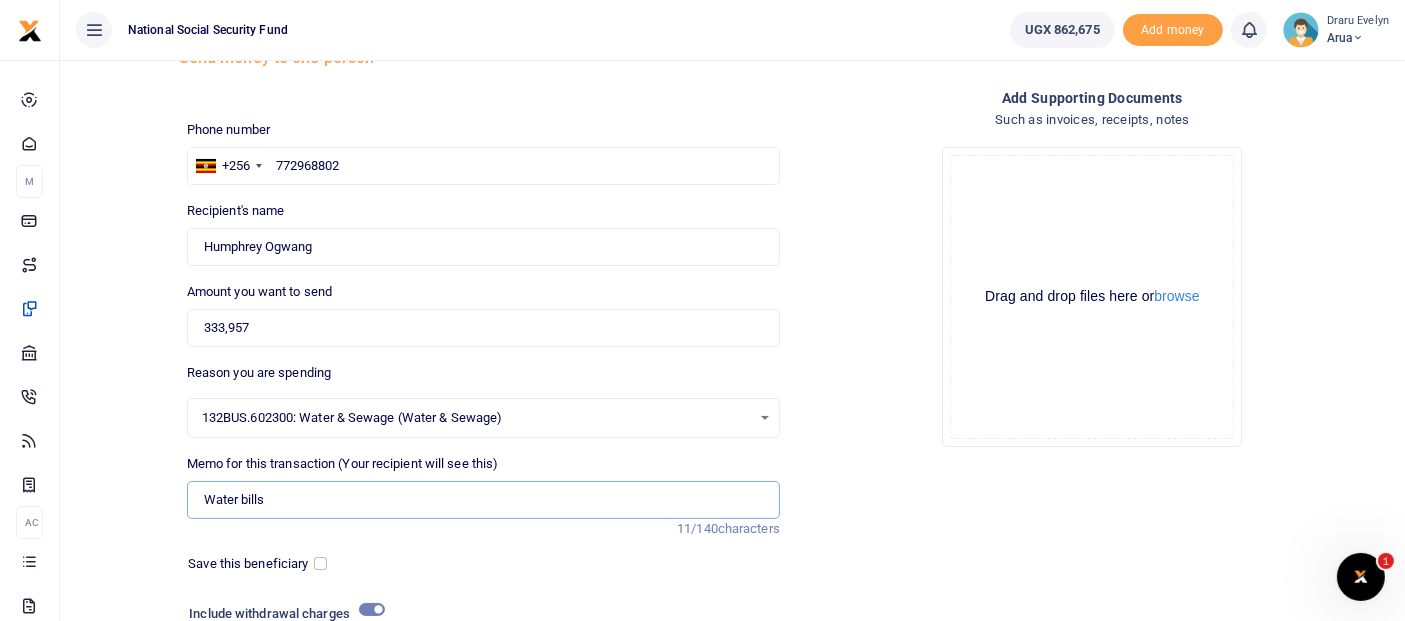 scroll, scrollTop: 222, scrollLeft: 0, axis: vertical 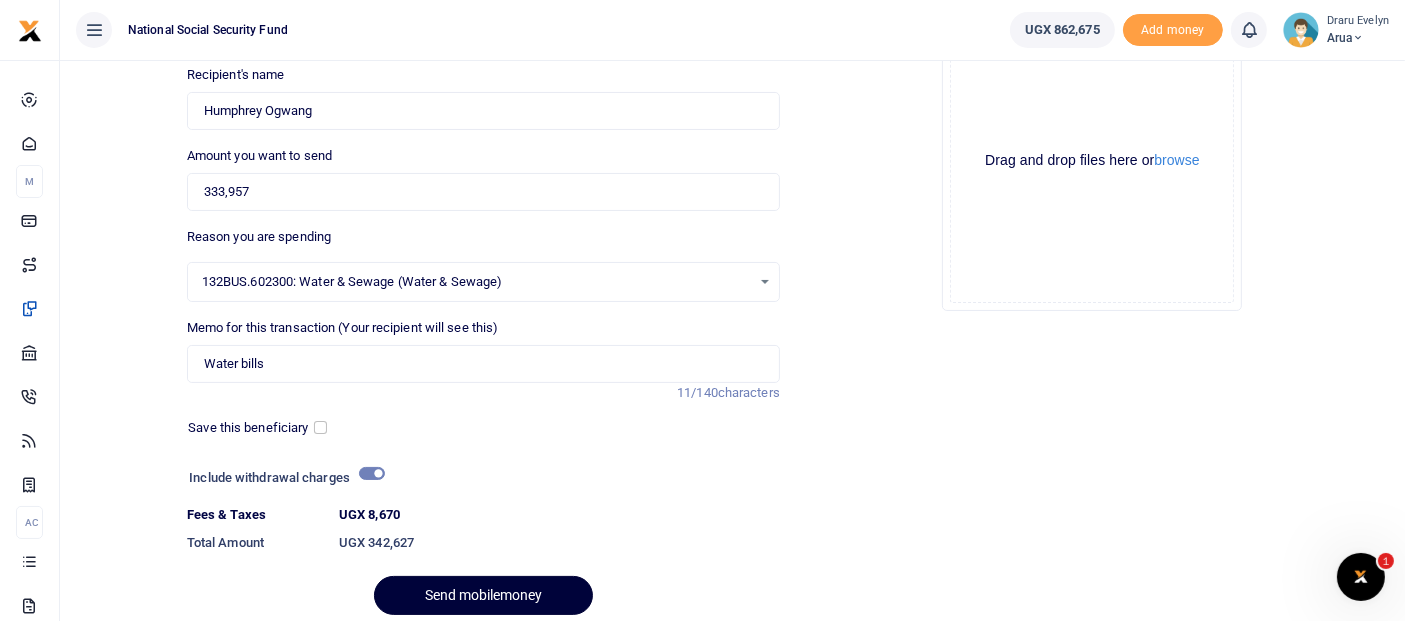 click on "Send mobilemoney" at bounding box center (483, 595) 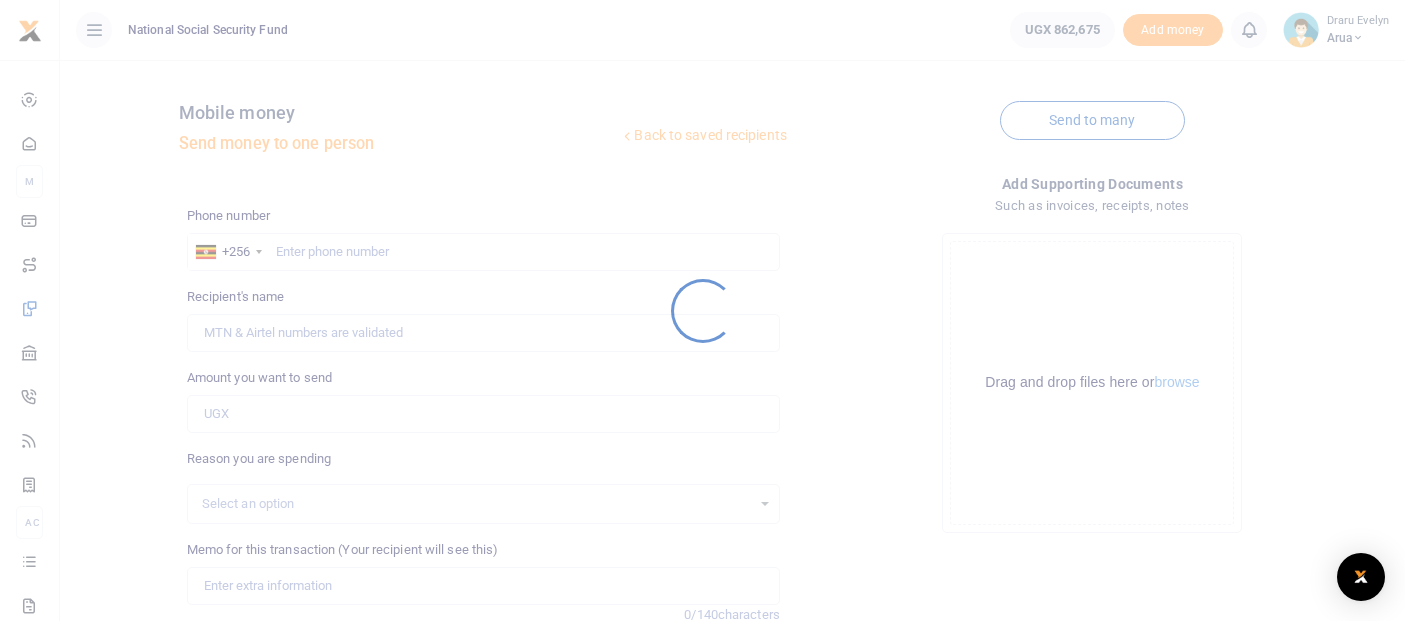 scroll, scrollTop: 220, scrollLeft: 0, axis: vertical 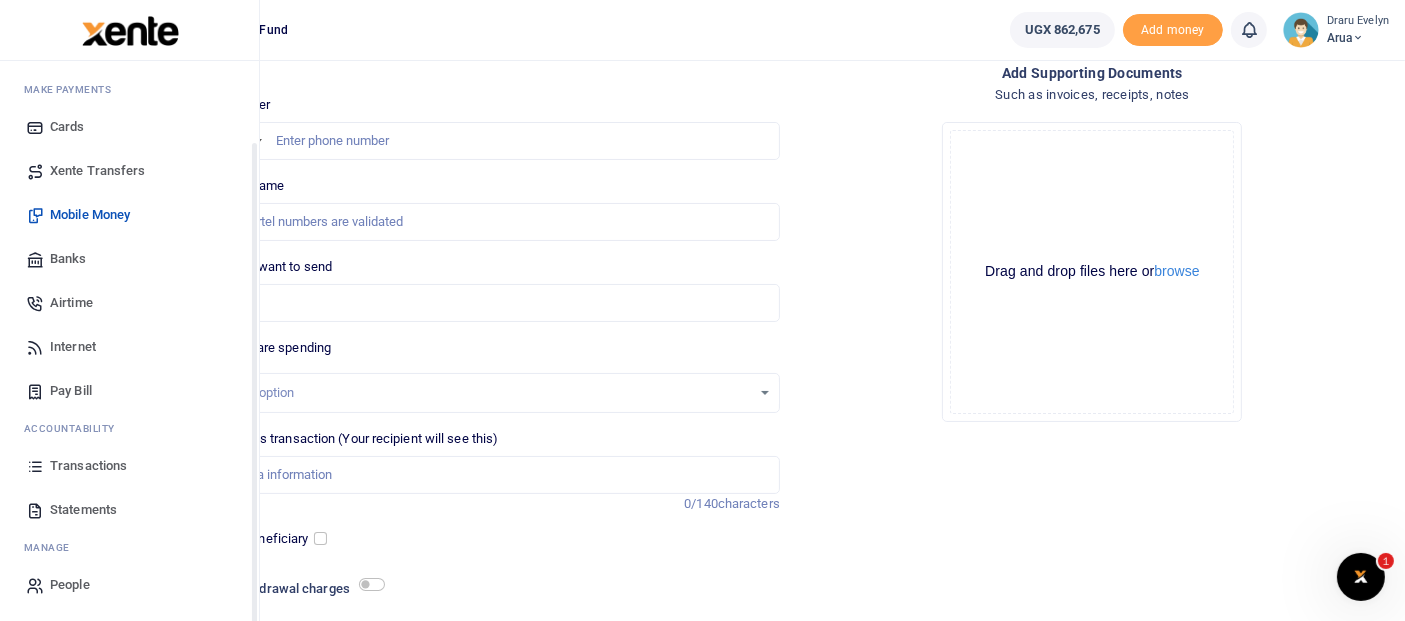 click on "Transactions" at bounding box center (88, 466) 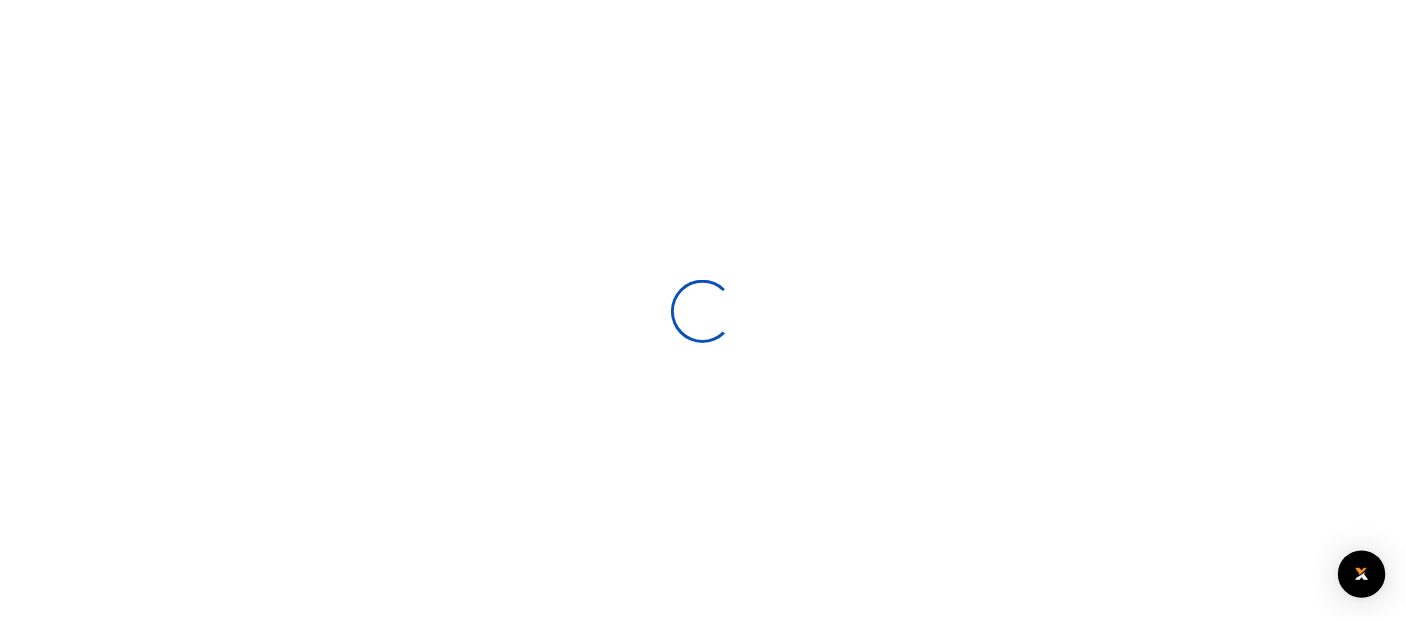 scroll, scrollTop: 0, scrollLeft: 0, axis: both 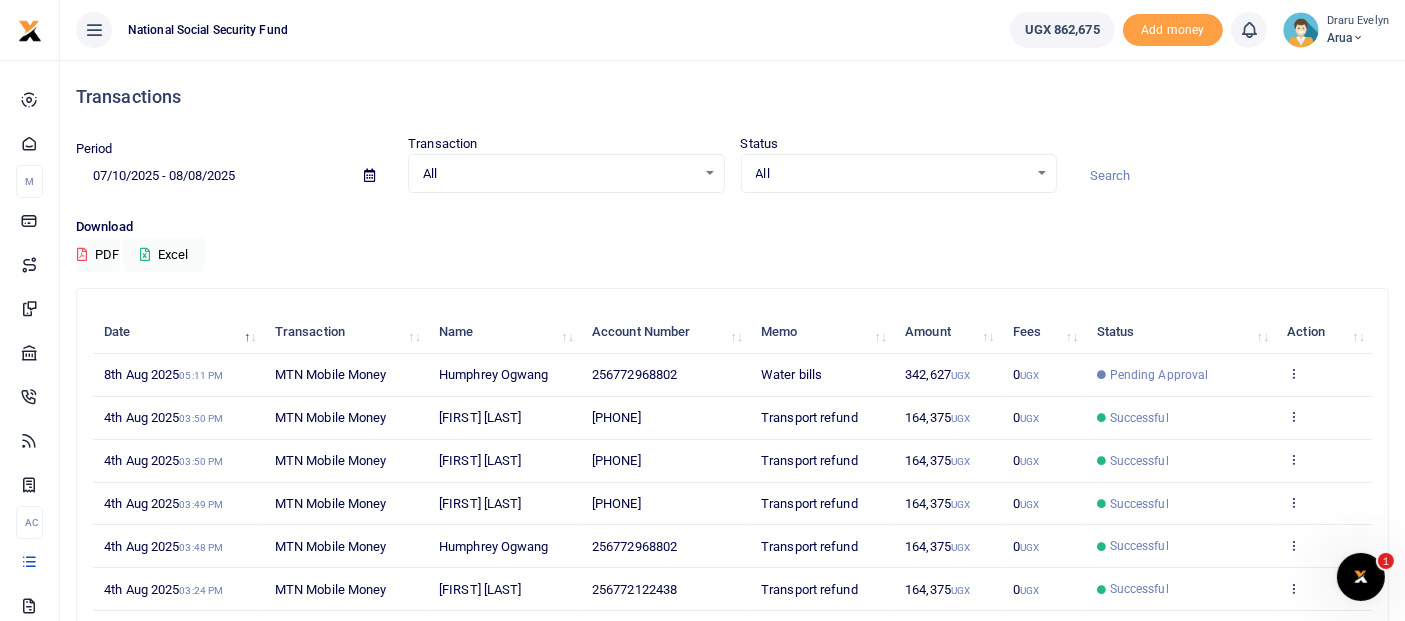 click on "View details
Send again" at bounding box center [1324, 375] 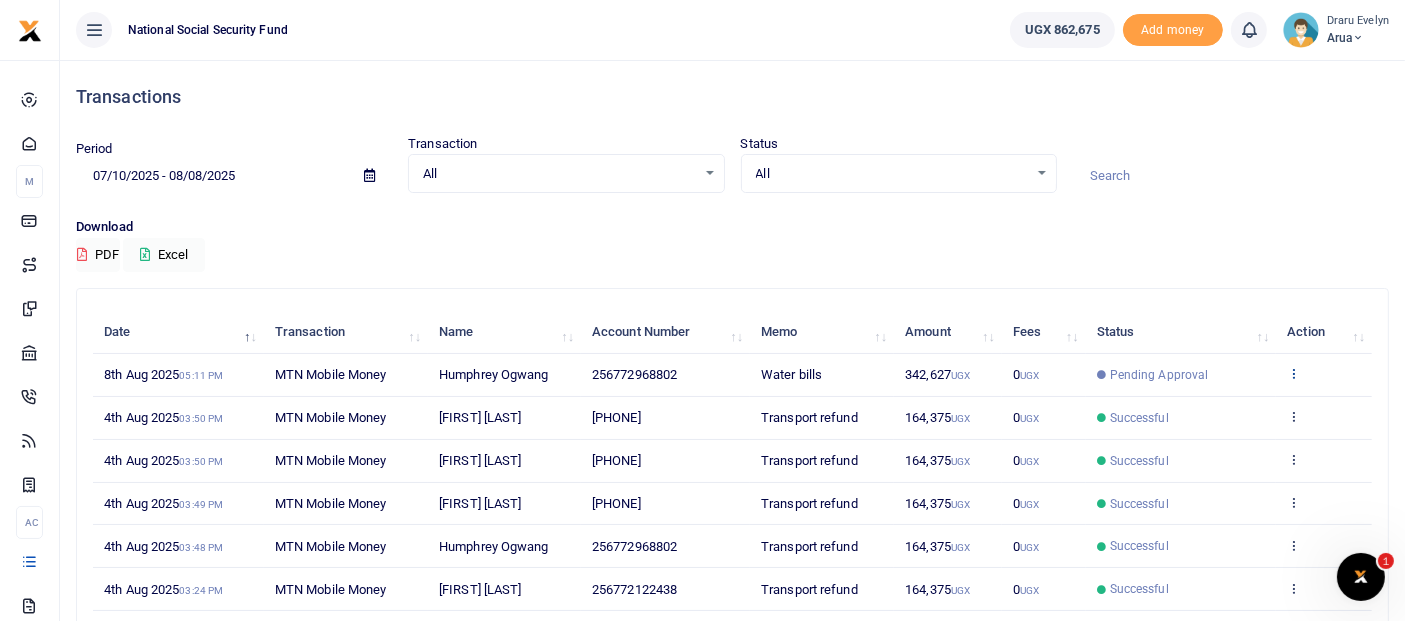 click at bounding box center (1293, 373) 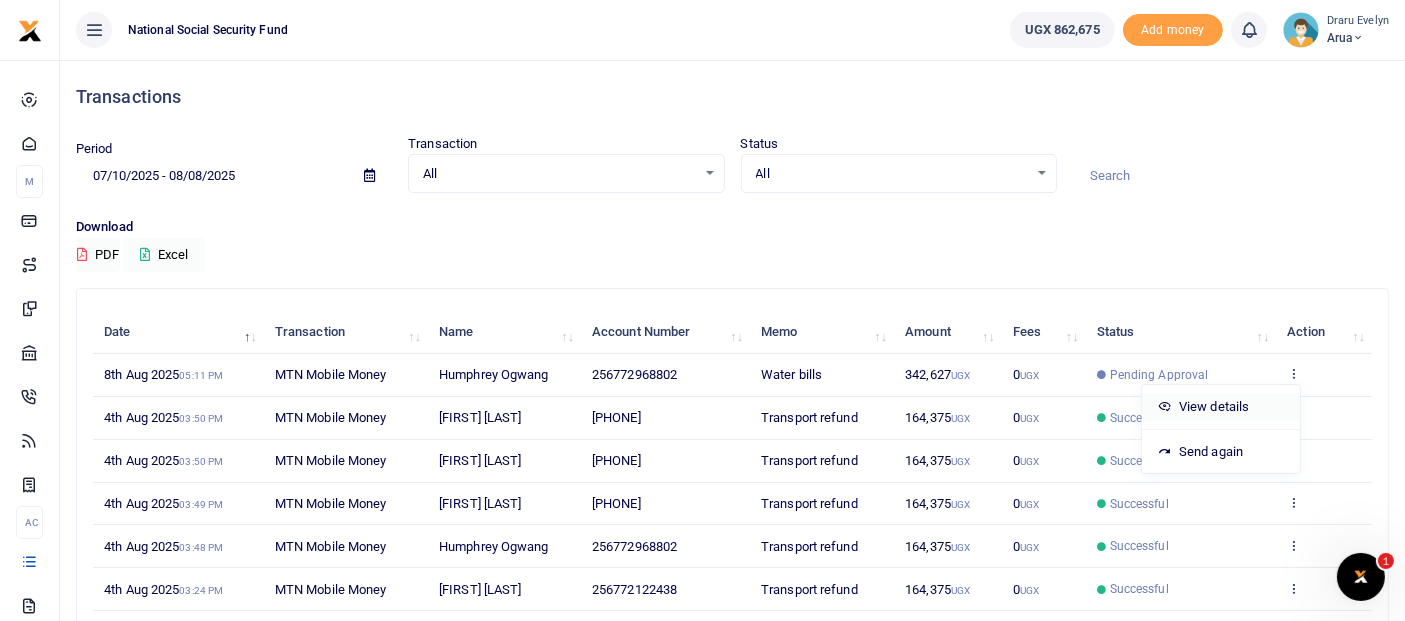 click on "View details" at bounding box center [1221, 407] 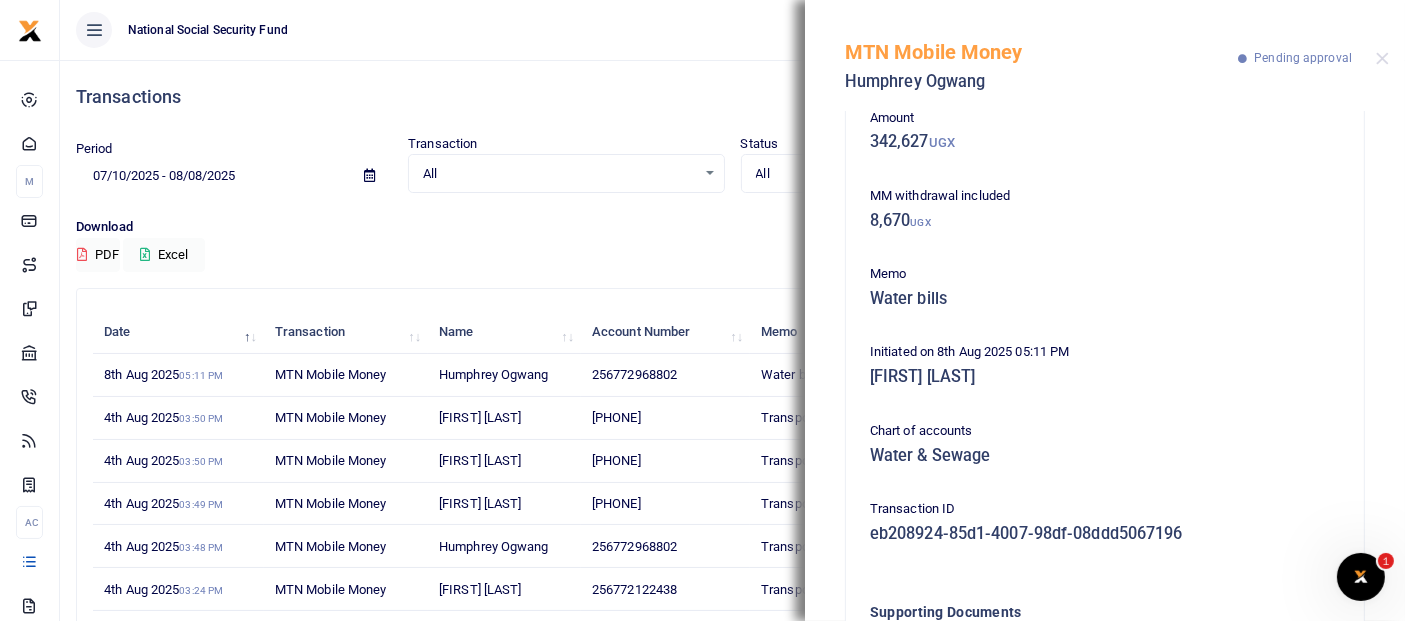 scroll, scrollTop: 294, scrollLeft: 0, axis: vertical 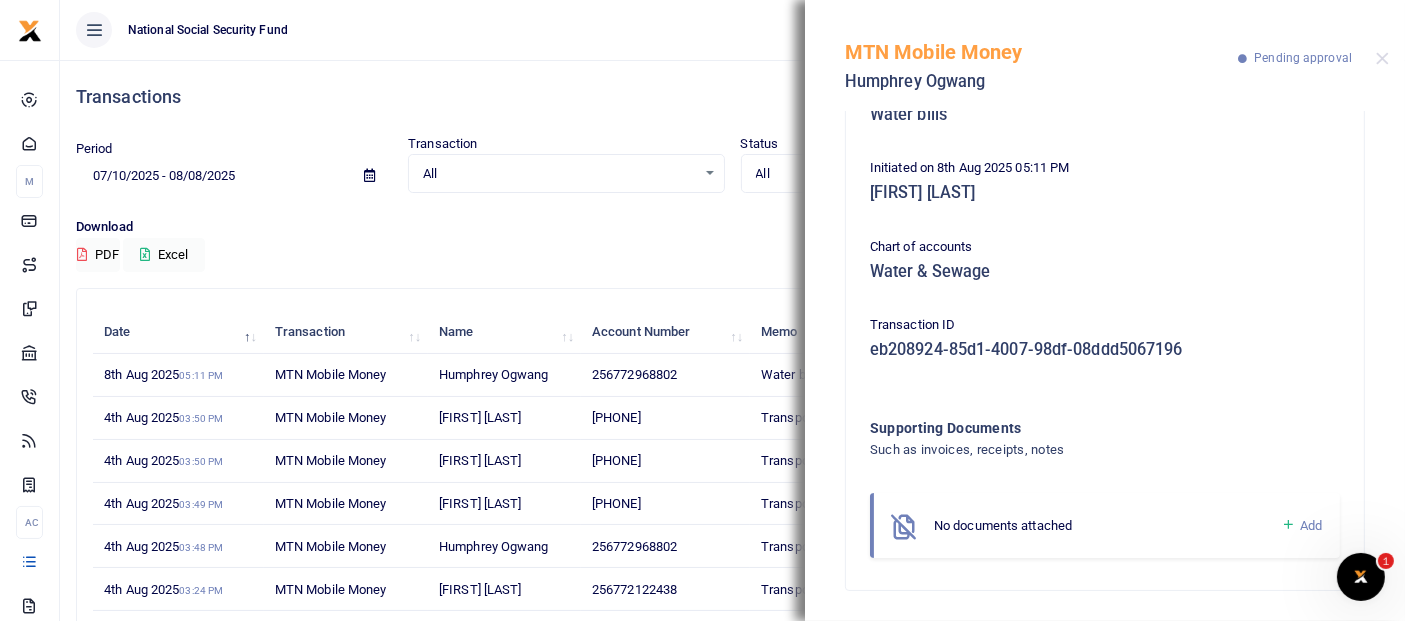 click on "Add" at bounding box center [1311, 525] 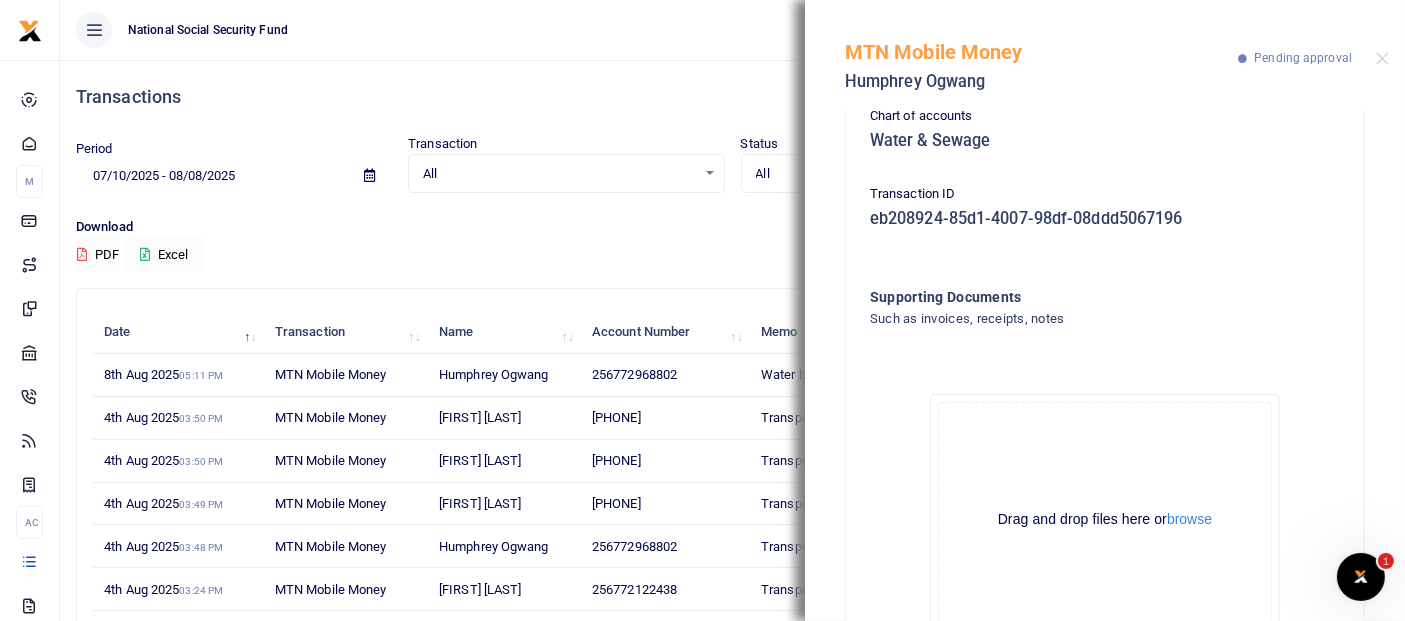 scroll, scrollTop: 520, scrollLeft: 0, axis: vertical 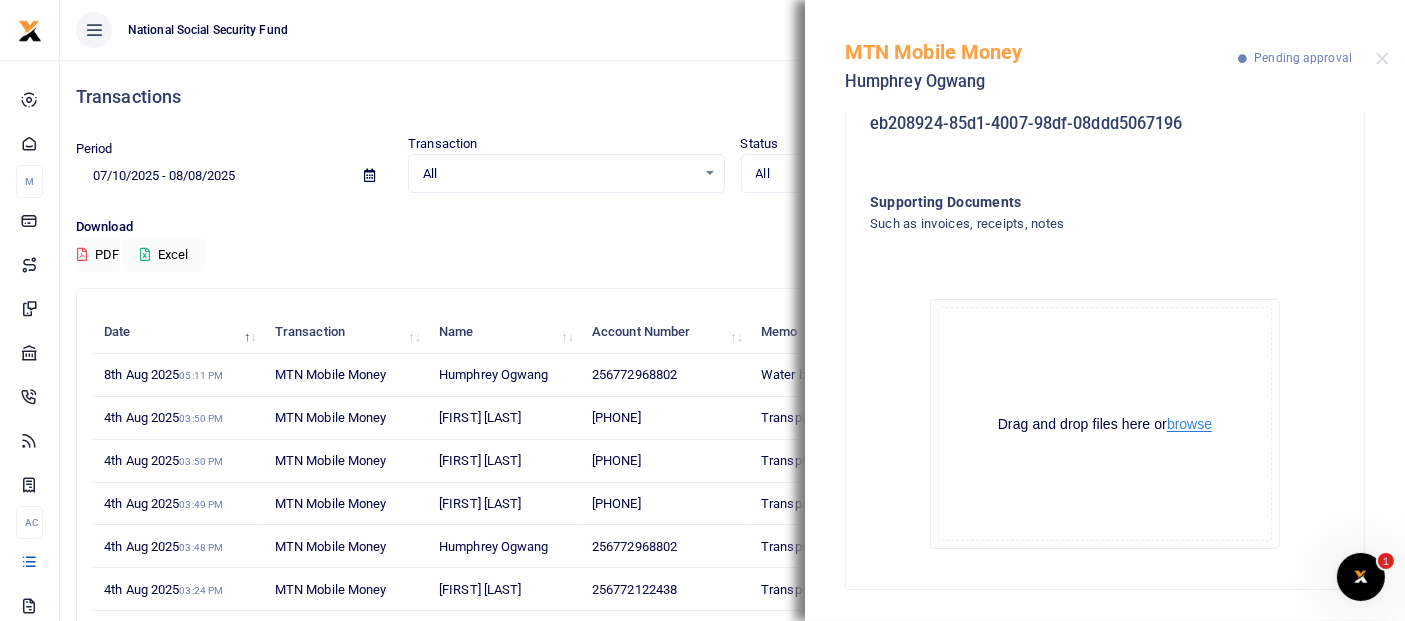 click on "browse" at bounding box center (1189, 424) 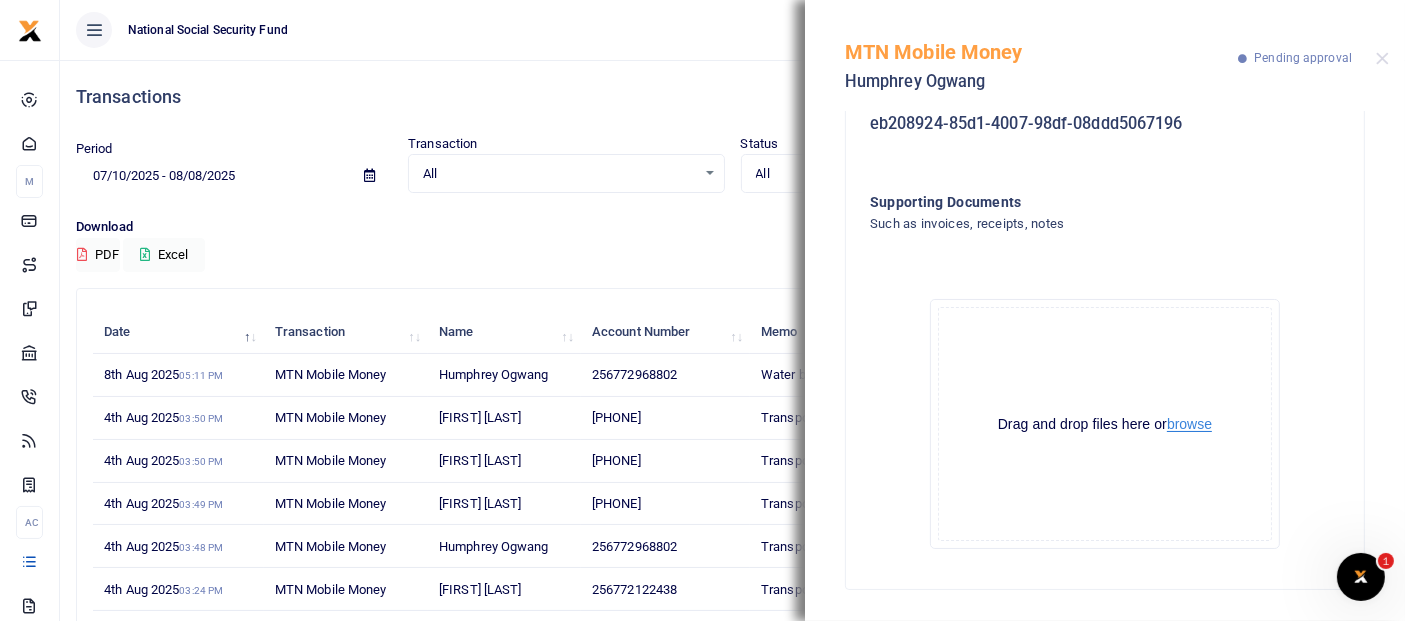 click on "browse" at bounding box center (1189, 424) 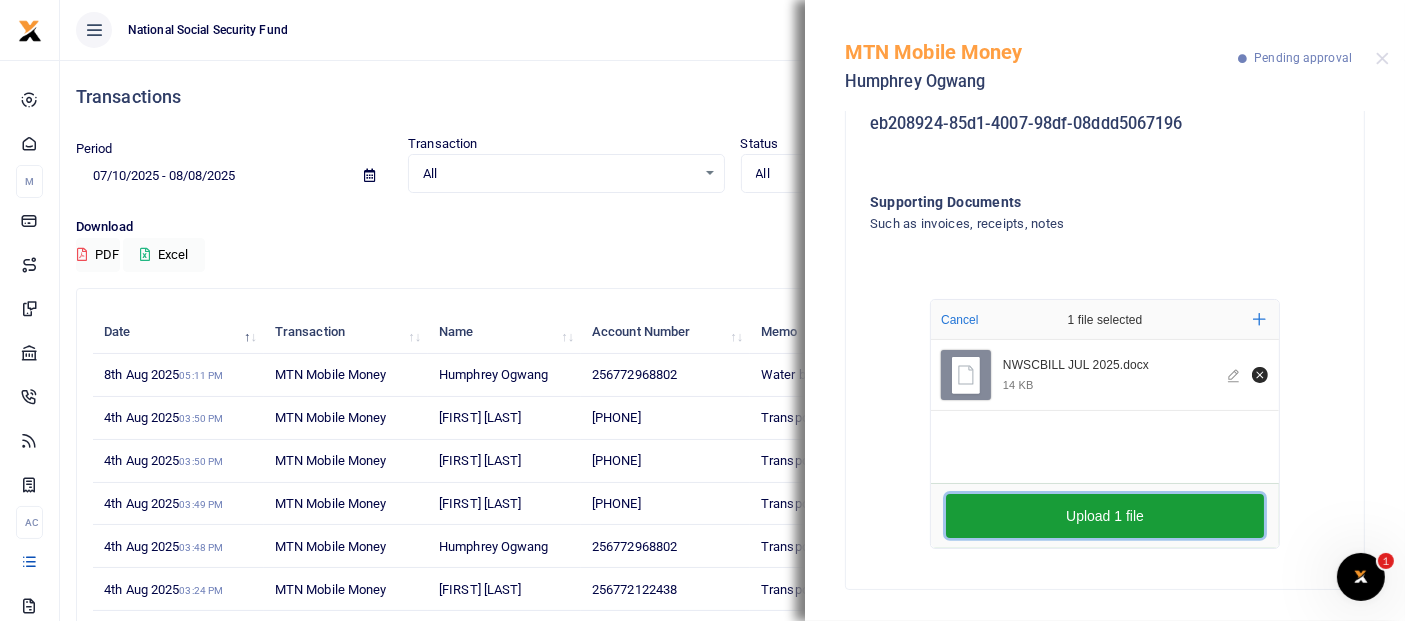 click on "Upload 1 file" at bounding box center (1105, 516) 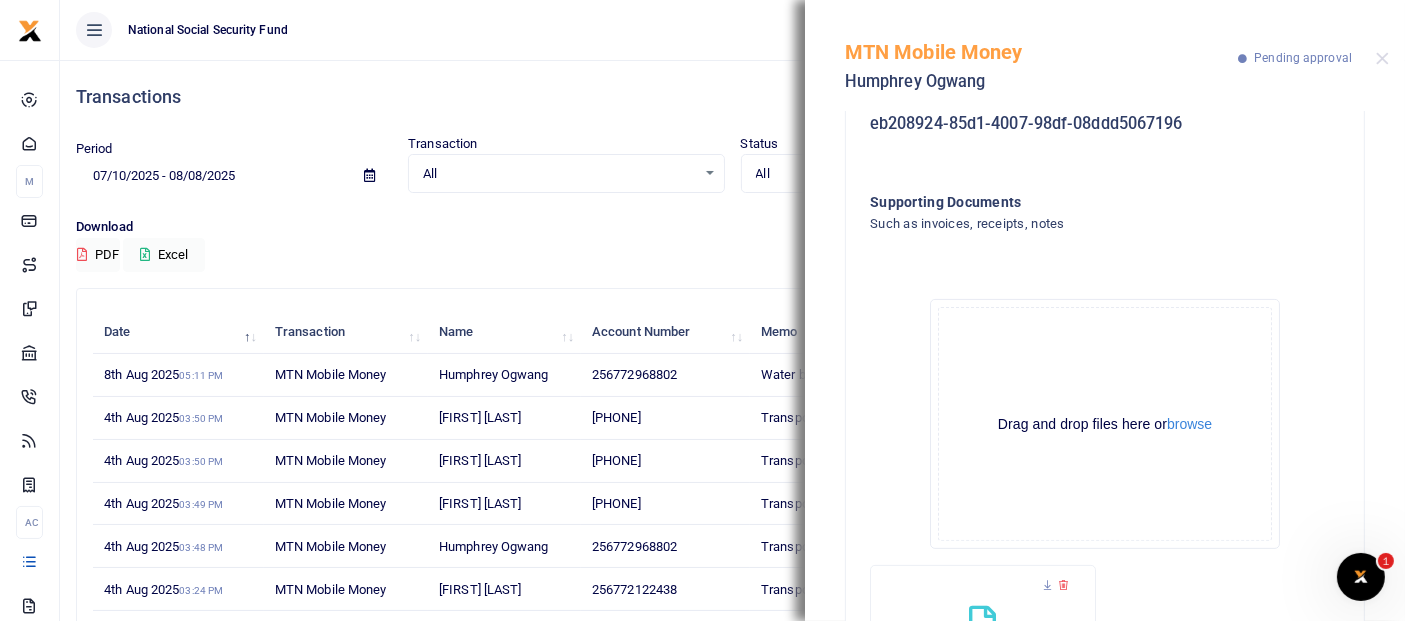 click on "MTN Mobile Money
Humphrey Ogwang
Pending approval" at bounding box center [1105, 55] 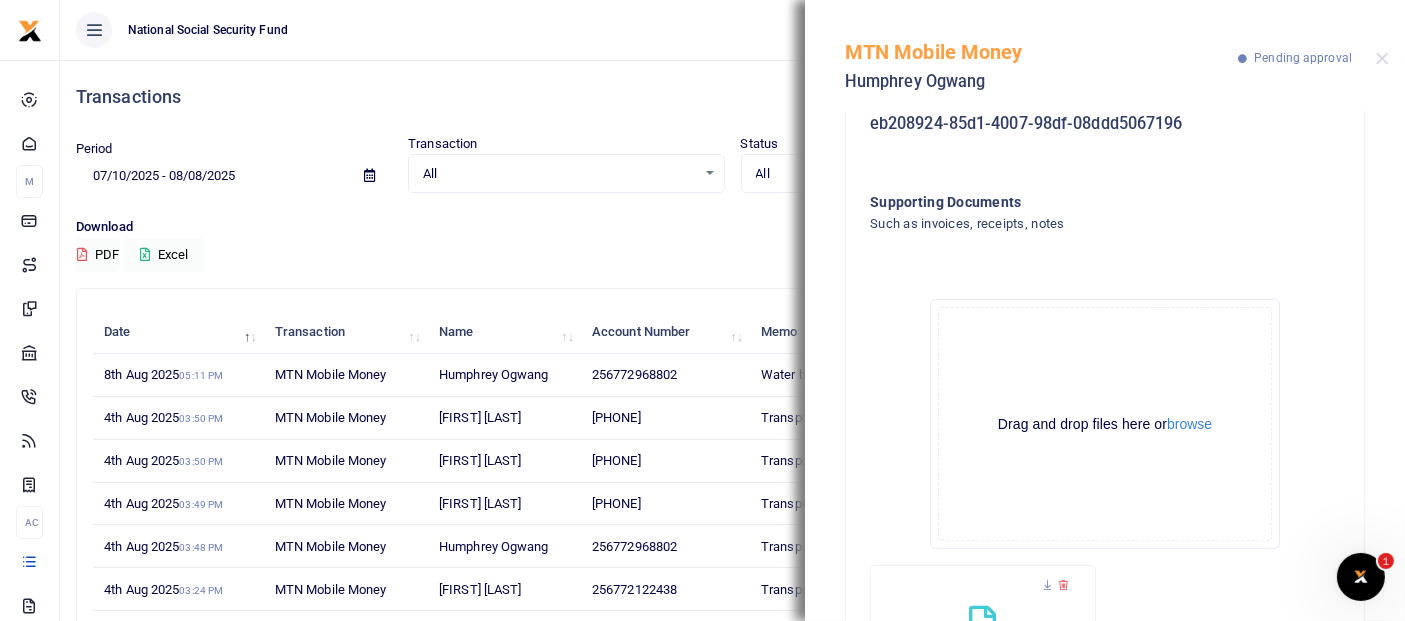 click at bounding box center [1382, 58] 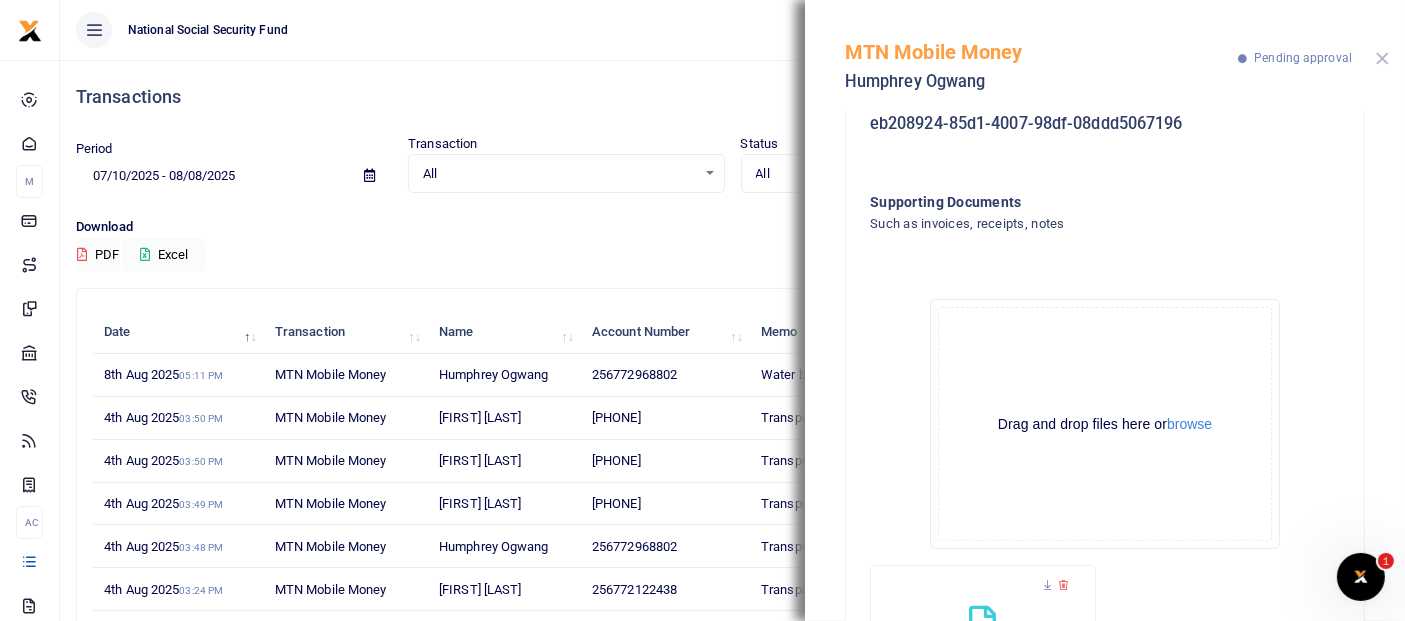 click at bounding box center (1382, 58) 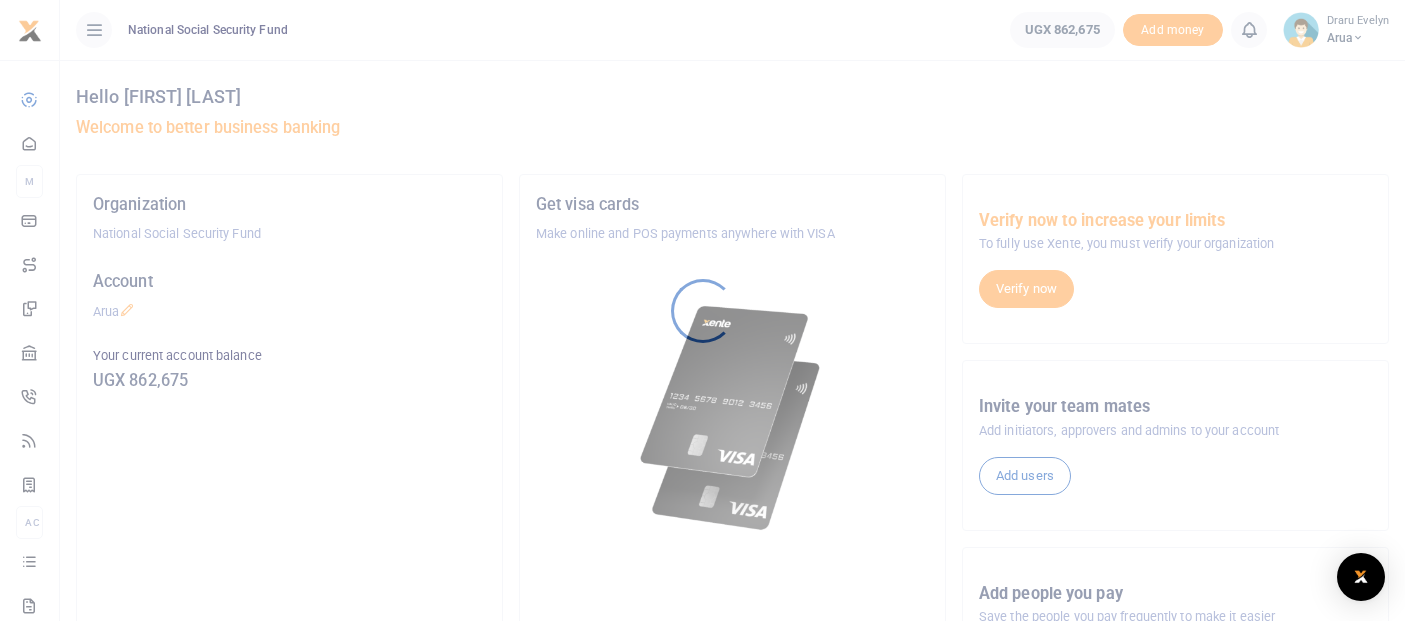 scroll, scrollTop: 0, scrollLeft: 0, axis: both 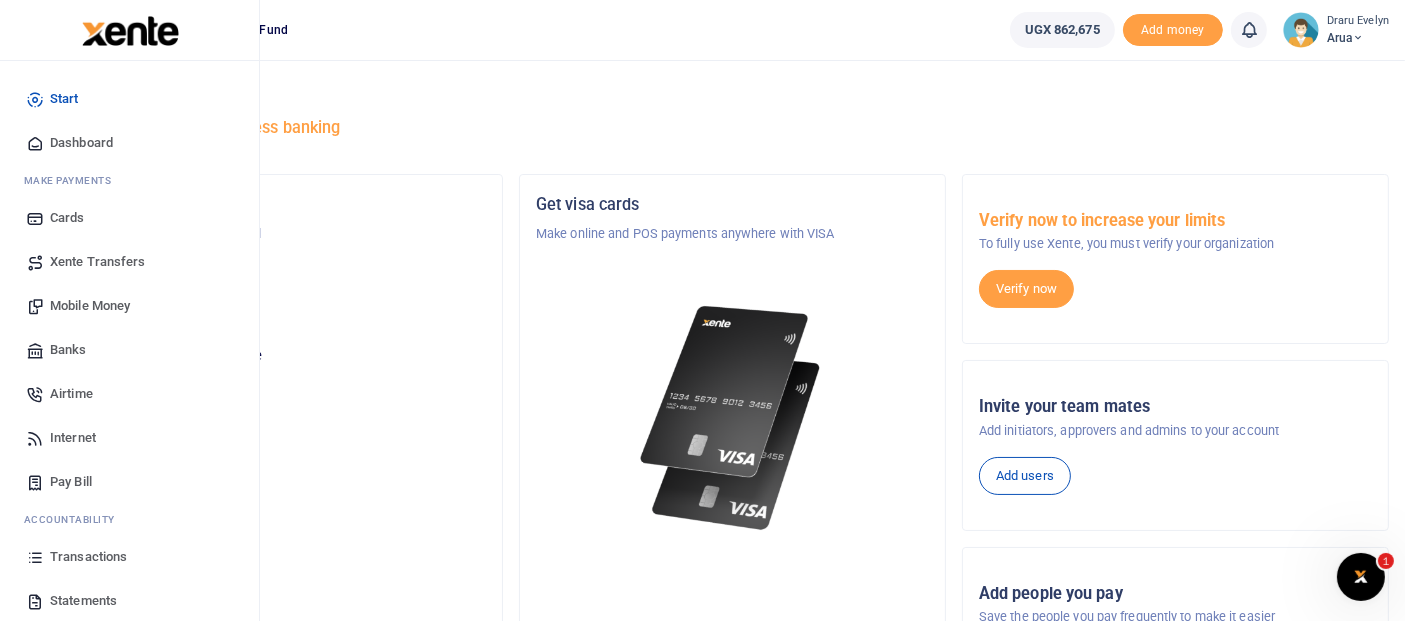 click on "Mobile Money" at bounding box center (90, 306) 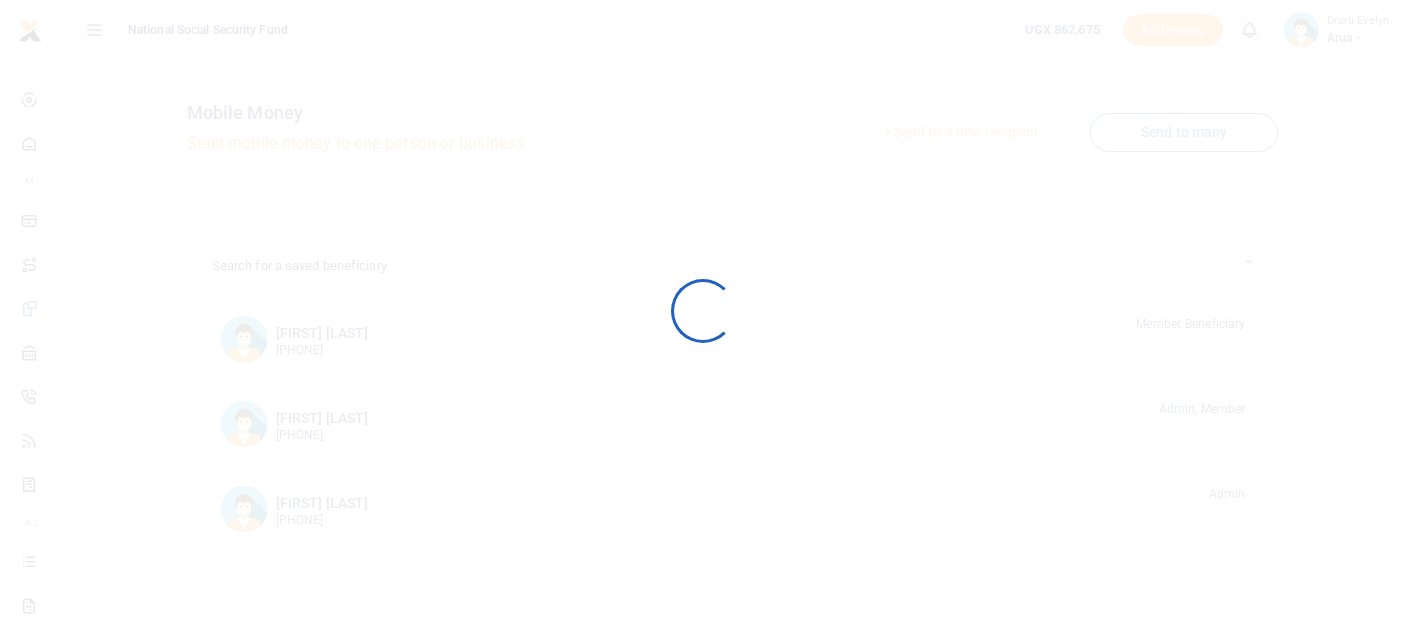 scroll, scrollTop: 0, scrollLeft: 0, axis: both 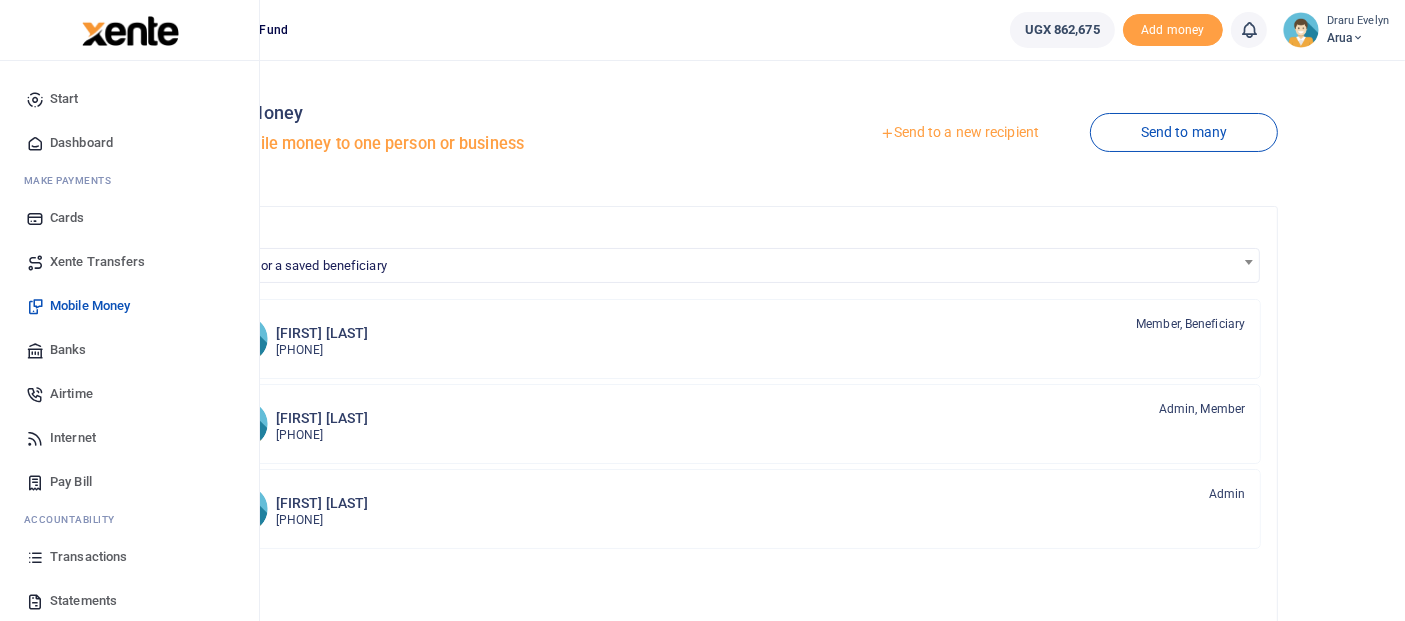 click on "Transactions" at bounding box center (88, 557) 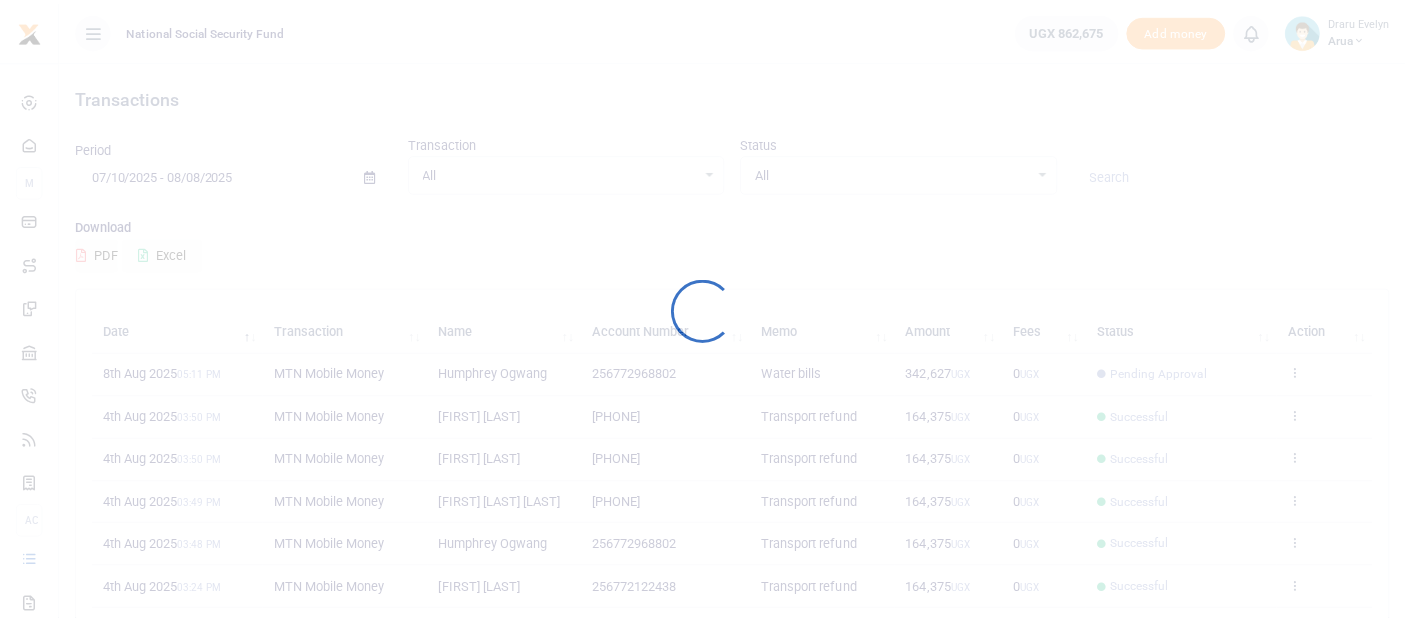 scroll, scrollTop: 0, scrollLeft: 0, axis: both 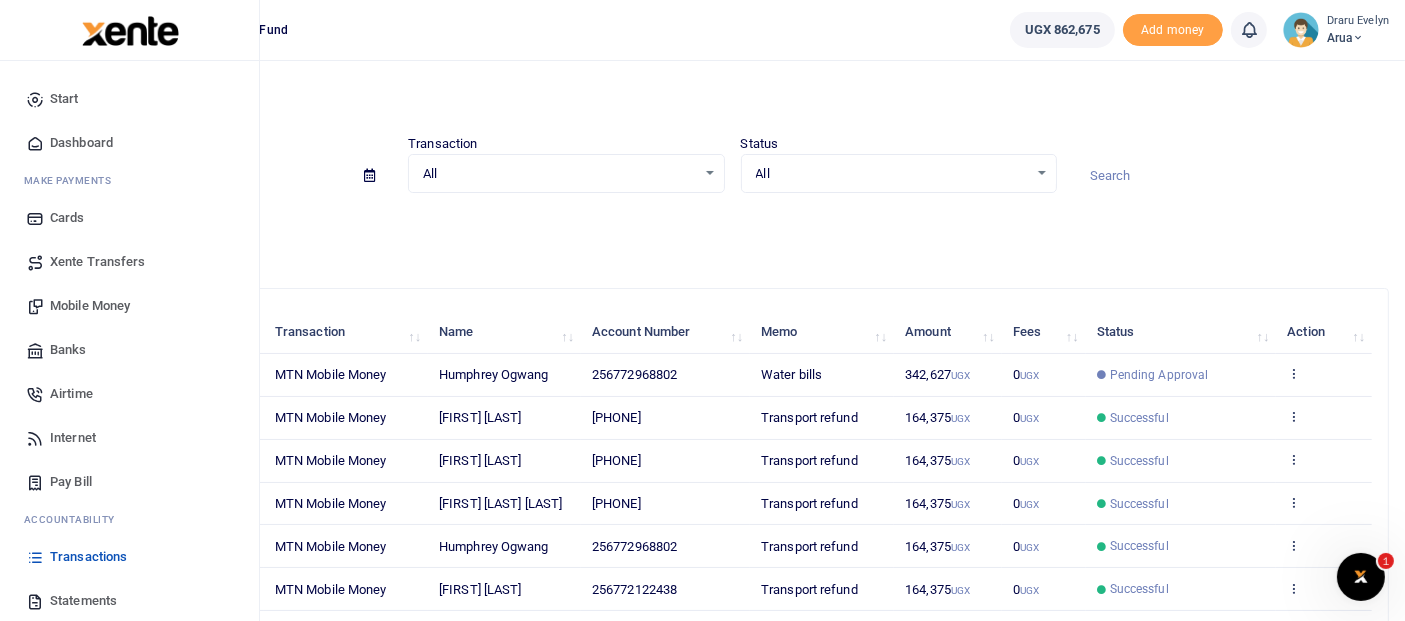 click on "Mobile Money" at bounding box center (90, 306) 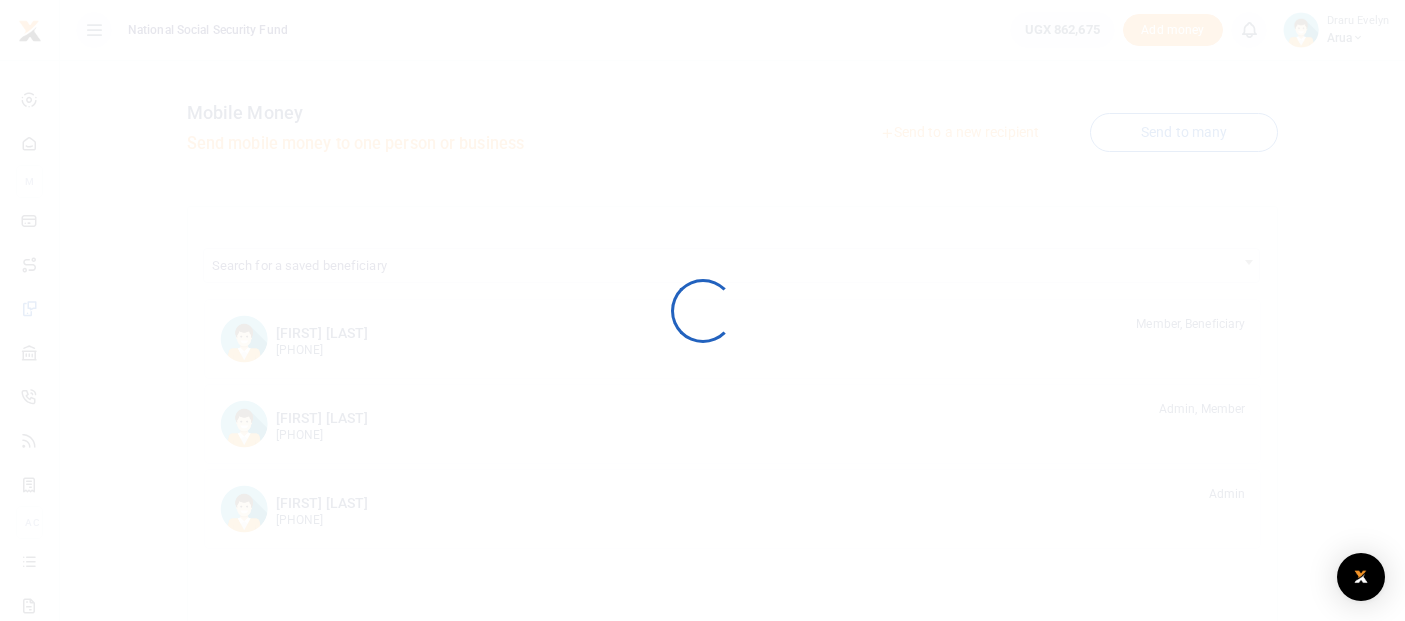 scroll, scrollTop: 0, scrollLeft: 0, axis: both 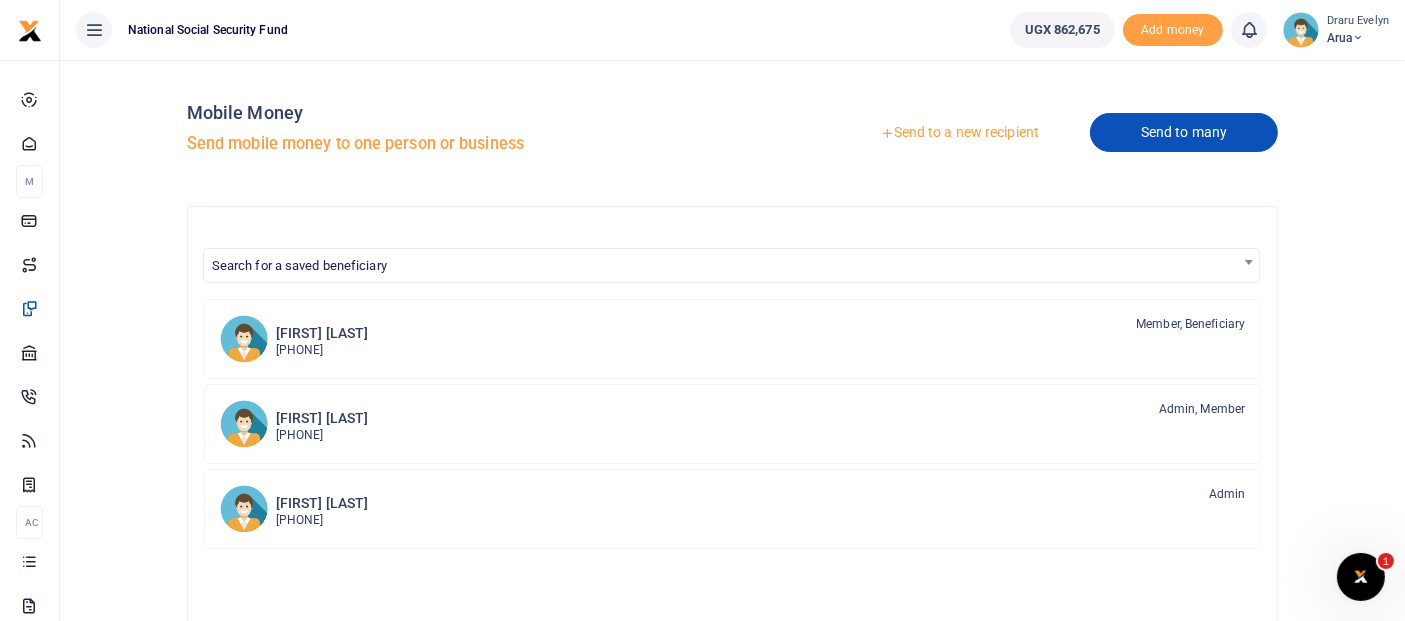 click on "Send to many" at bounding box center [1184, 132] 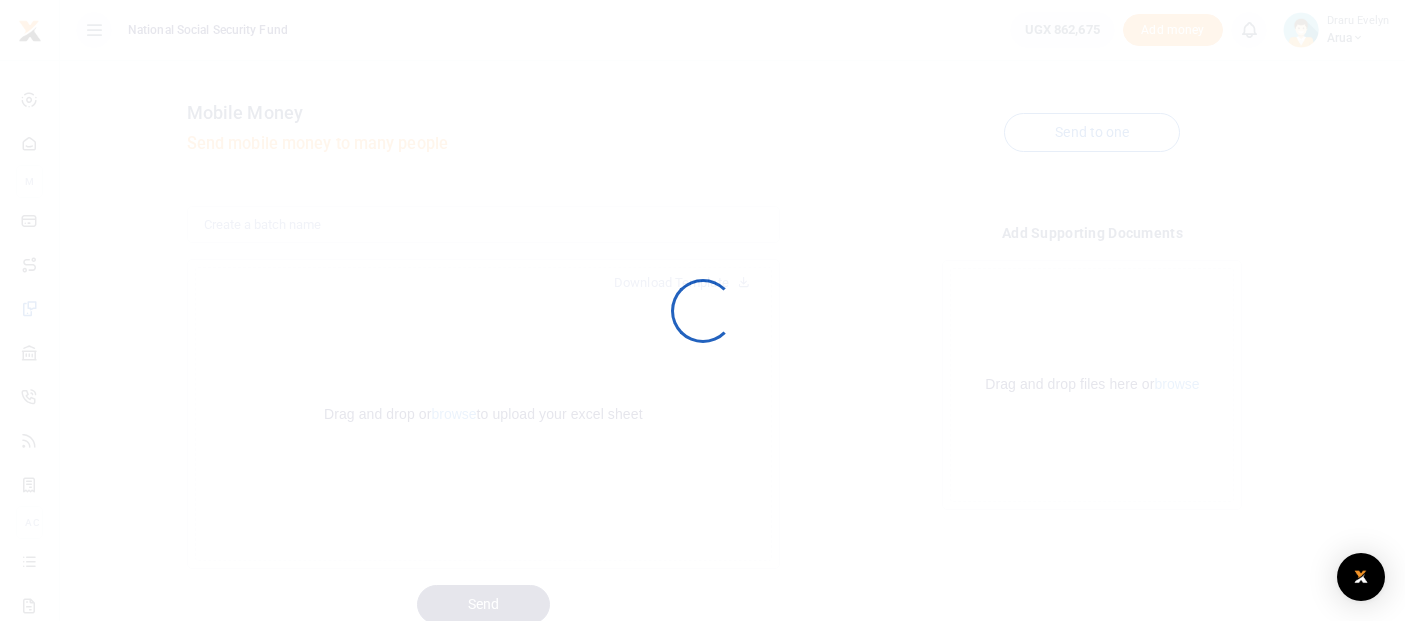 scroll, scrollTop: 0, scrollLeft: 0, axis: both 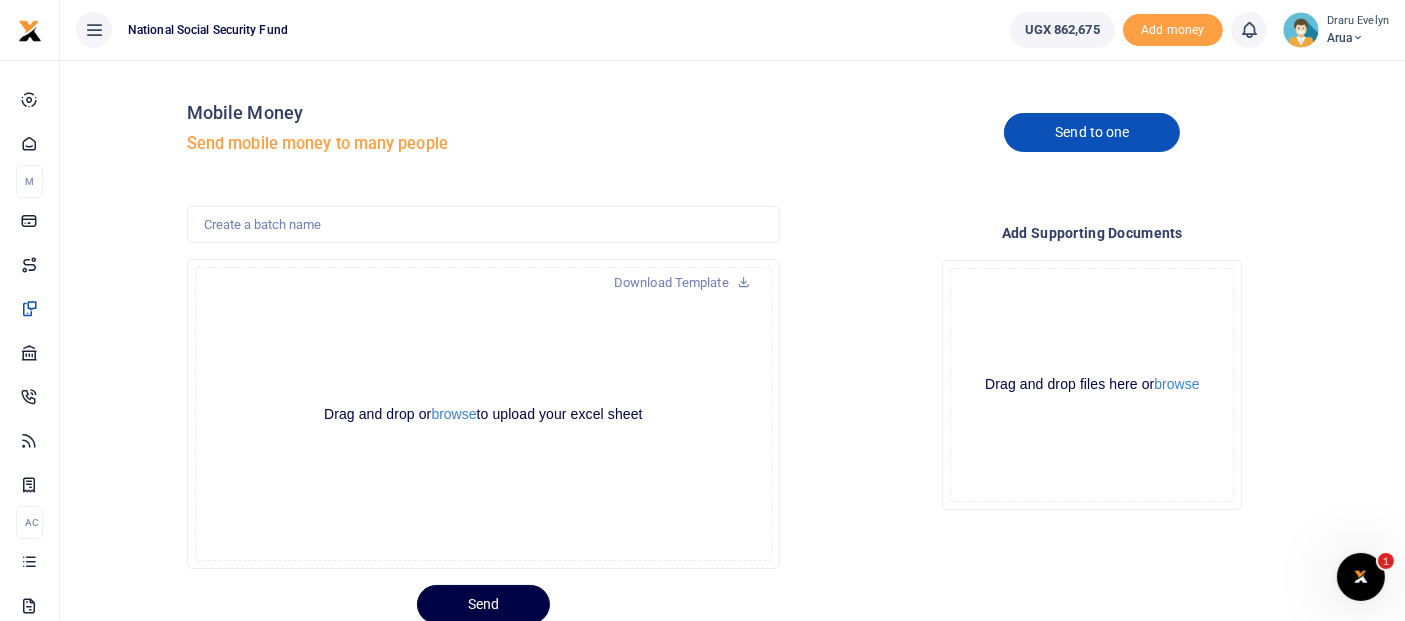 click on "Send to one" at bounding box center [1092, 132] 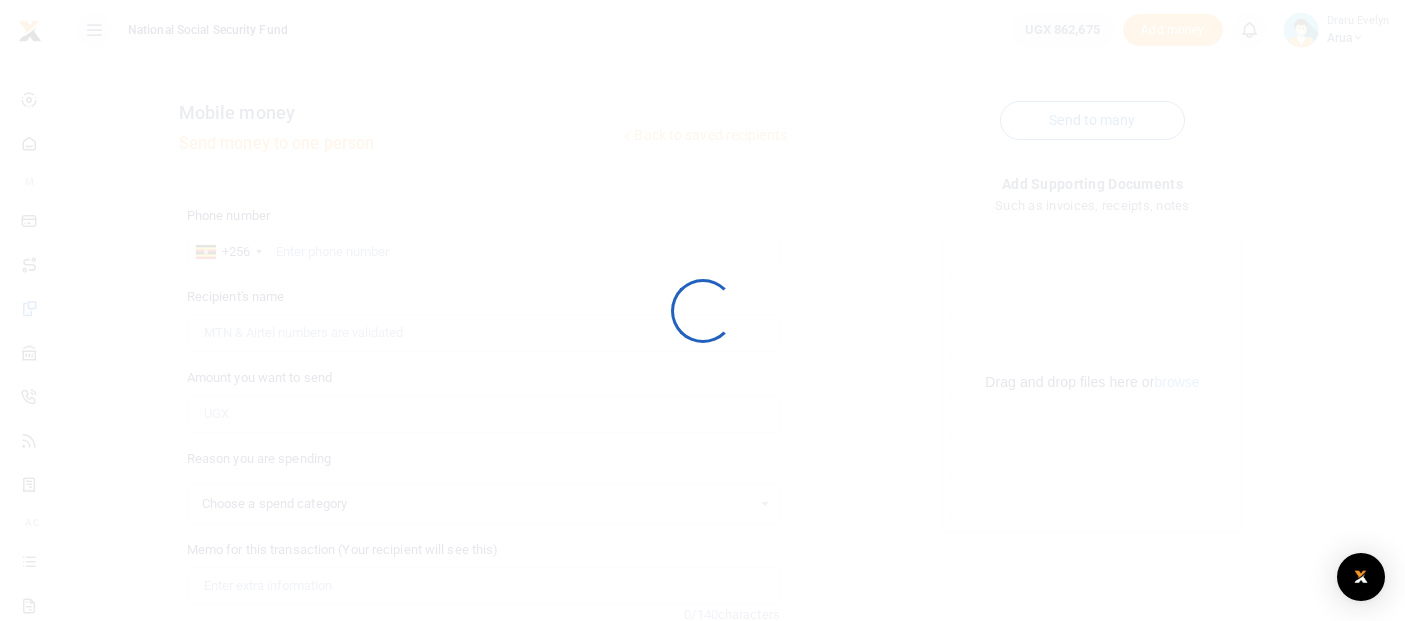 scroll, scrollTop: 0, scrollLeft: 0, axis: both 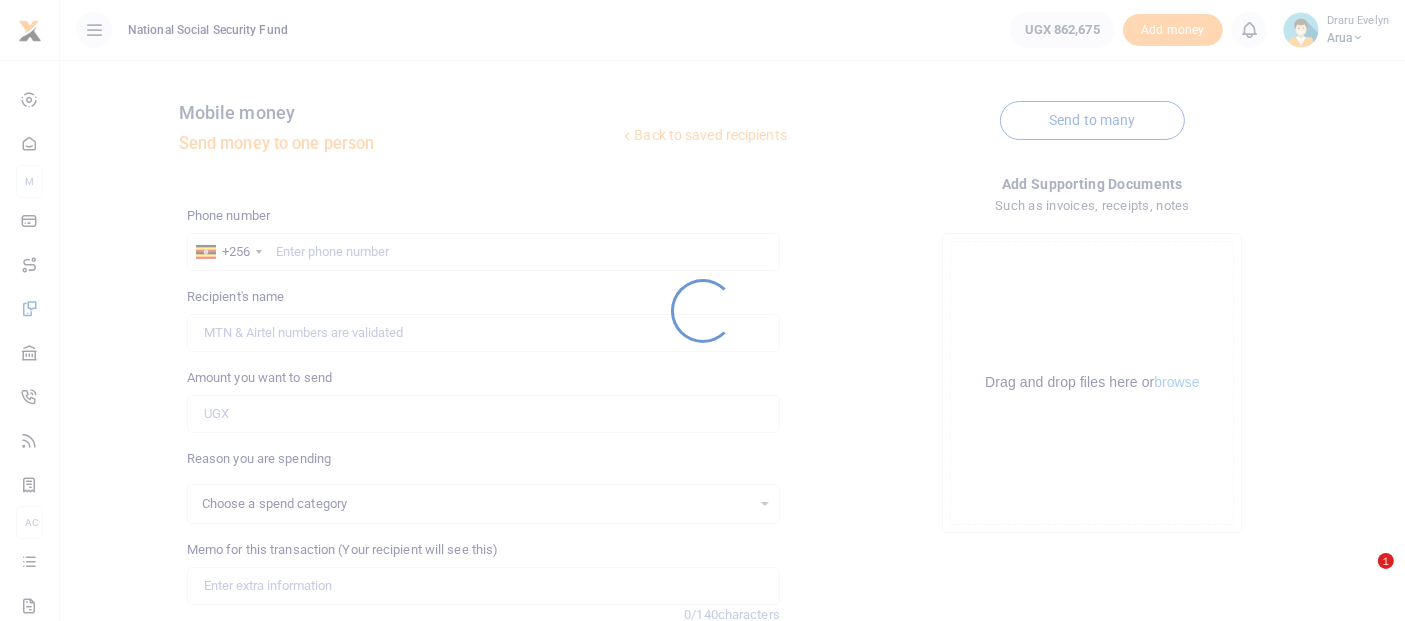 select 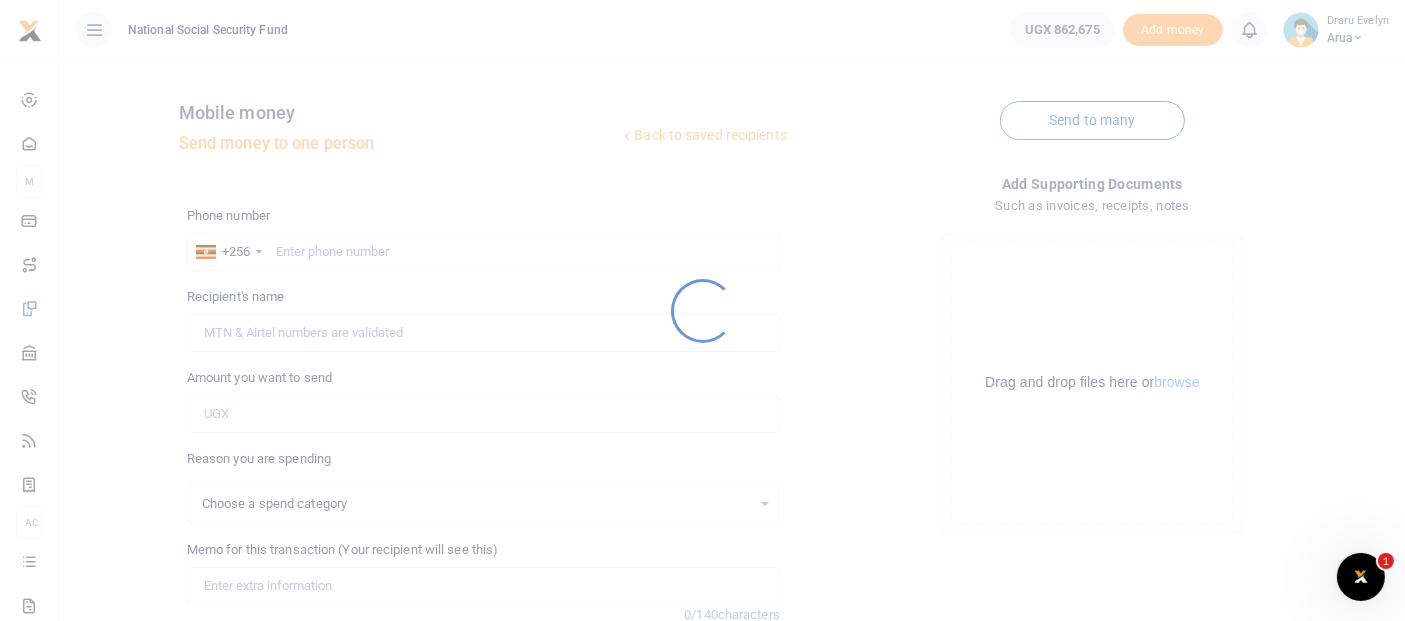 scroll, scrollTop: 0, scrollLeft: 0, axis: both 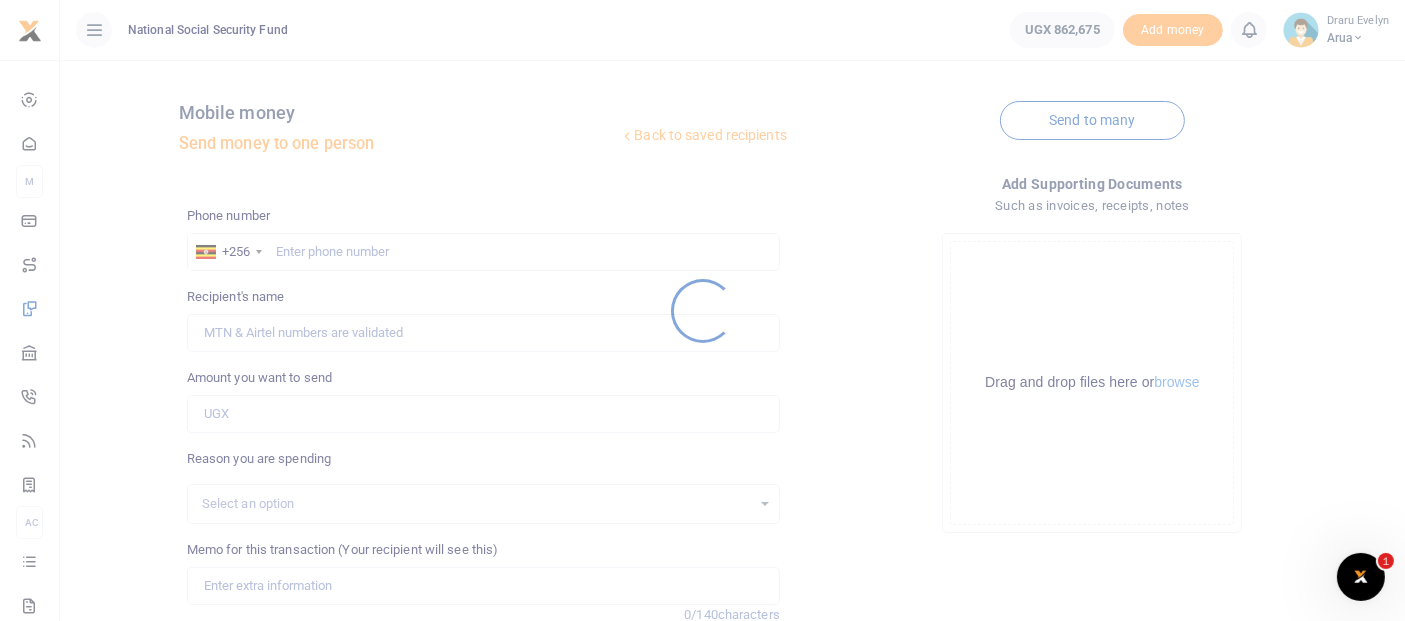 click at bounding box center (702, 310) 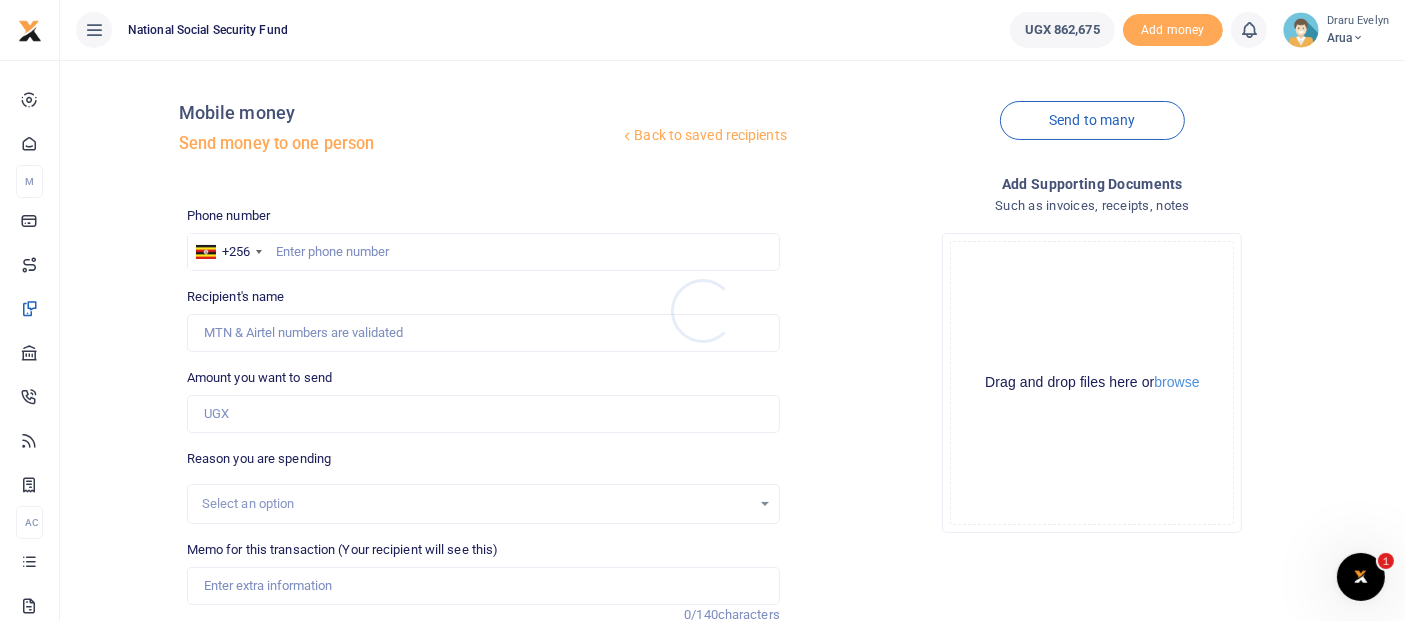 drag, startPoint x: 277, startPoint y: 248, endPoint x: 287, endPoint y: 259, distance: 14.866069 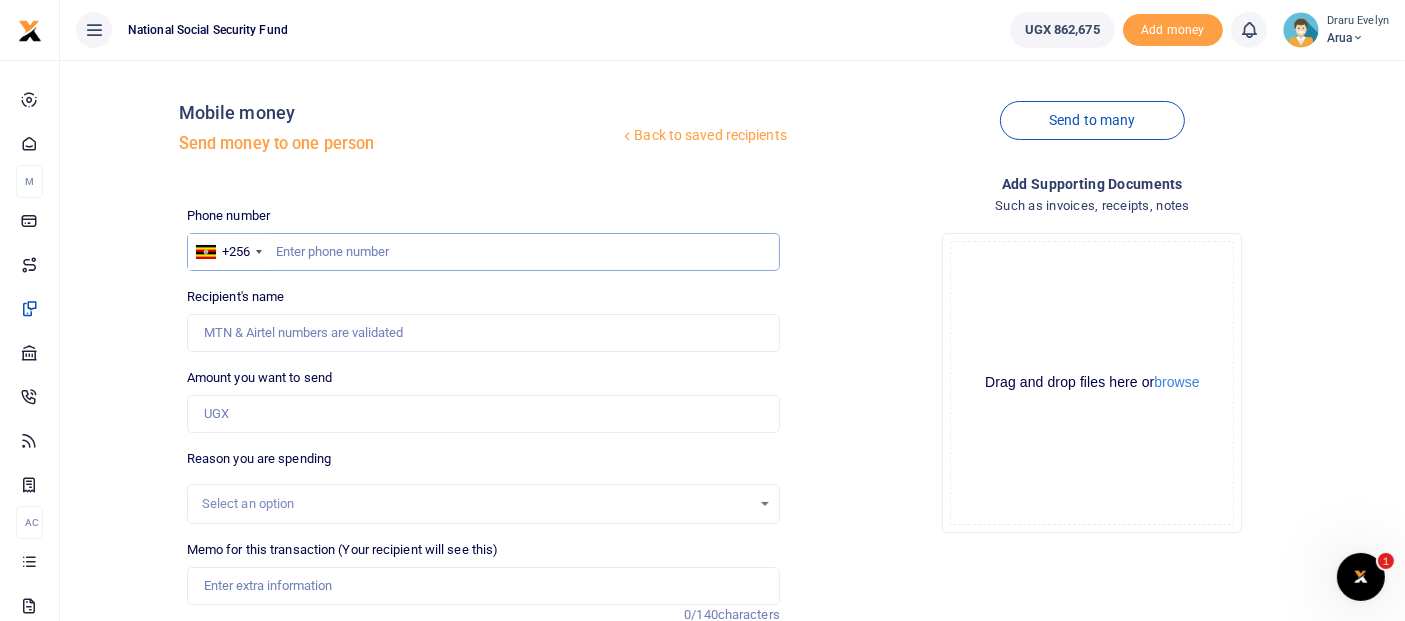 click at bounding box center [483, 252] 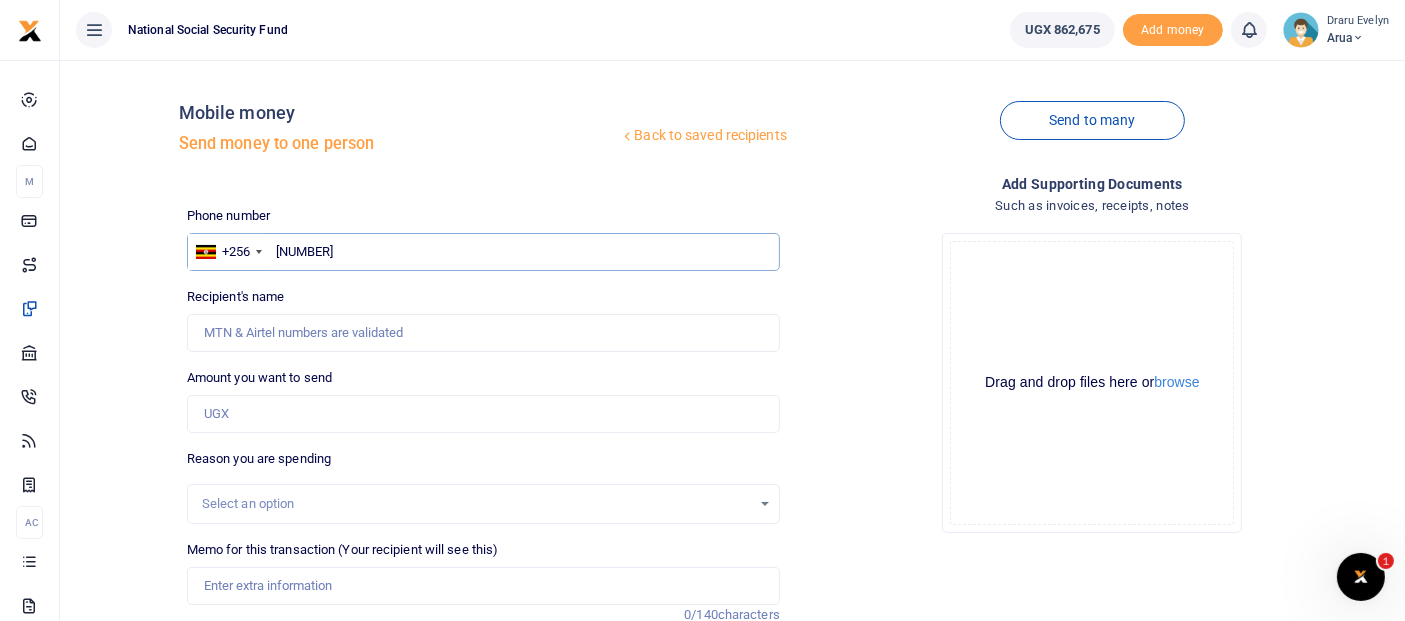 type on "[PHONE]" 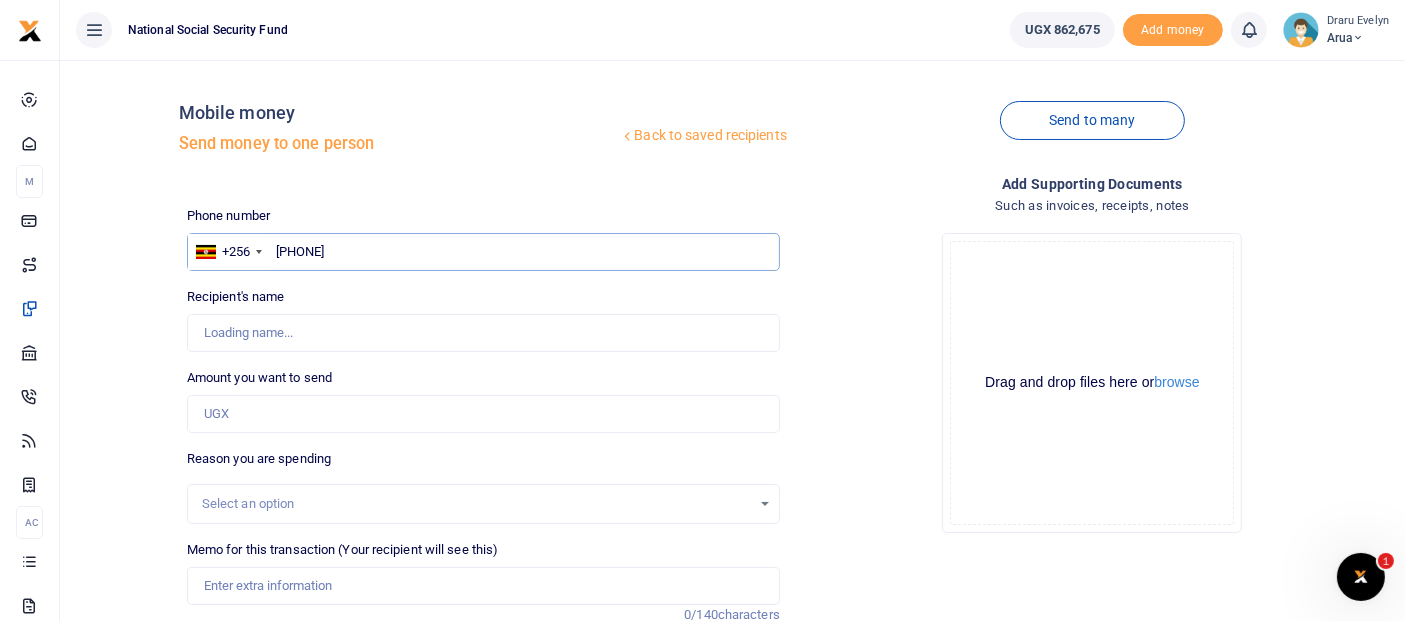 type on "[FIRST] [LAST]" 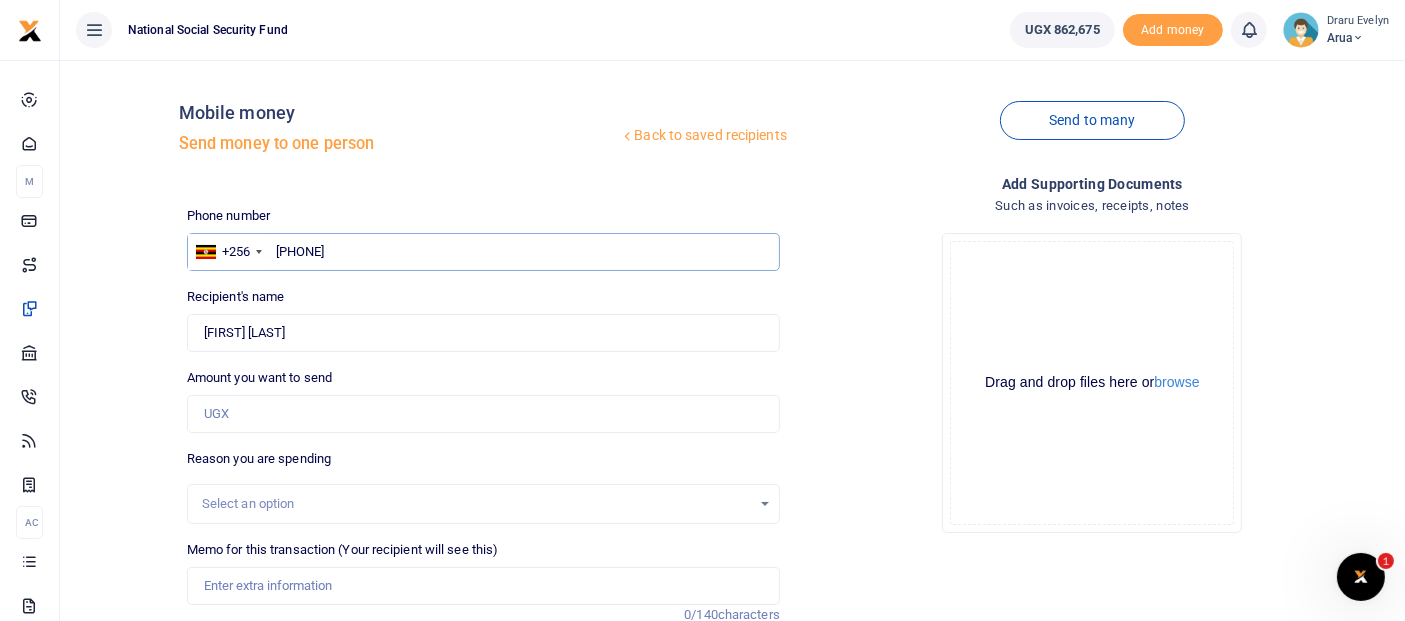 type on "[PHONE]" 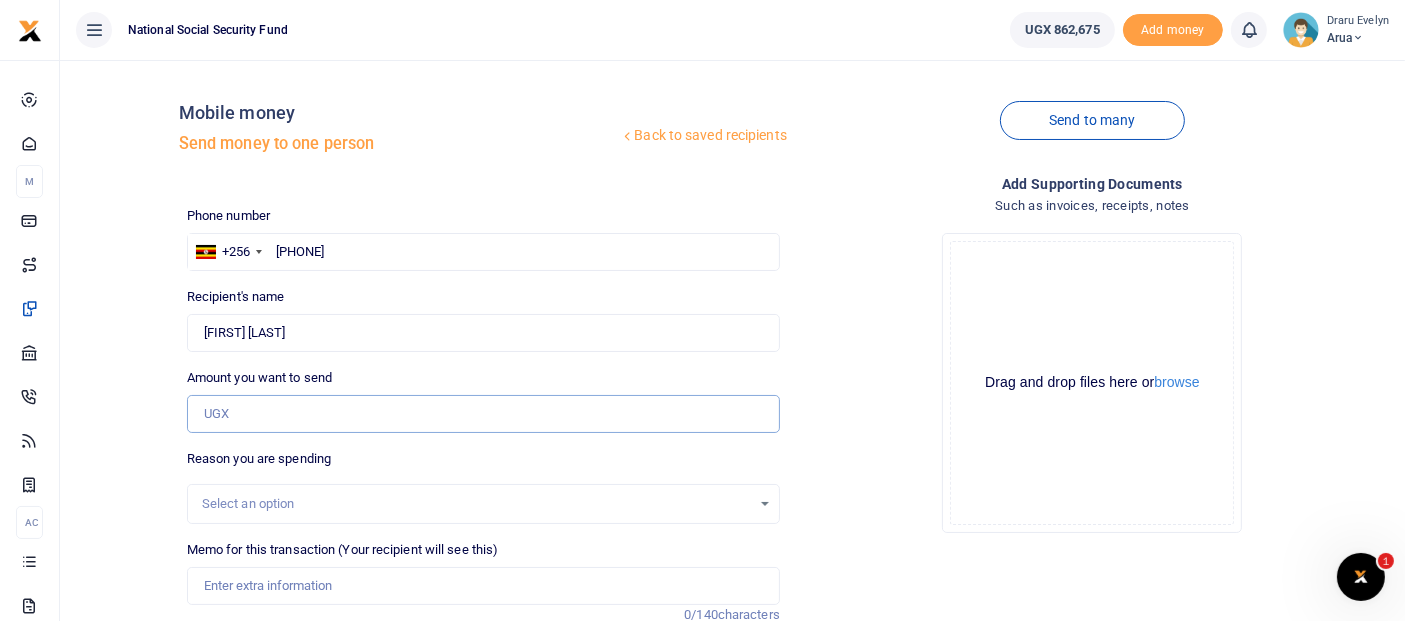 click on "Amount you want to send" at bounding box center (483, 414) 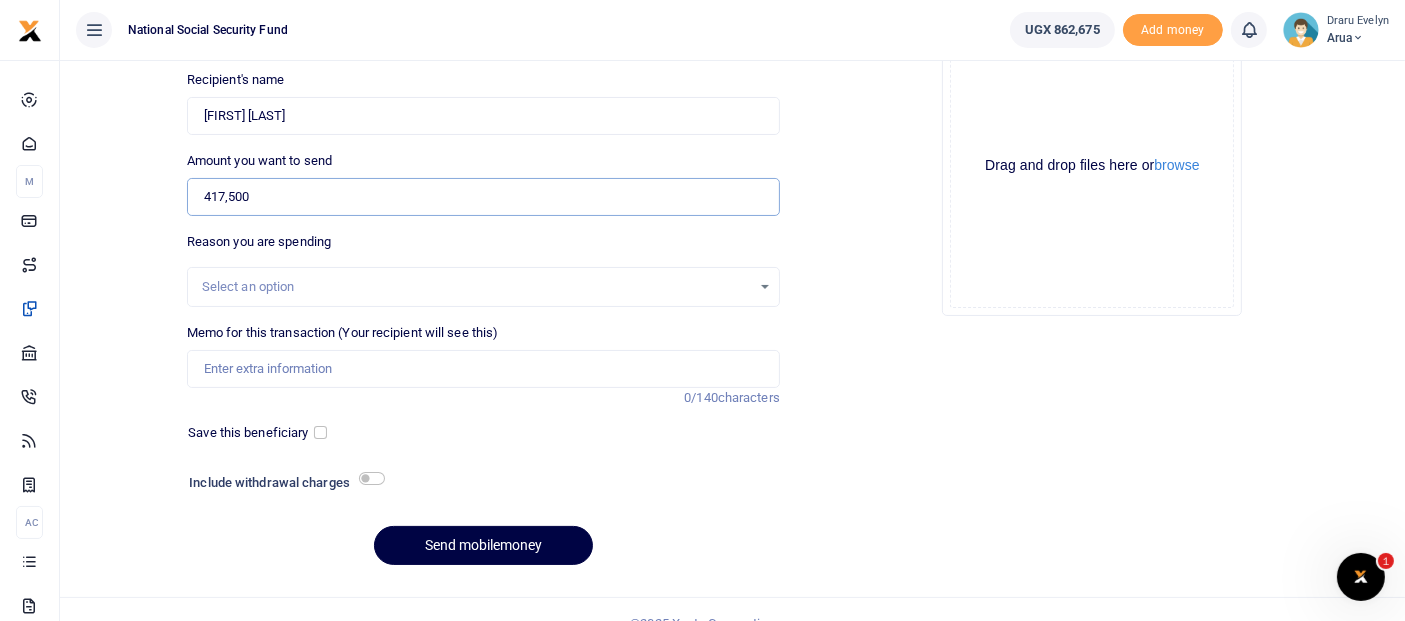 scroll, scrollTop: 222, scrollLeft: 0, axis: vertical 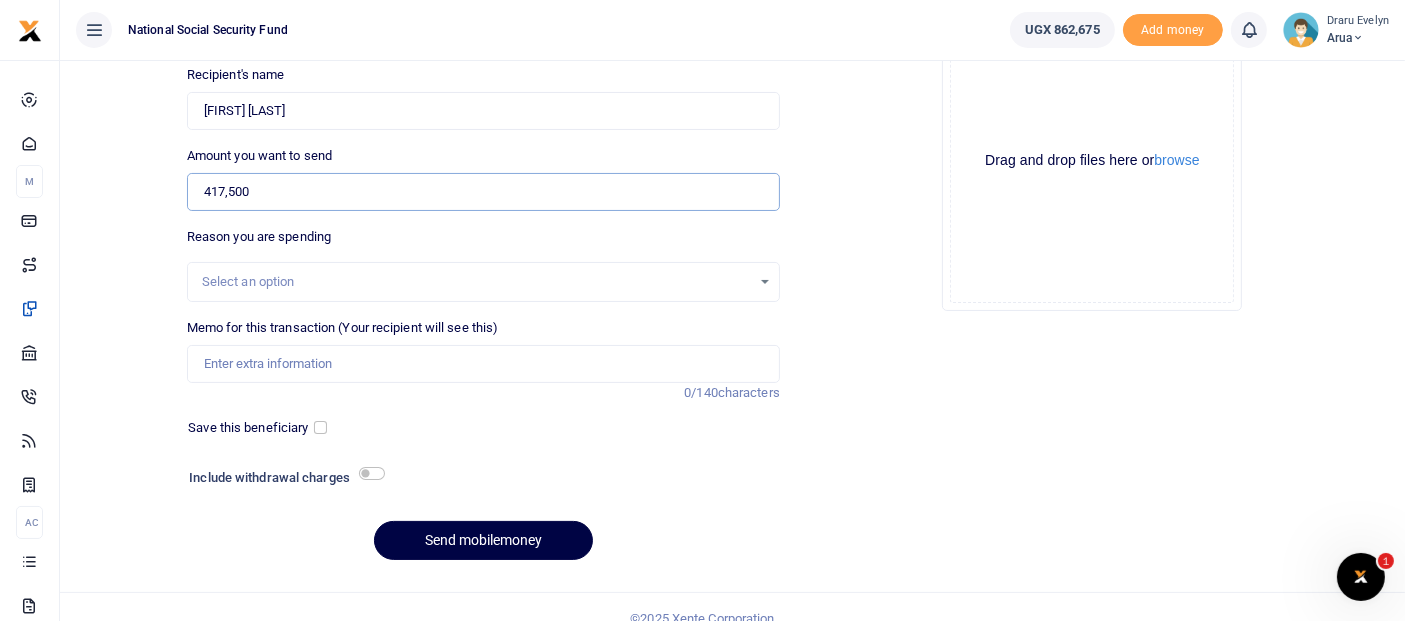 type on "417,500" 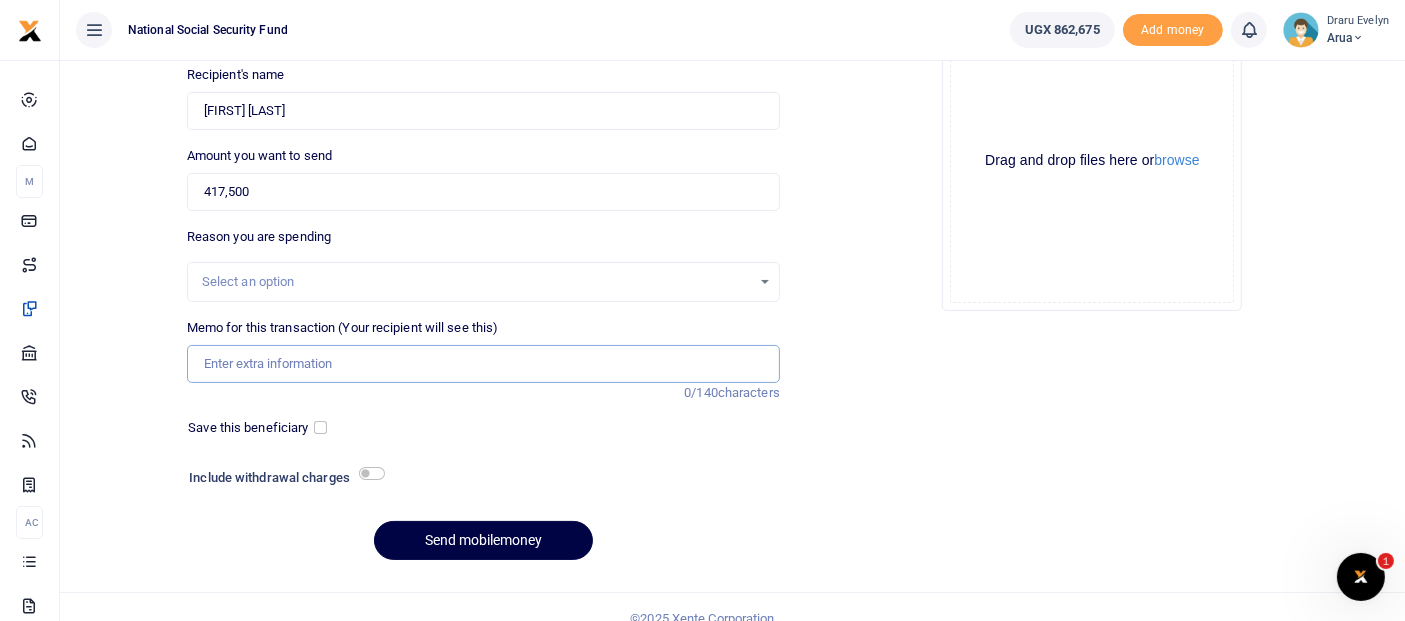 click on "Memo for this transaction (Your recipient will see this)" at bounding box center [483, 364] 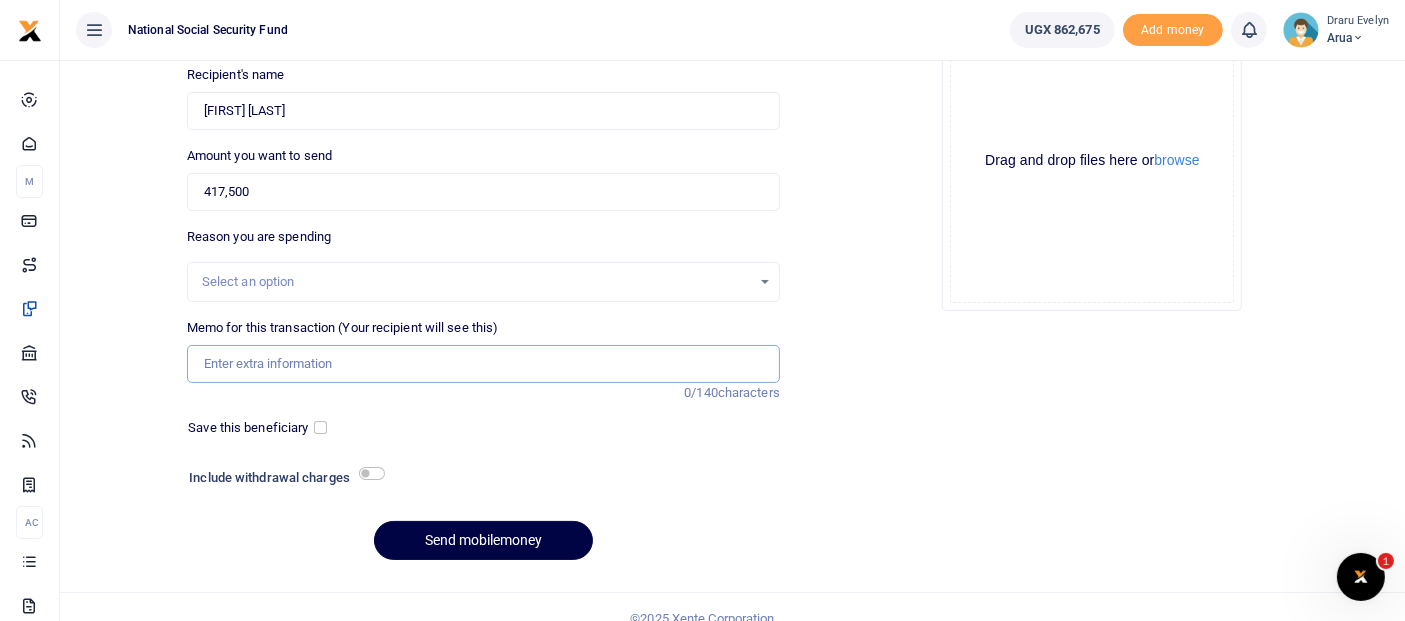 type on "office shopping payment" 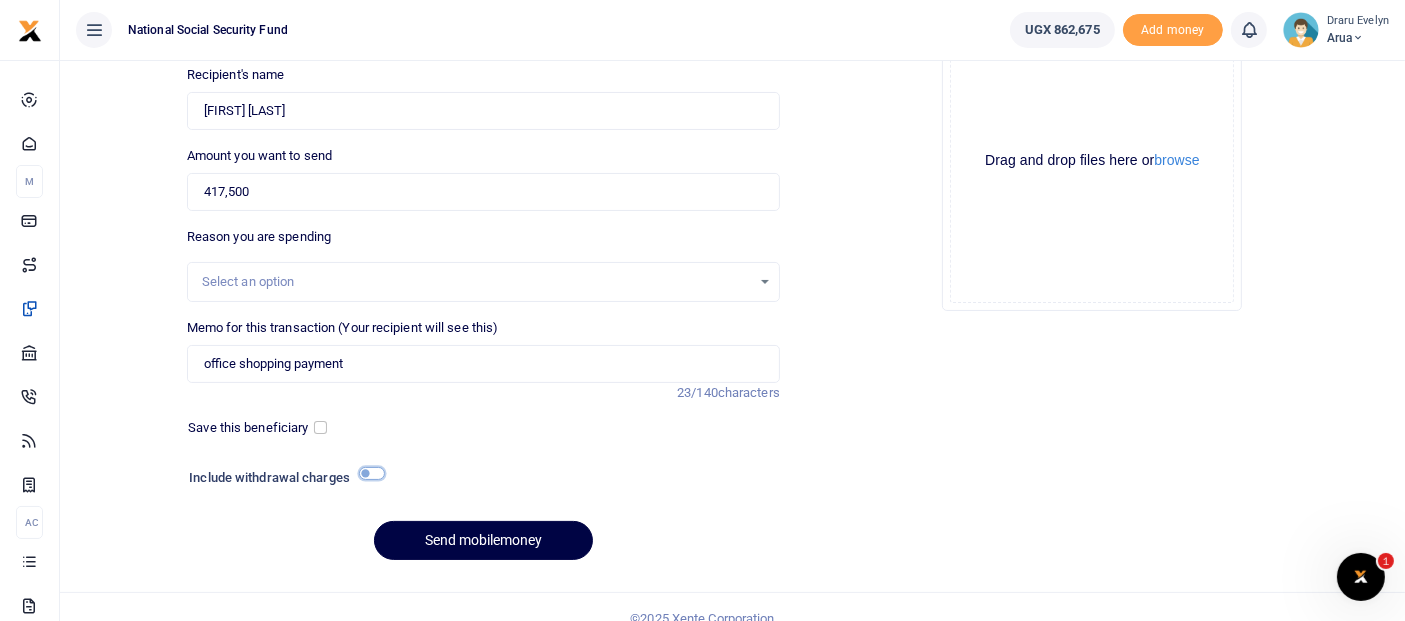 click at bounding box center (372, 473) 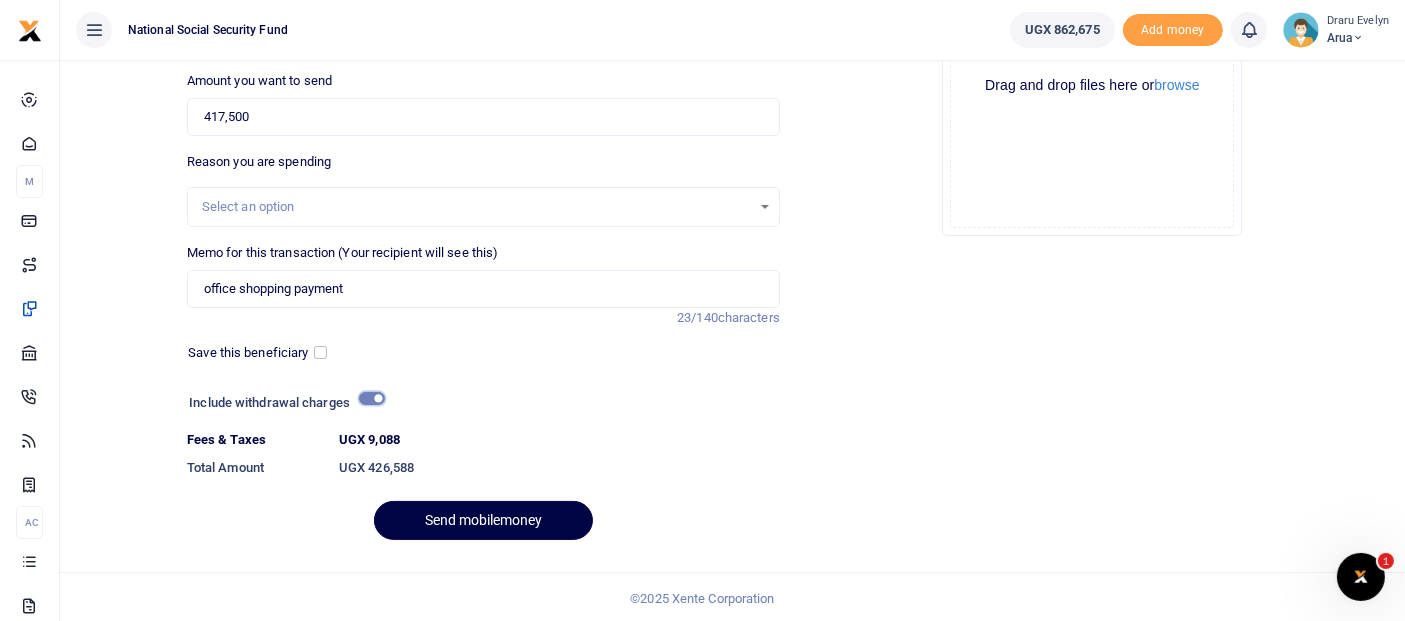scroll, scrollTop: 298, scrollLeft: 0, axis: vertical 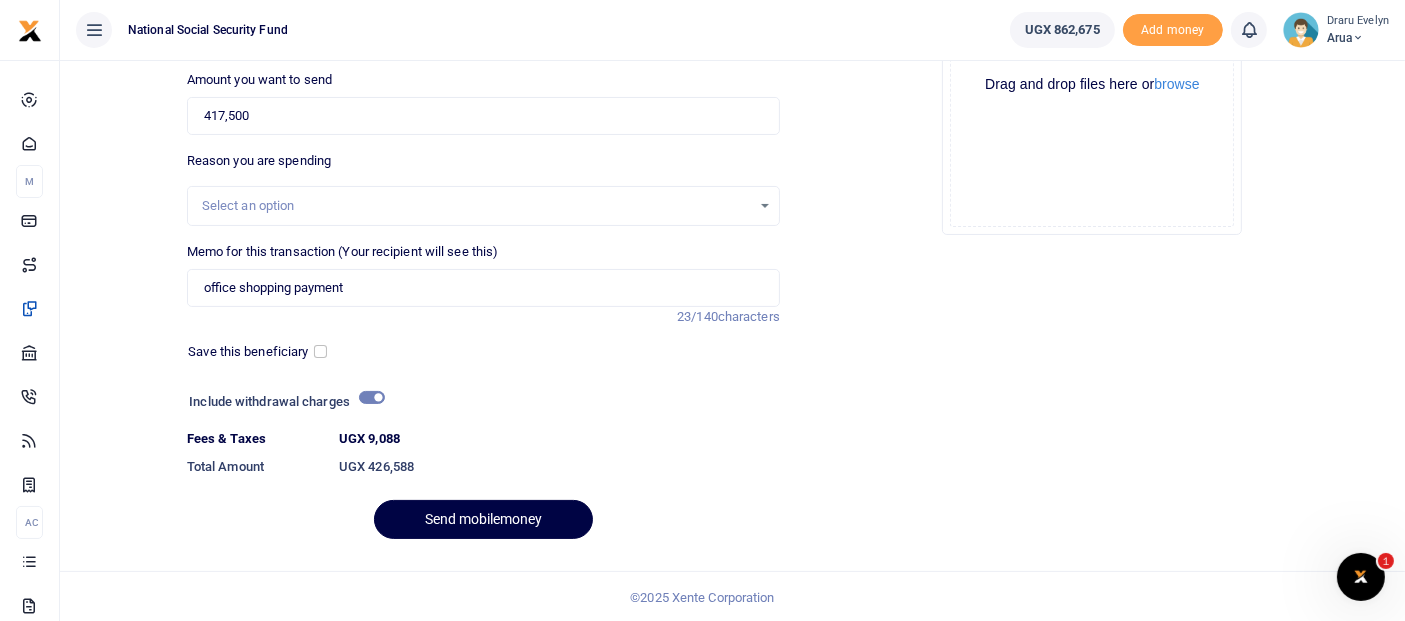 click on "Select an option" at bounding box center (476, 206) 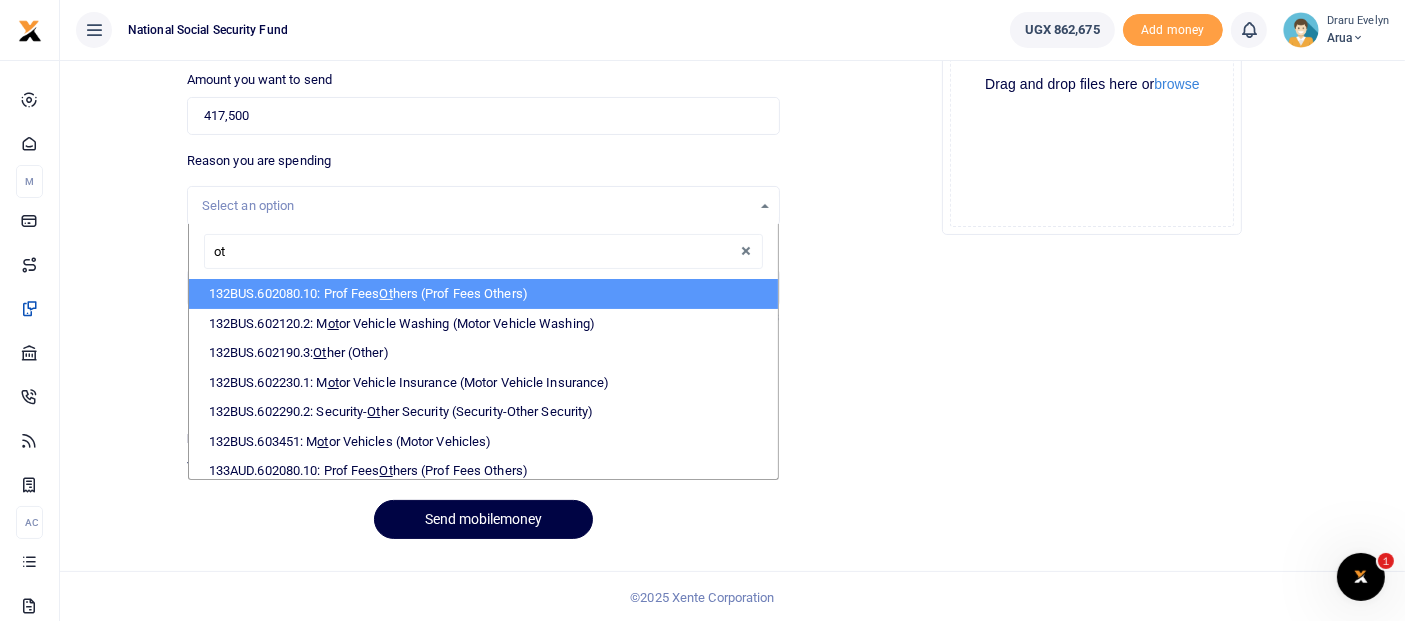type on "oth" 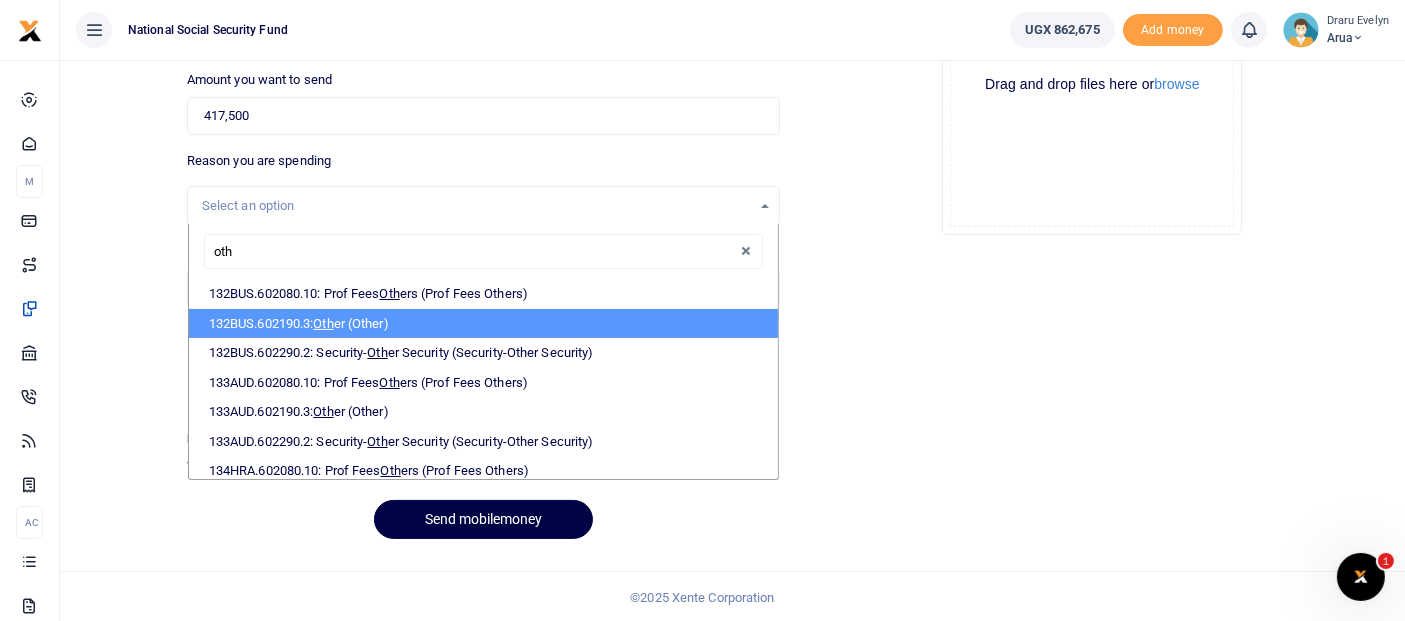 click on "132BUS.602190.3:  Oth er (Other)" at bounding box center [483, 324] 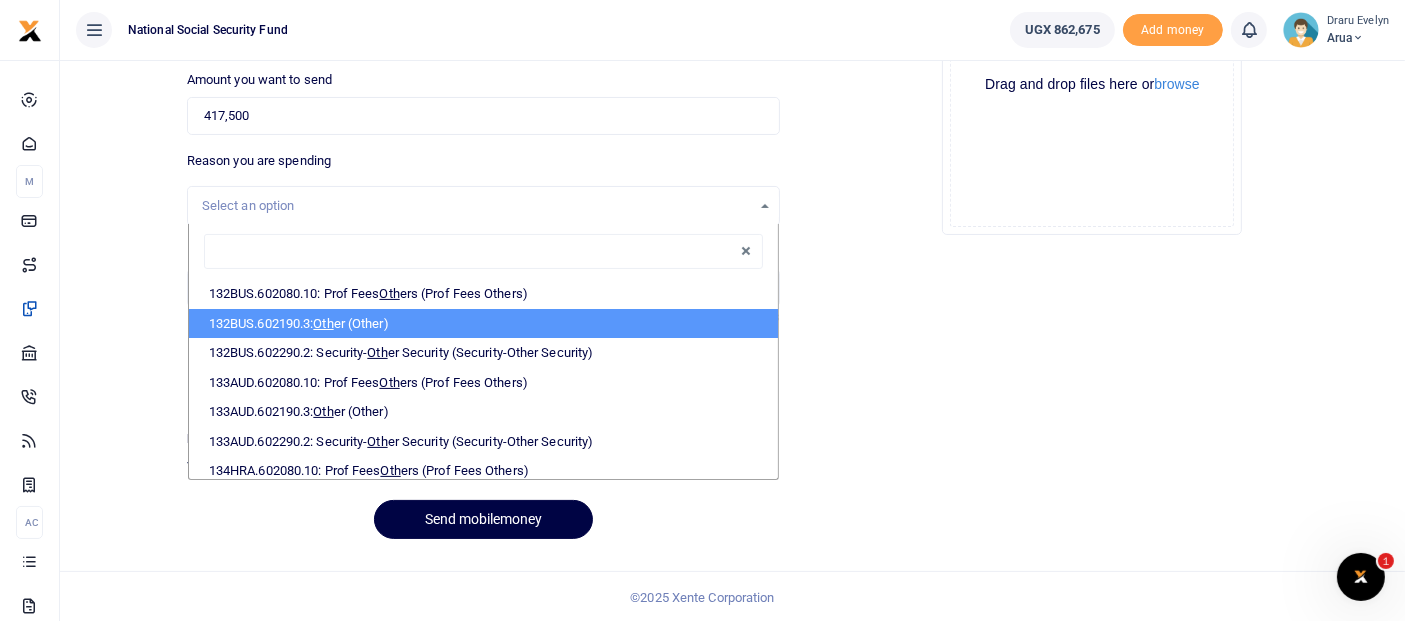 select on "237" 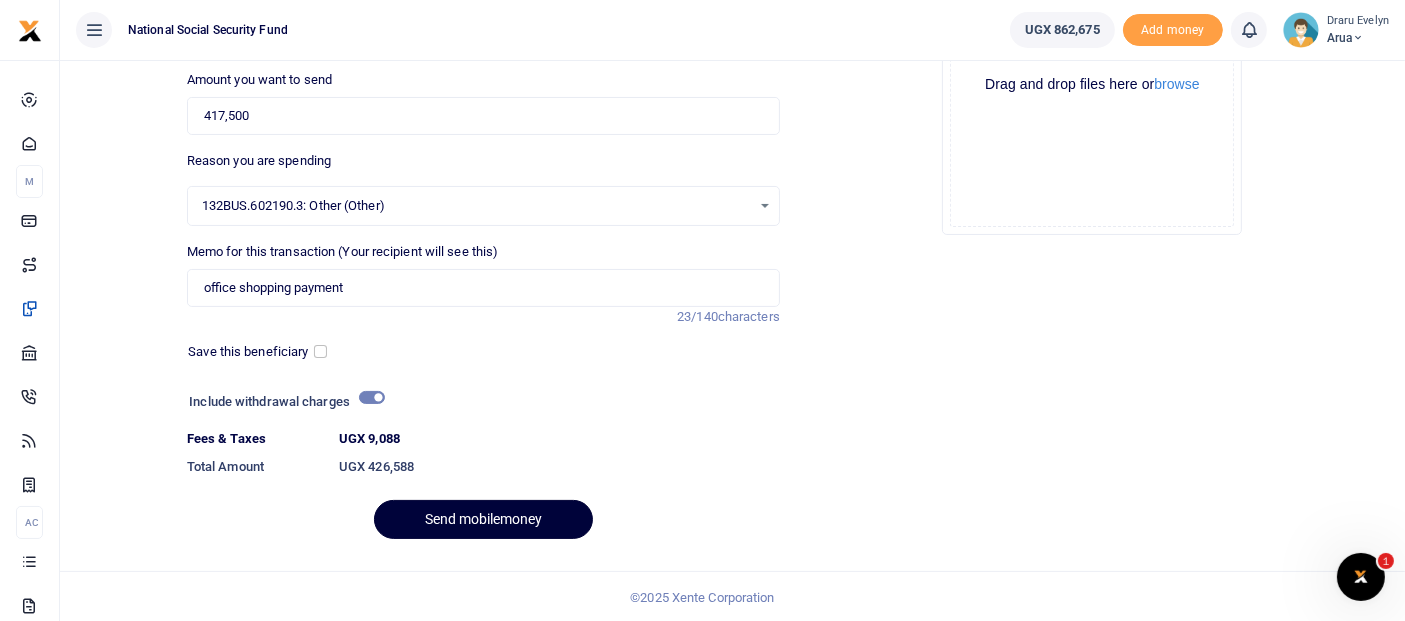 click on "Send mobilemoney" at bounding box center [483, 519] 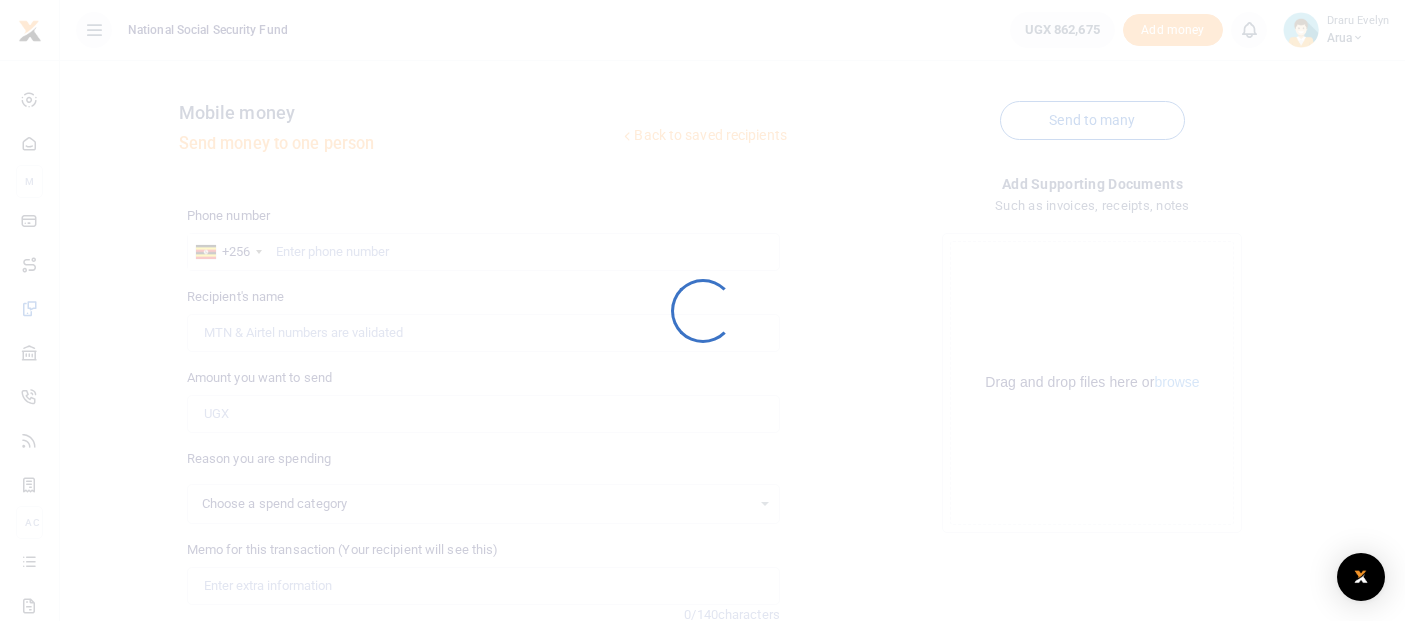 scroll, scrollTop: 242, scrollLeft: 0, axis: vertical 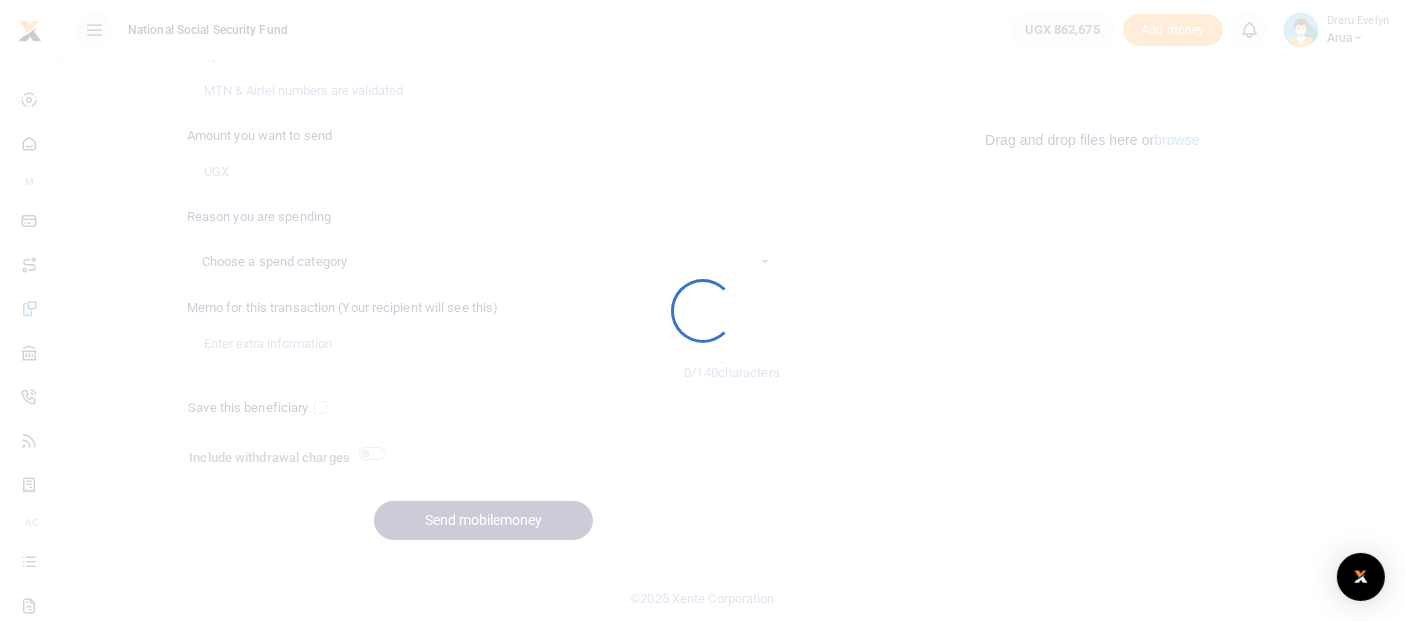 select 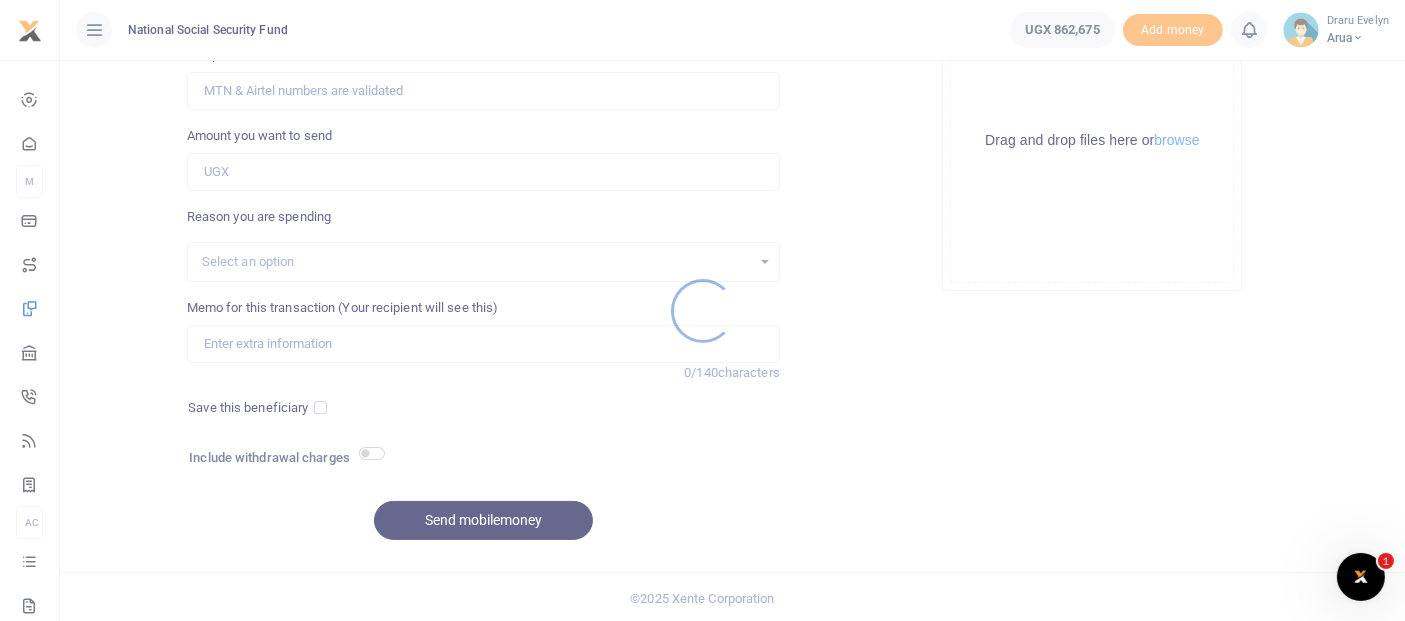 scroll, scrollTop: 0, scrollLeft: 0, axis: both 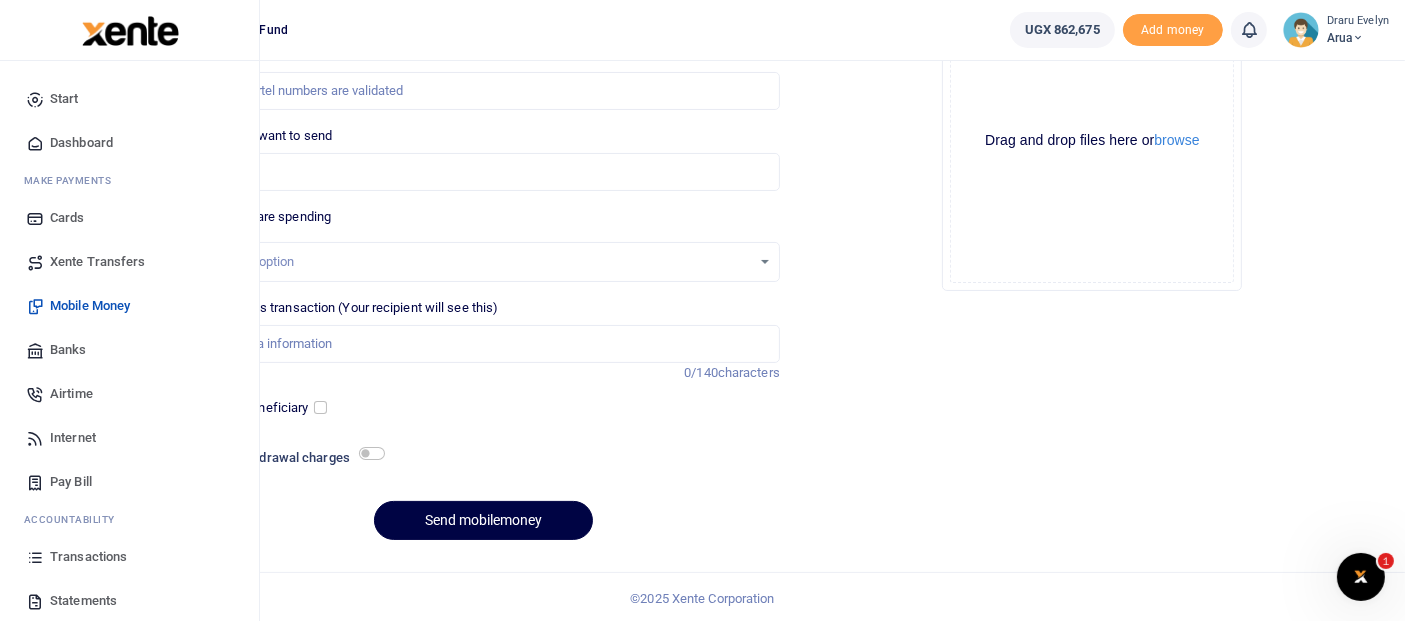 click on "Transactions" at bounding box center [88, 557] 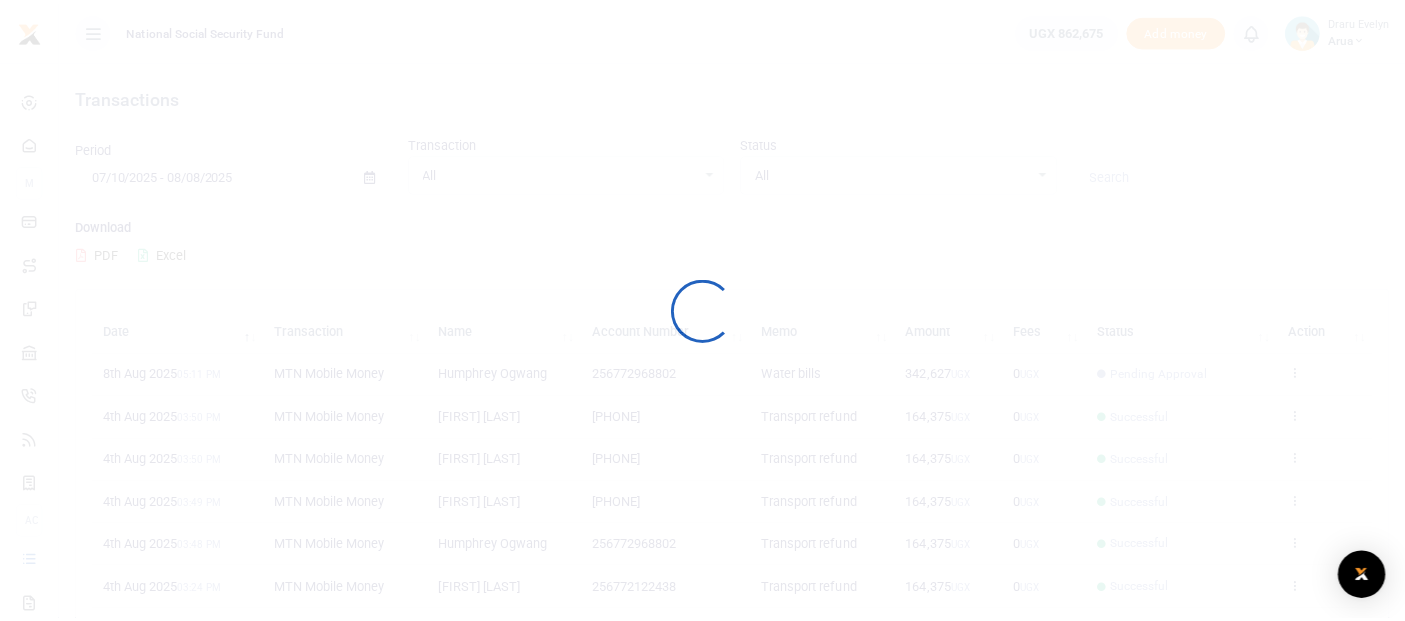 scroll, scrollTop: 0, scrollLeft: 0, axis: both 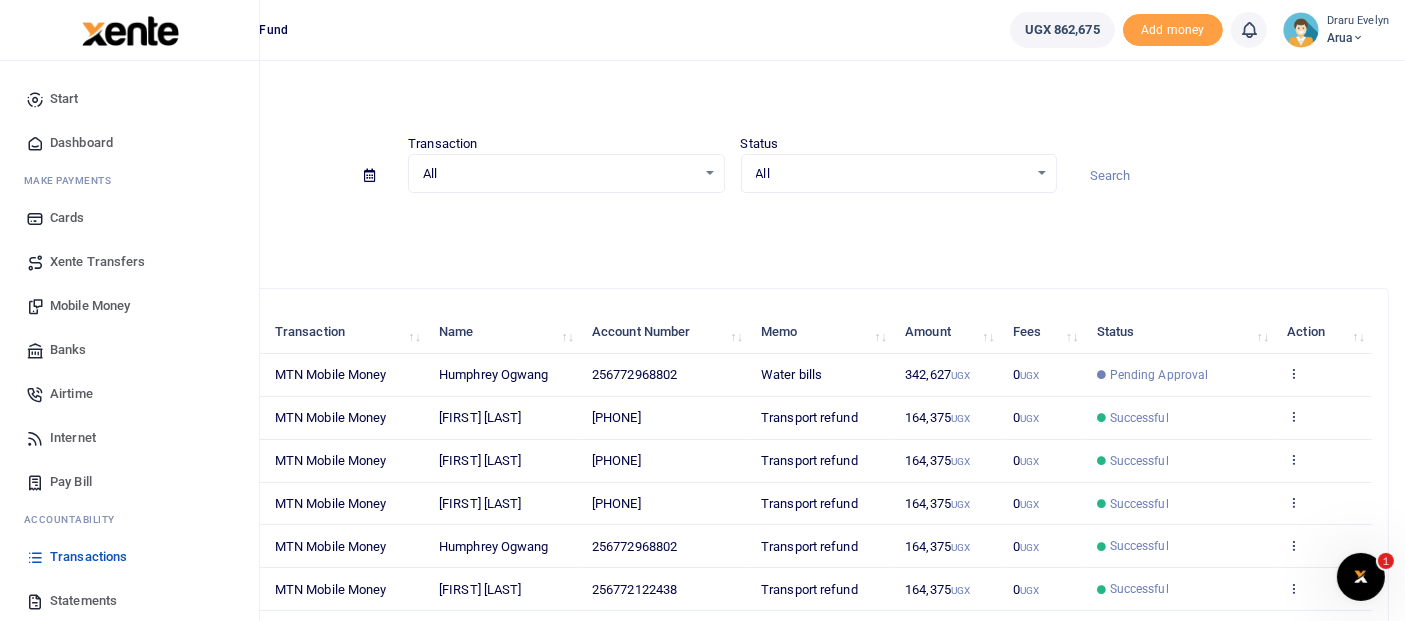 click on "Transactions" at bounding box center [88, 557] 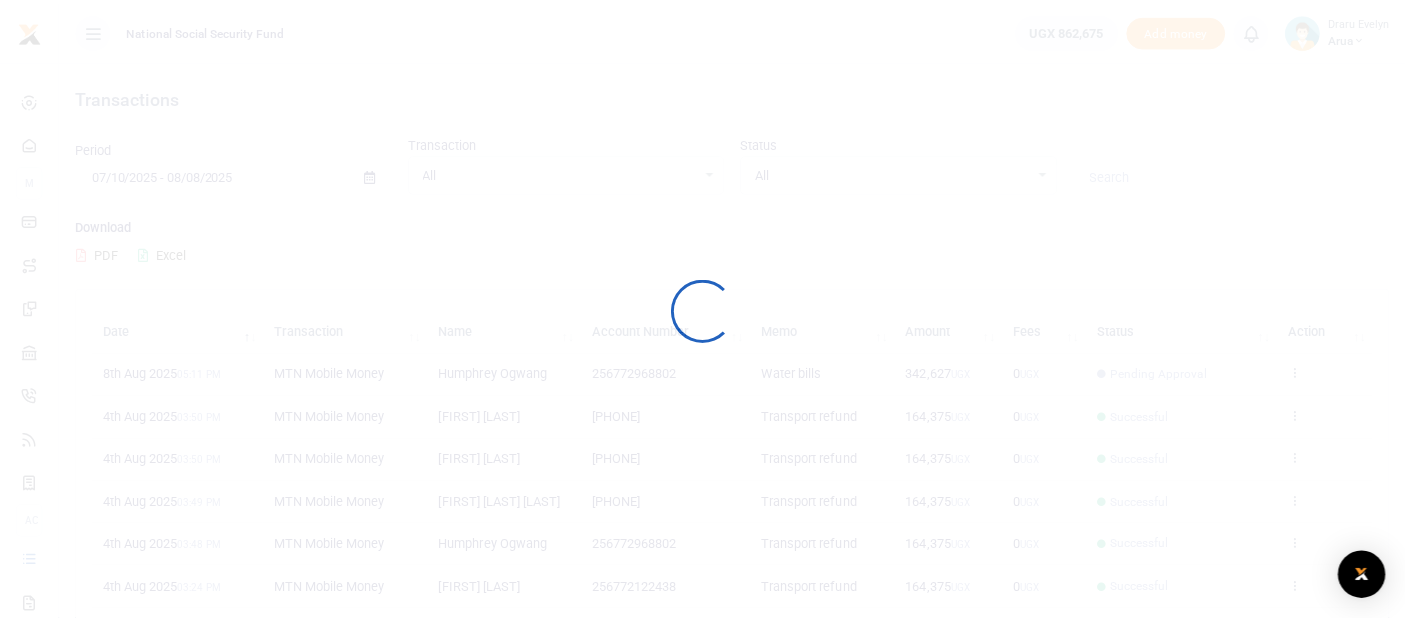 scroll, scrollTop: 0, scrollLeft: 0, axis: both 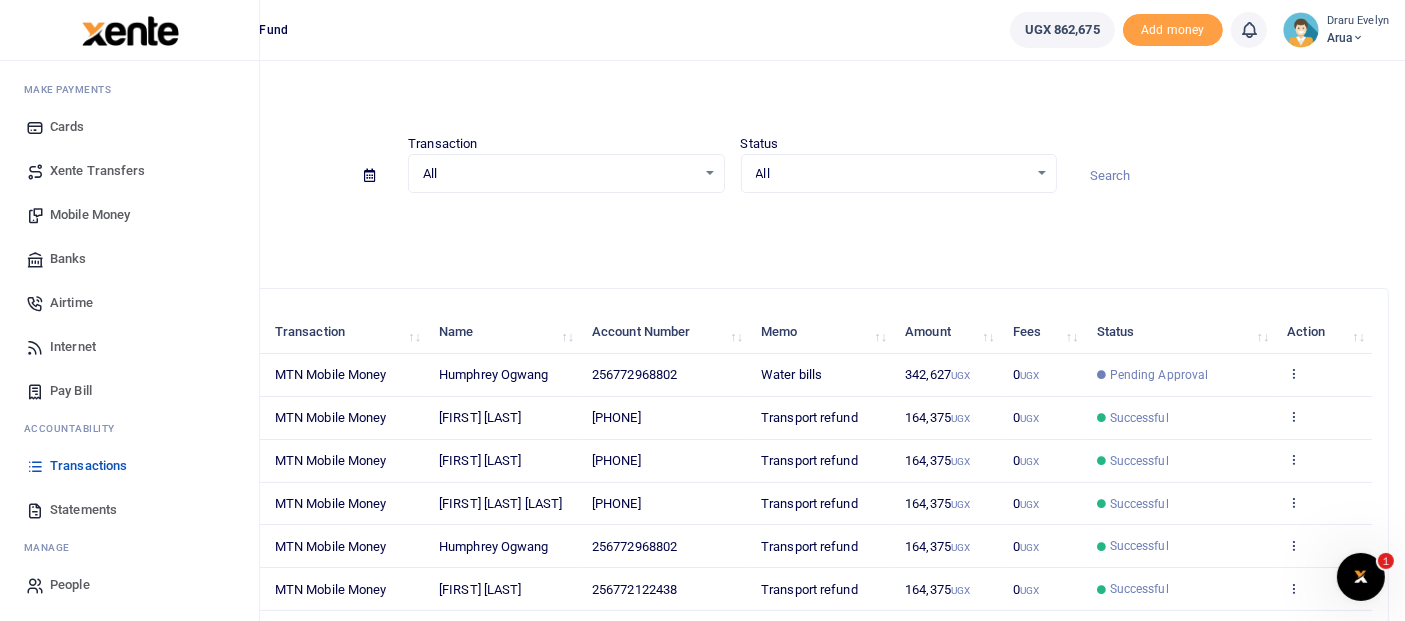 click on "Transactions" at bounding box center [88, 466] 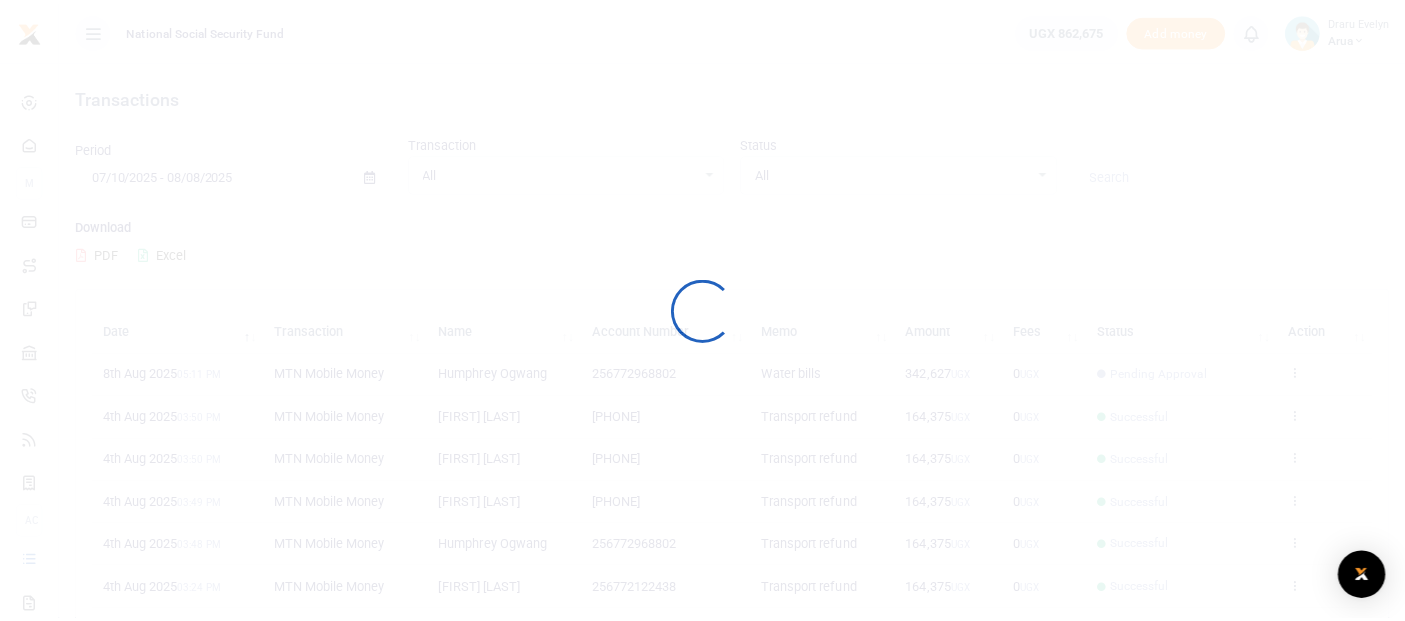 scroll, scrollTop: 0, scrollLeft: 0, axis: both 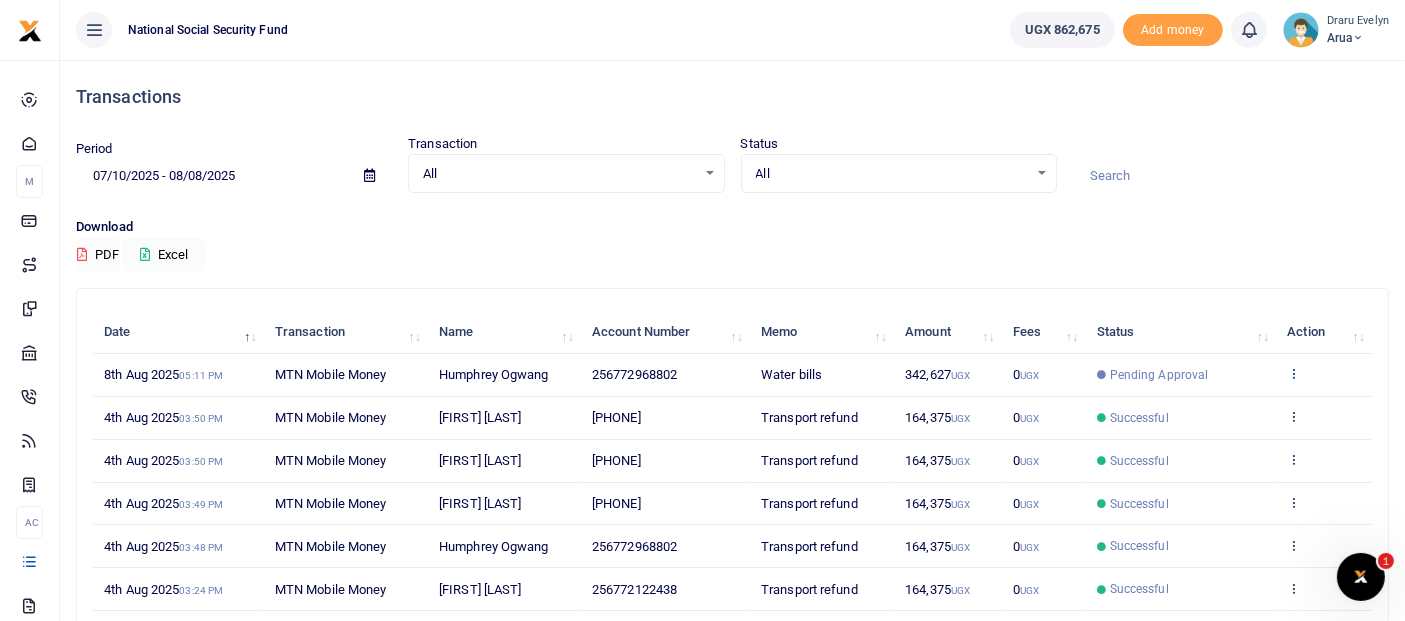 click at bounding box center [1293, 373] 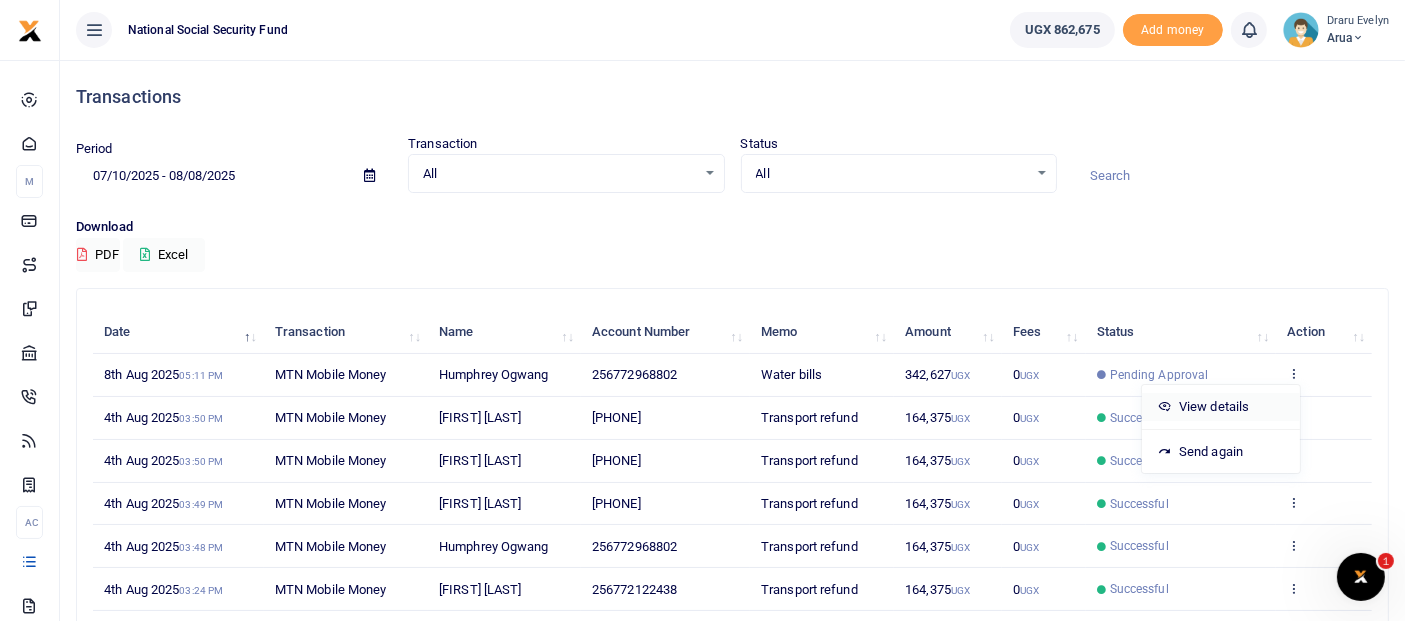 click on "View details" at bounding box center [1221, 407] 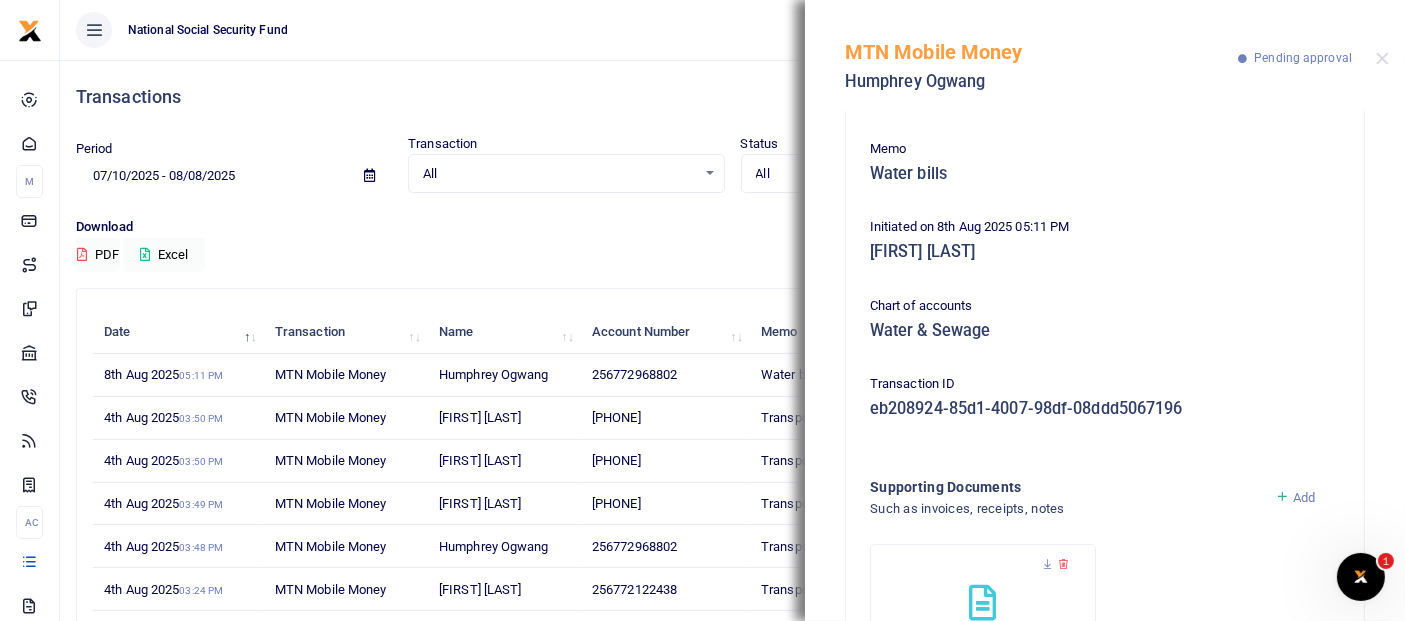 scroll, scrollTop: 379, scrollLeft: 0, axis: vertical 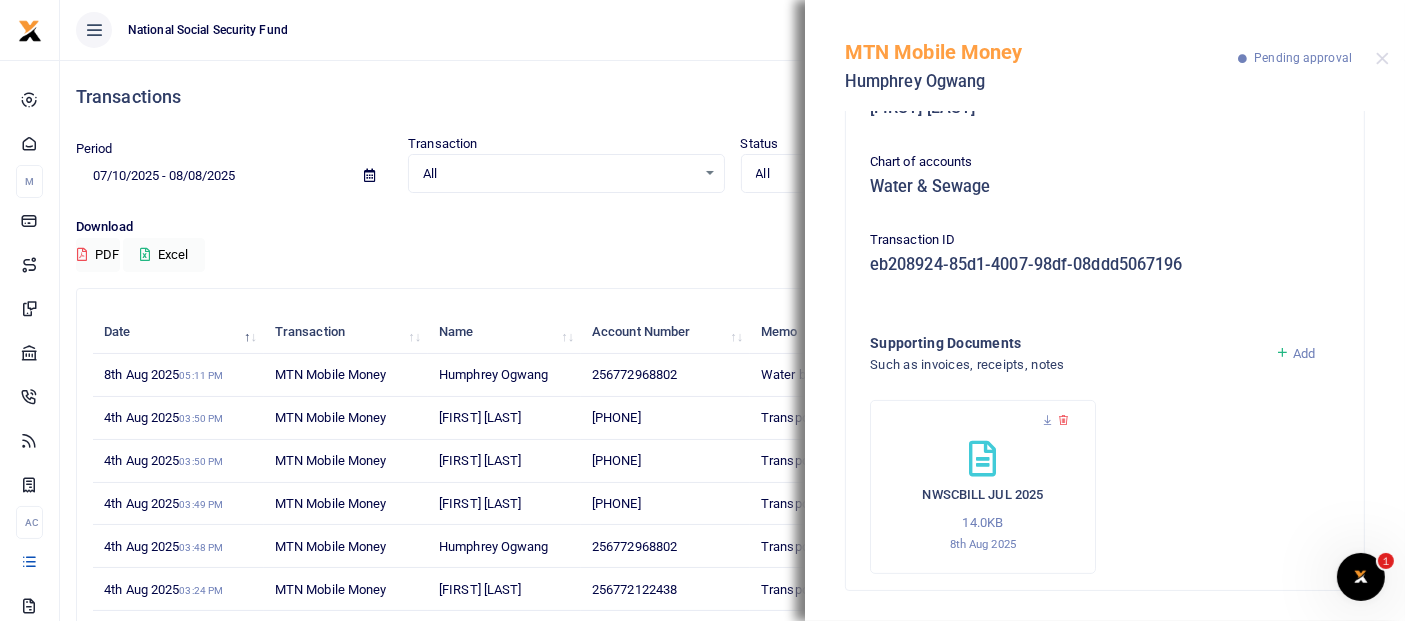 click on "MTN Mobile Money
Humphrey Ogwang
Pending approval" at bounding box center (1105, 55) 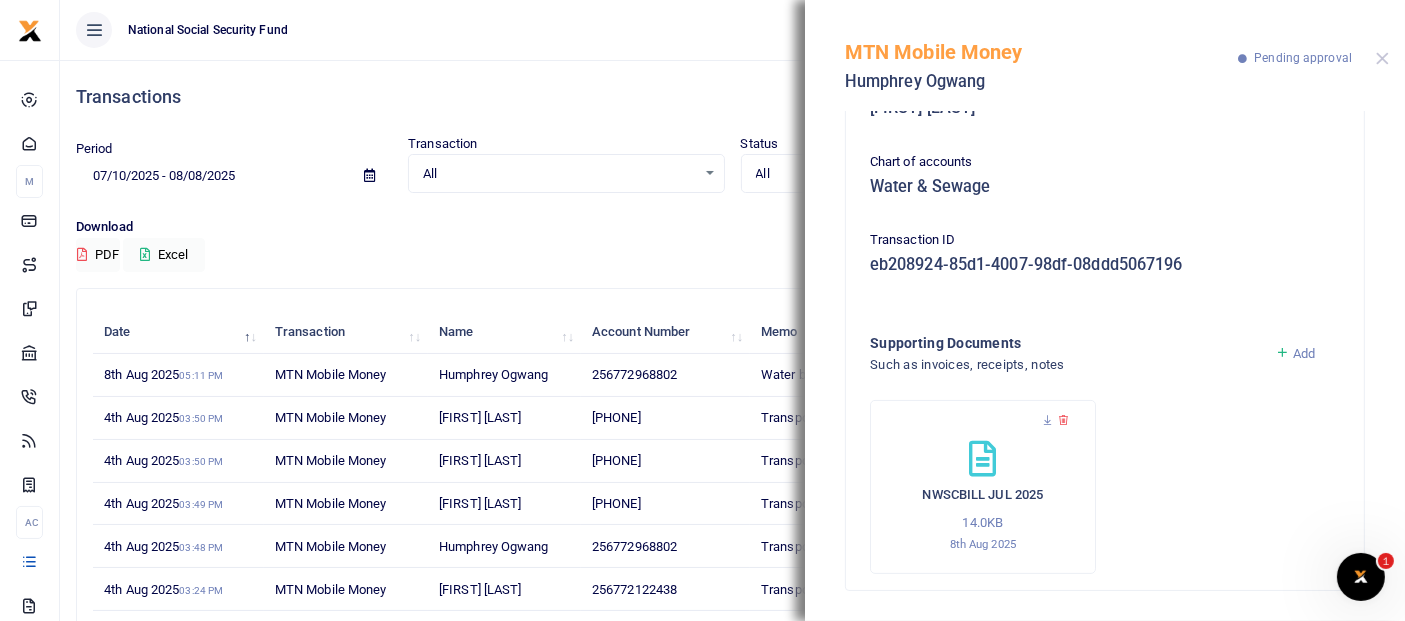 click on "MTN Mobile Money
Humphrey Ogwang
Pending approval" at bounding box center [1105, 55] 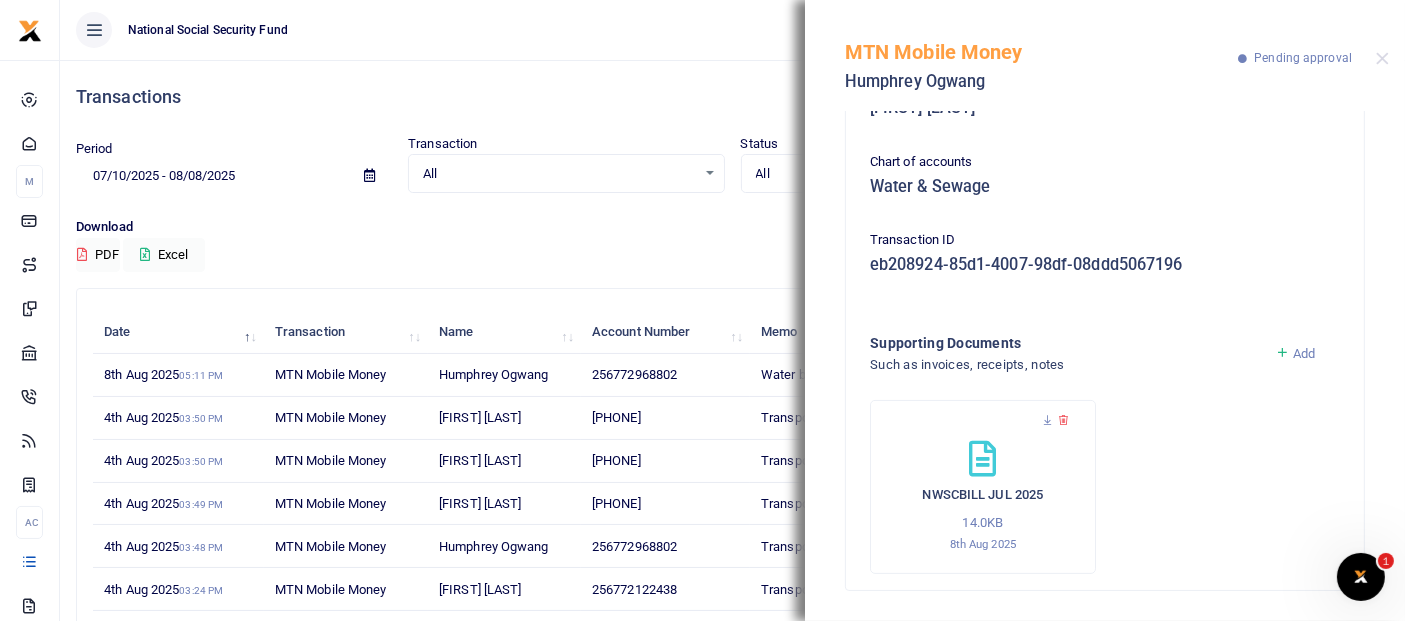 click on "MTN Mobile Money
Humphrey Ogwang
Pending approval" at bounding box center [1105, 55] 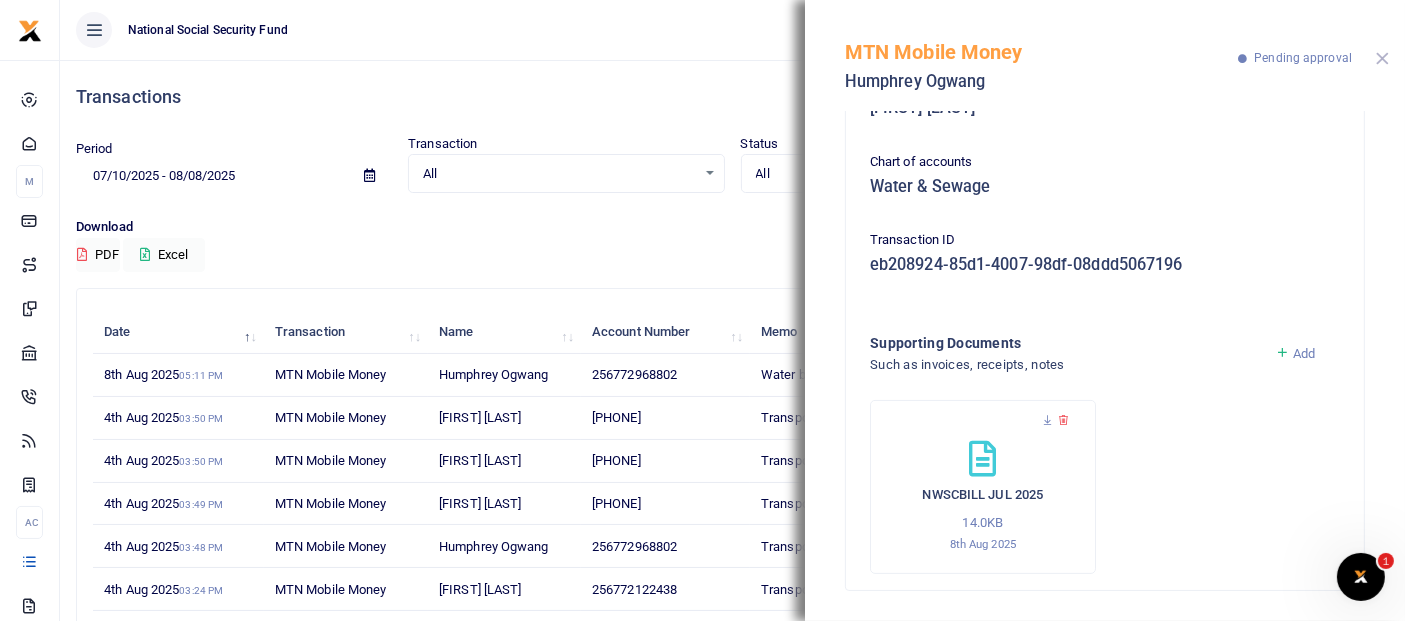 click at bounding box center [1382, 58] 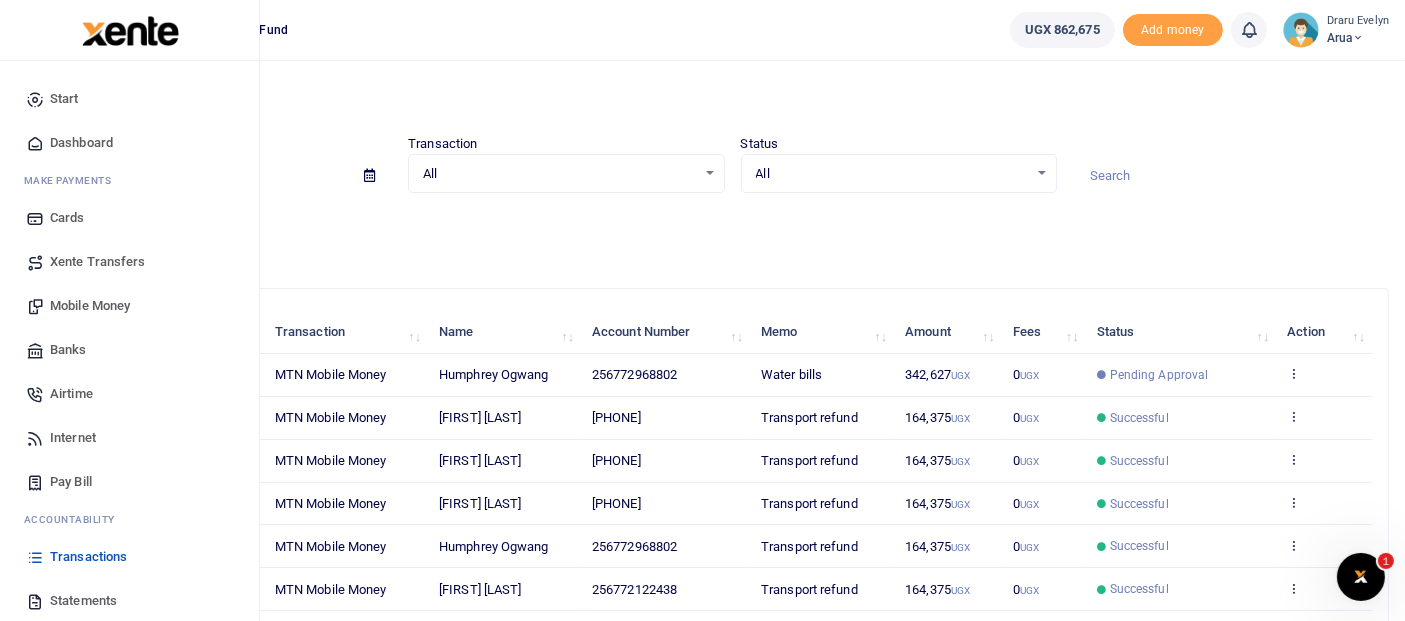 click on "Mobile Money" at bounding box center [129, 306] 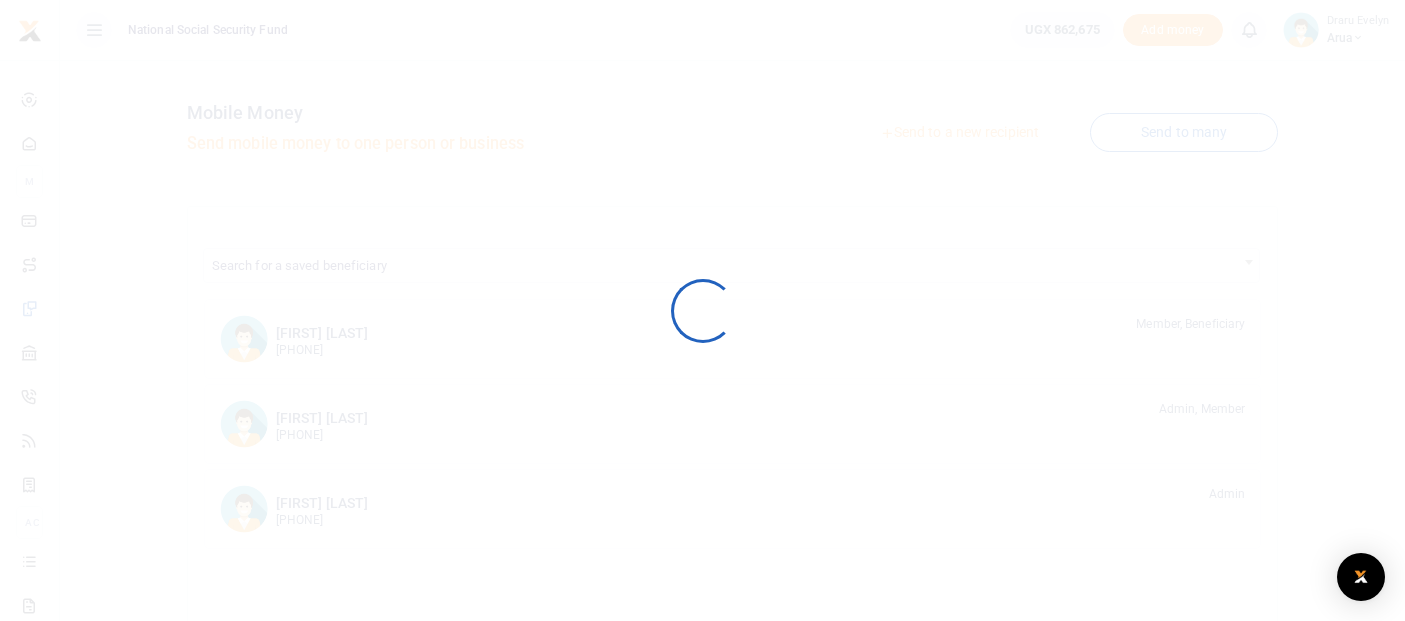 scroll, scrollTop: 0, scrollLeft: 0, axis: both 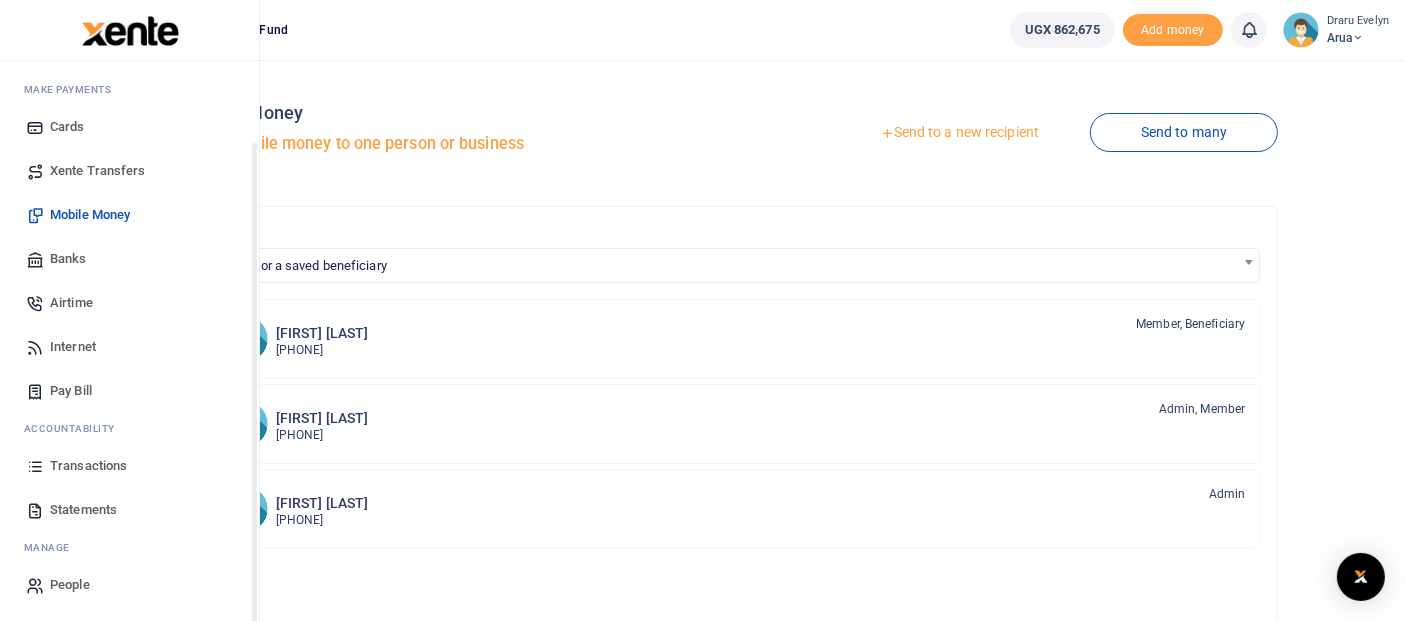 click on "Transactions" at bounding box center [88, 466] 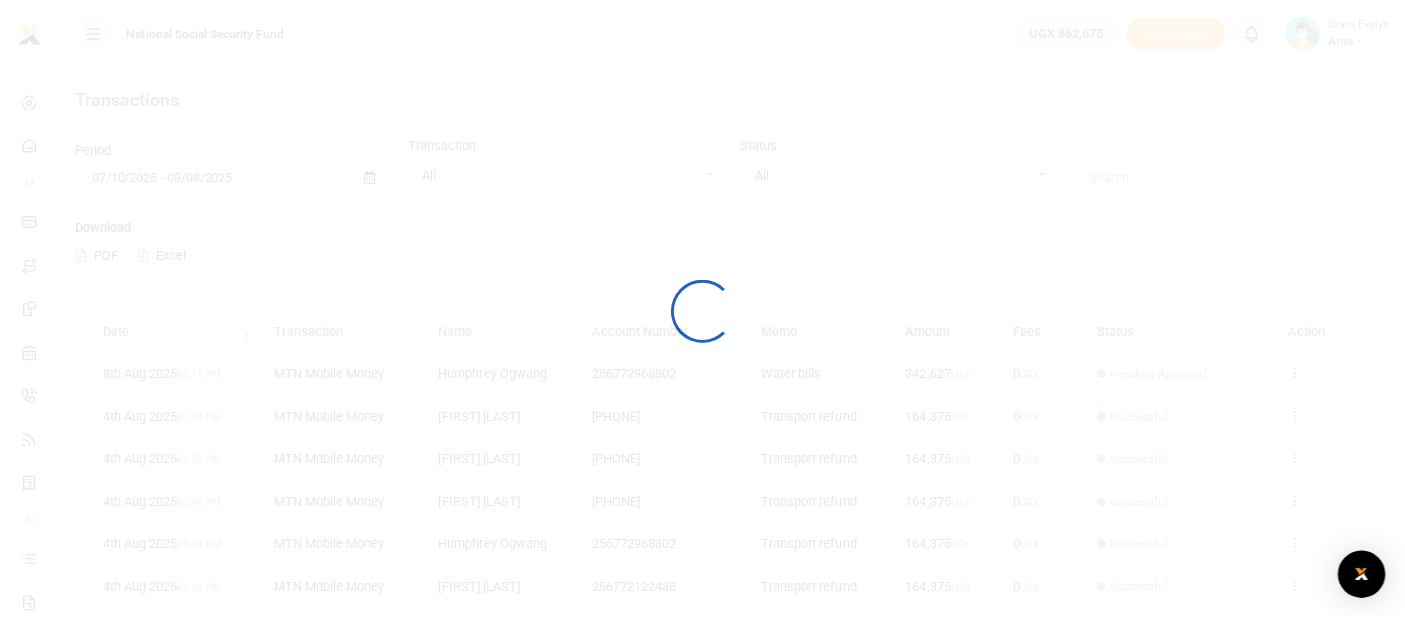scroll, scrollTop: 0, scrollLeft: 0, axis: both 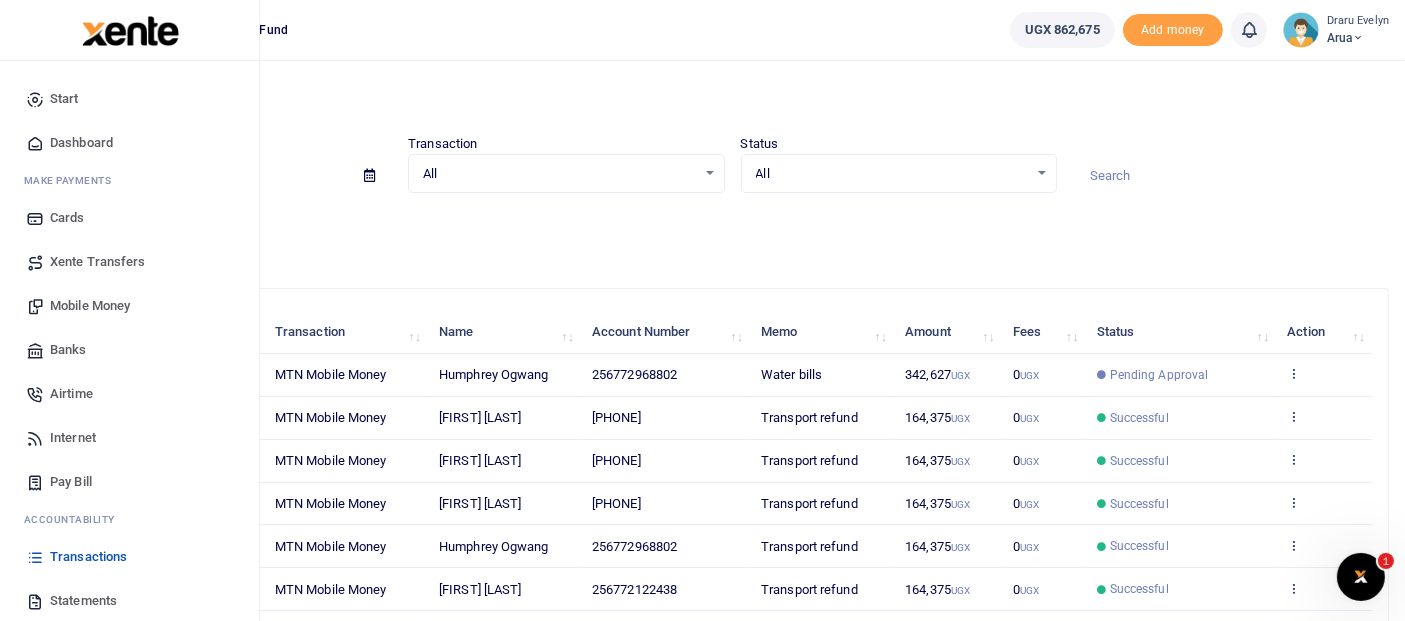 click on "Transactions" at bounding box center [129, 557] 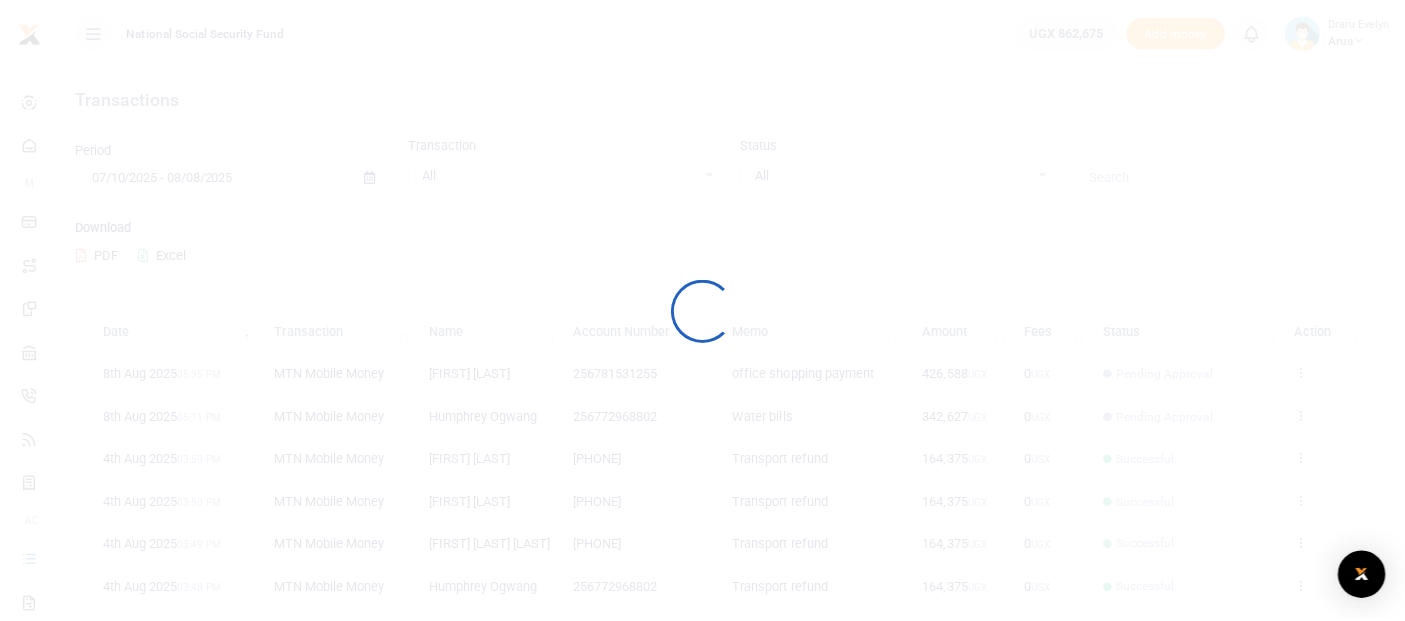 scroll, scrollTop: 0, scrollLeft: 0, axis: both 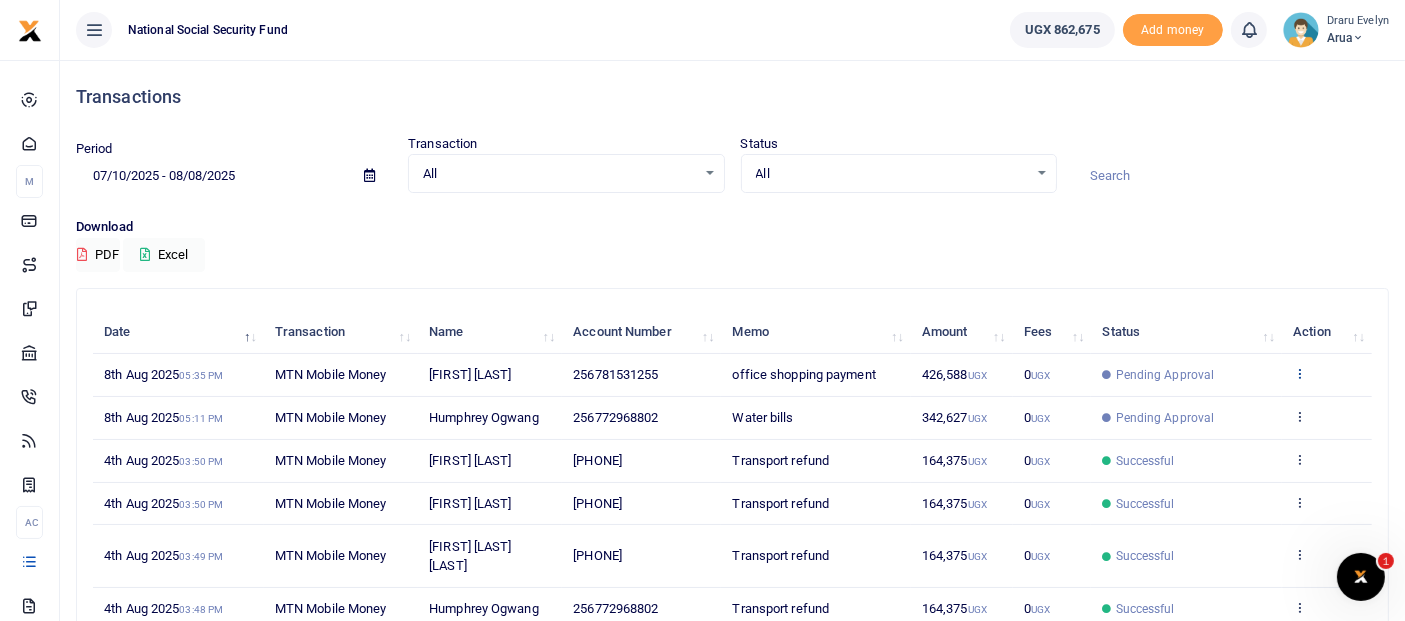 click at bounding box center (1299, 373) 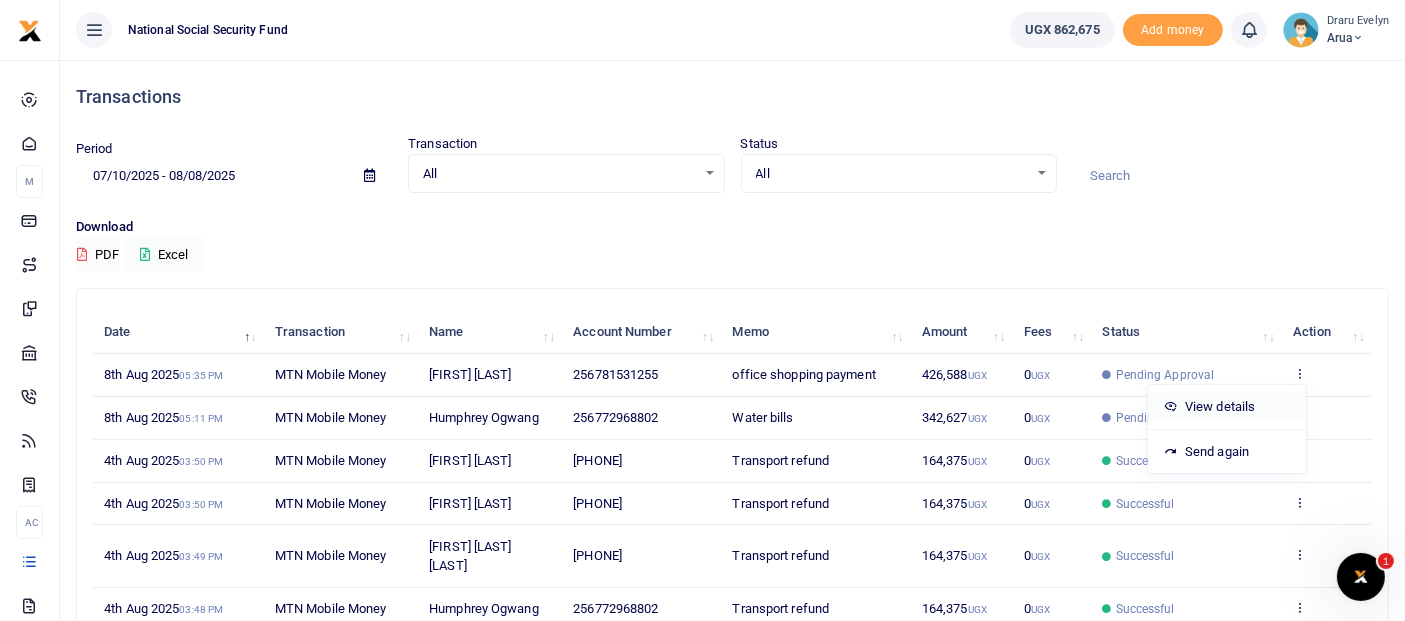click on "View details" at bounding box center [1227, 407] 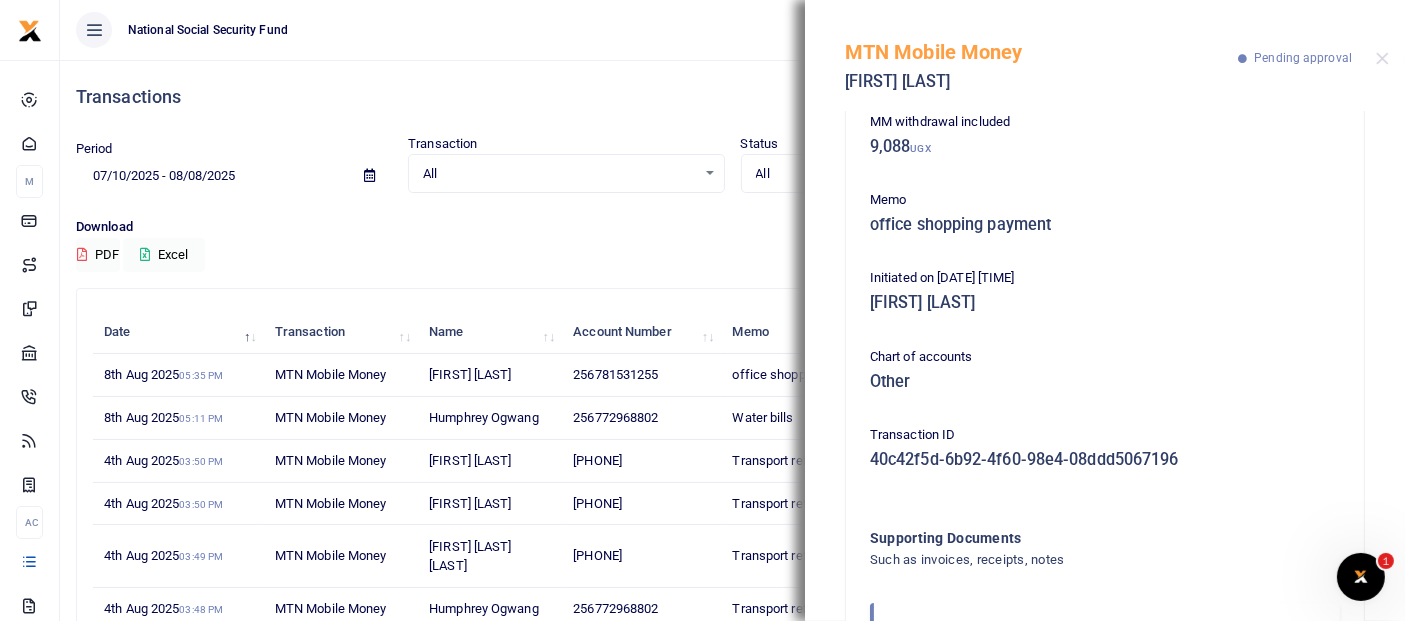 scroll, scrollTop: 294, scrollLeft: 0, axis: vertical 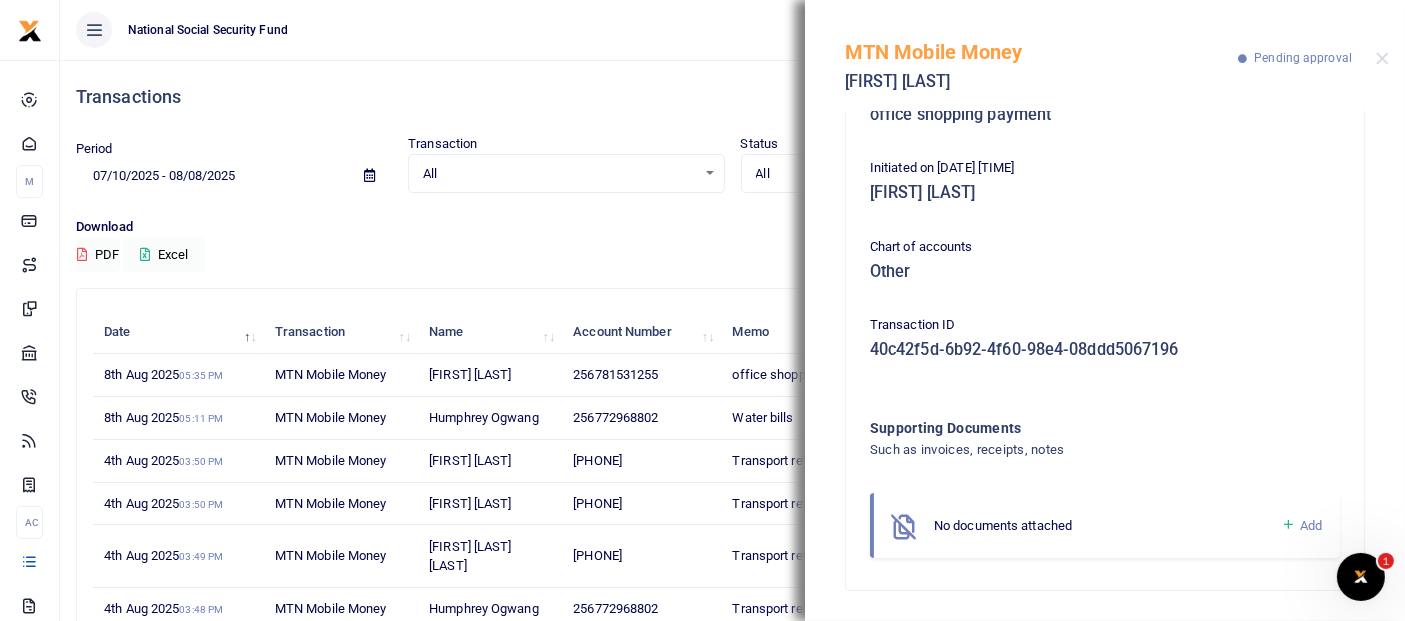 click on "Add" at bounding box center (1311, 525) 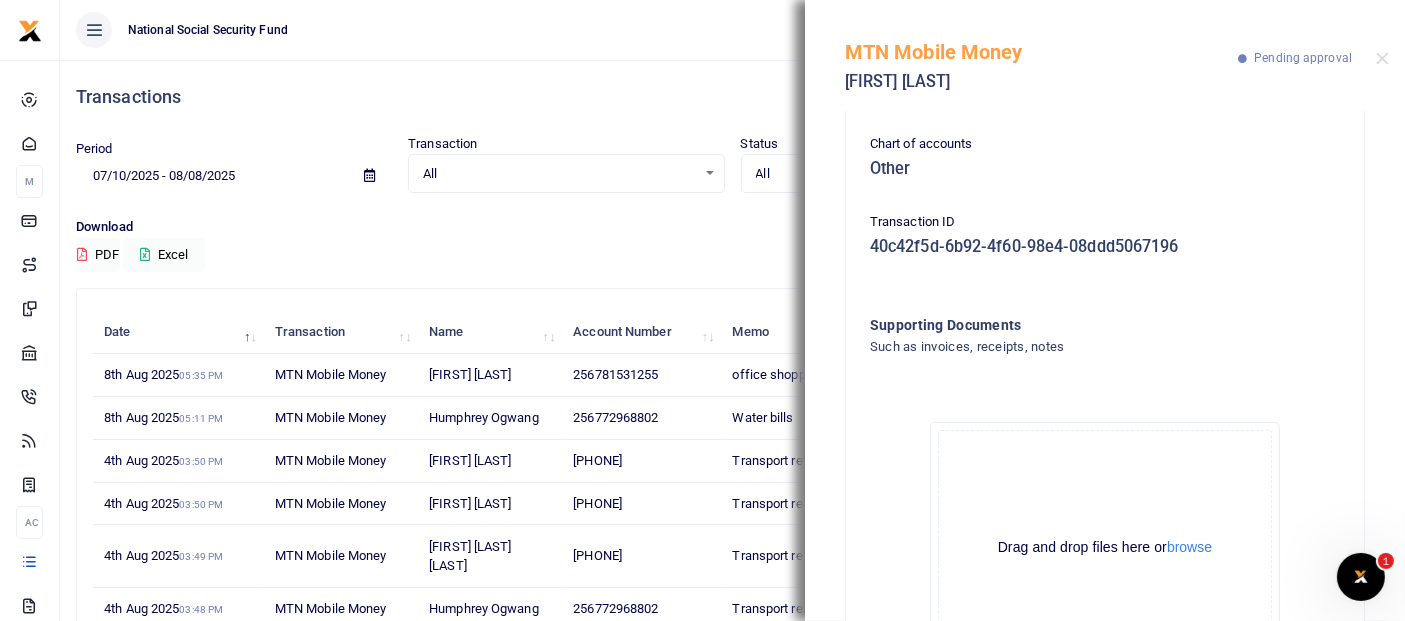 scroll, scrollTop: 520, scrollLeft: 0, axis: vertical 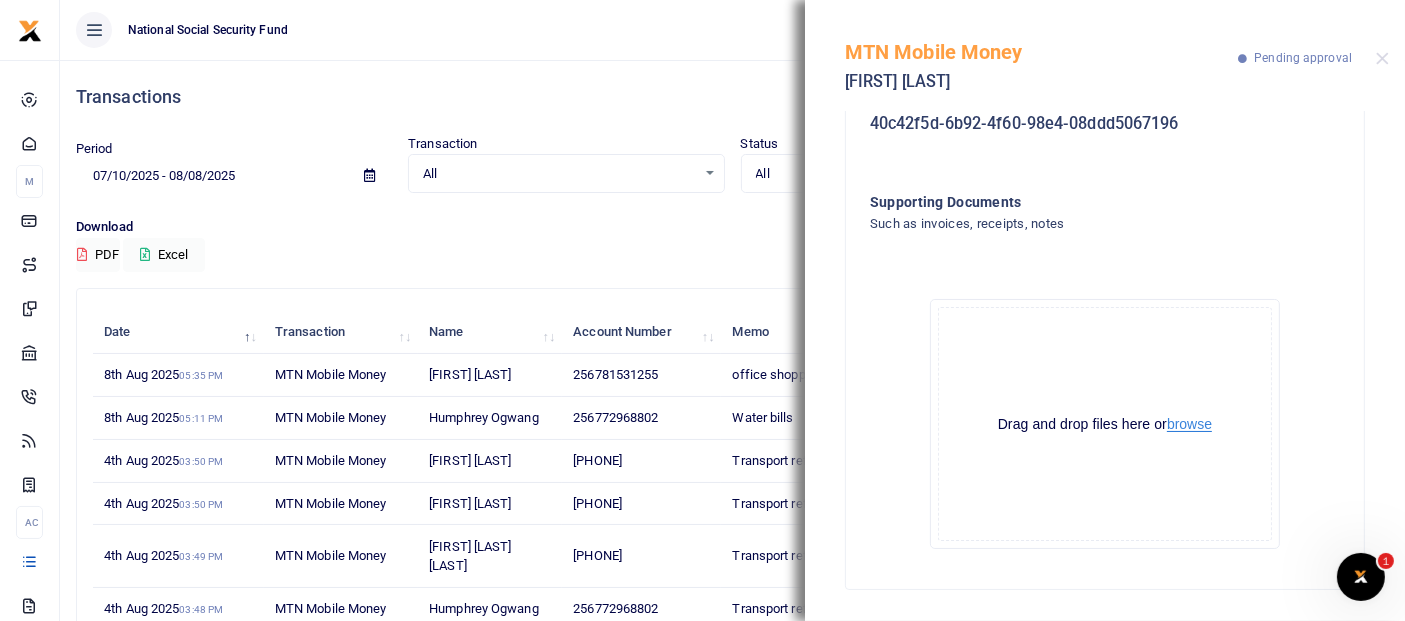 click on "browse" at bounding box center [1189, 424] 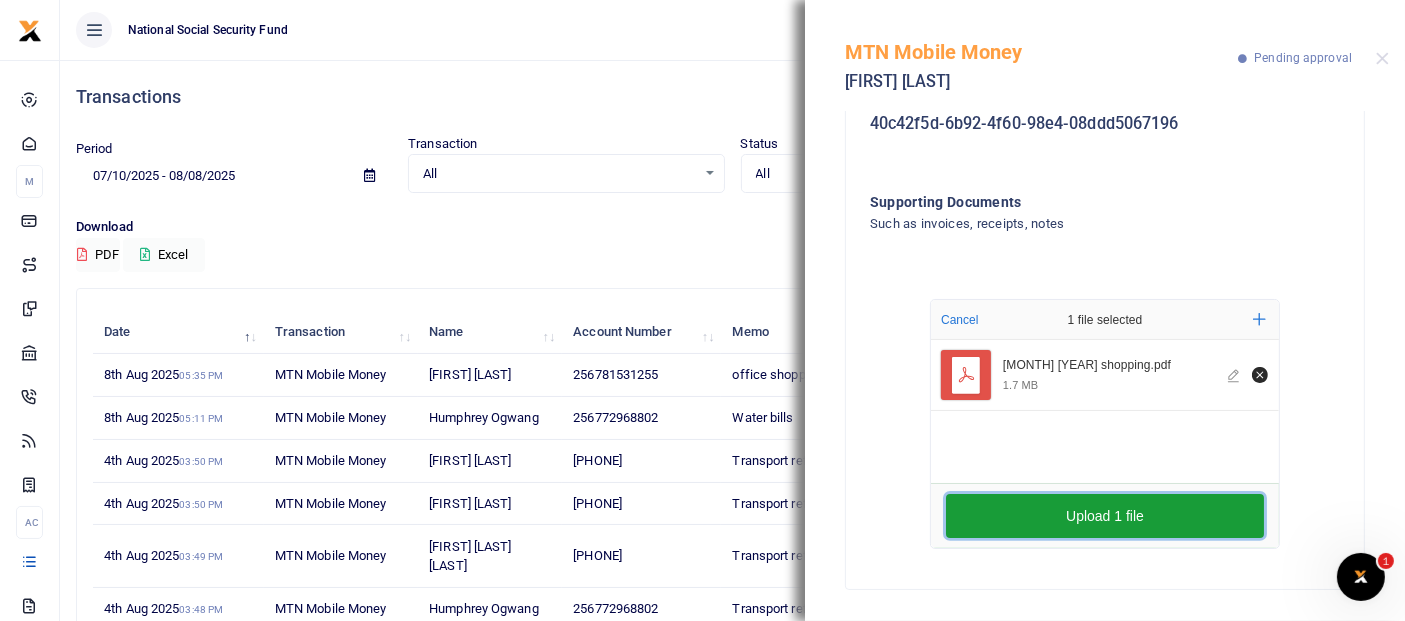 click on "Upload 1 file" at bounding box center [1105, 516] 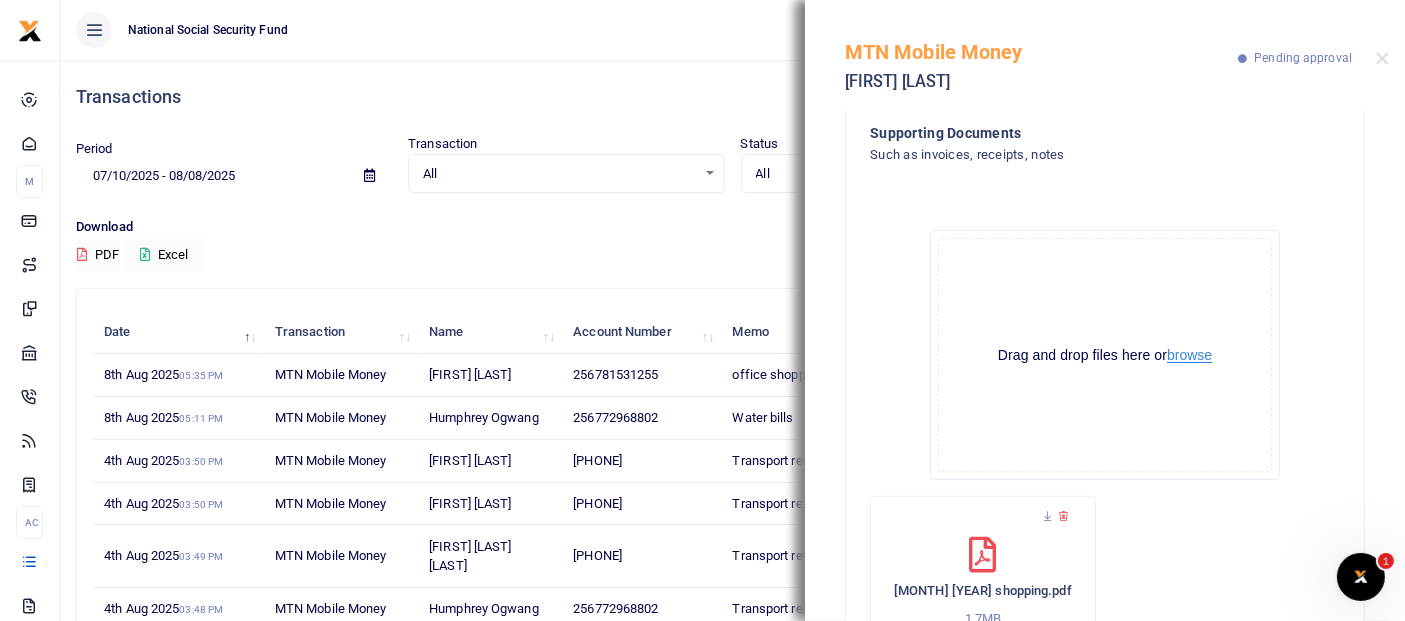 scroll, scrollTop: 709, scrollLeft: 0, axis: vertical 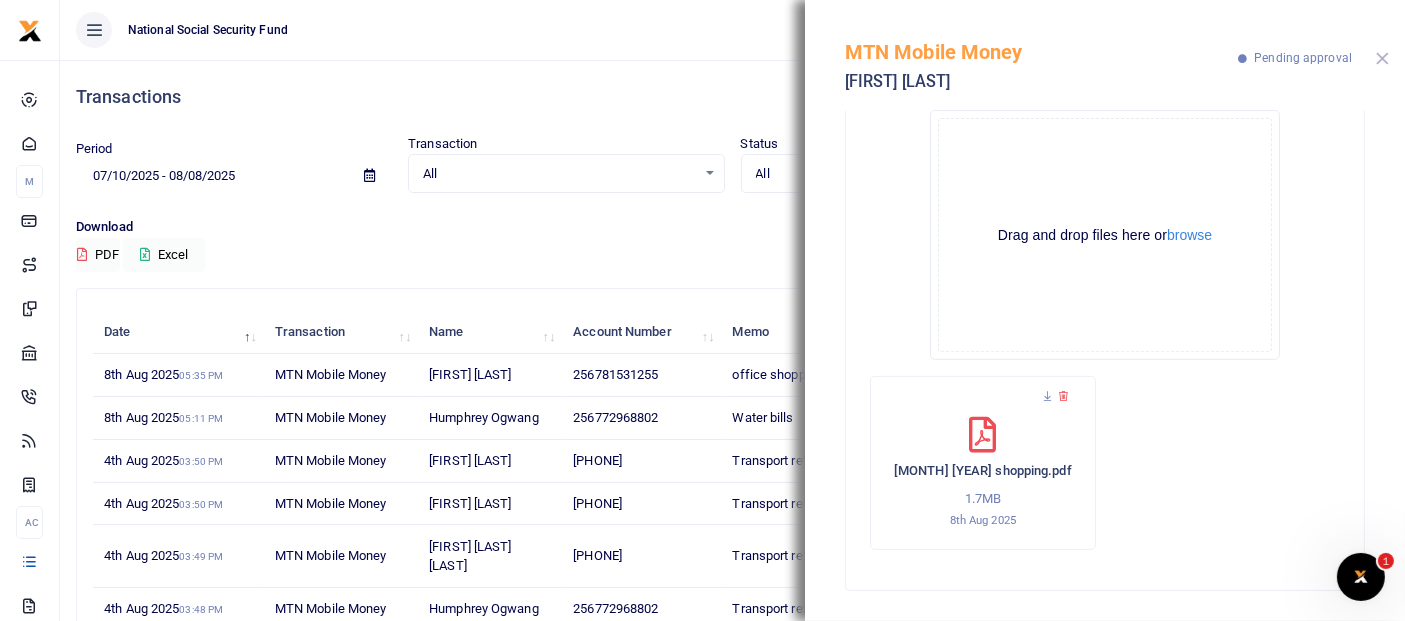 click at bounding box center [1382, 58] 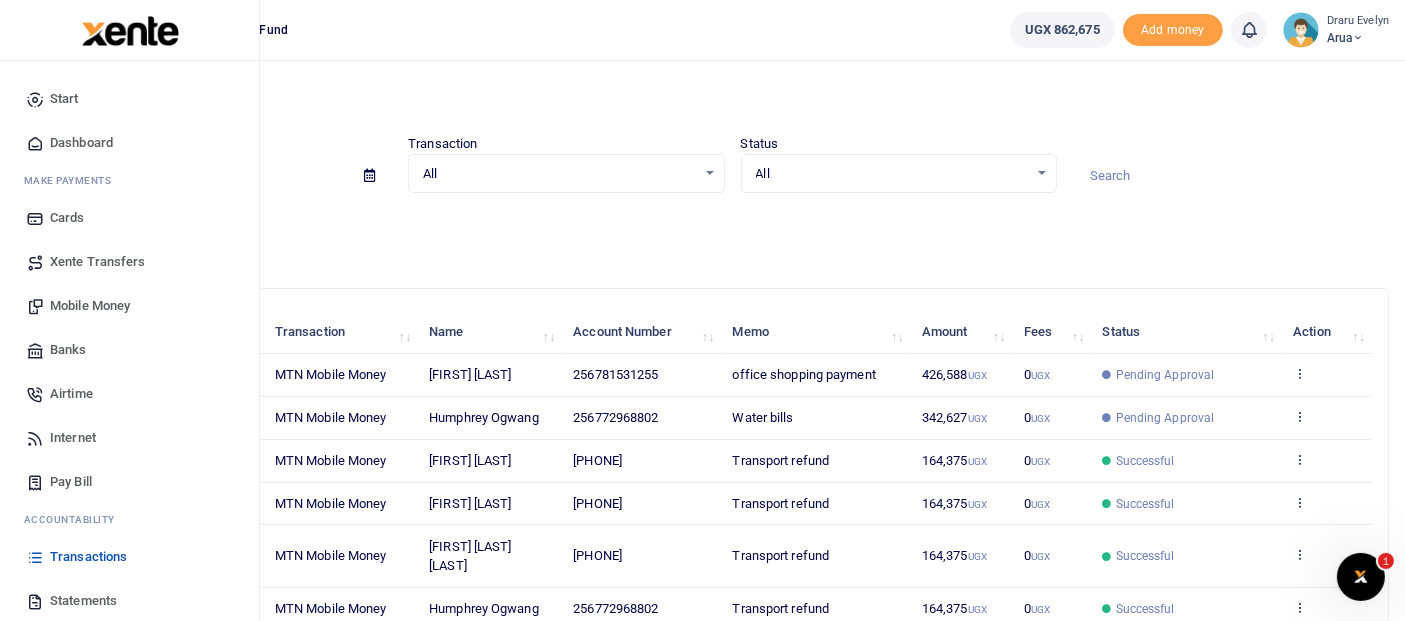 click on "Mobile Money" at bounding box center (90, 306) 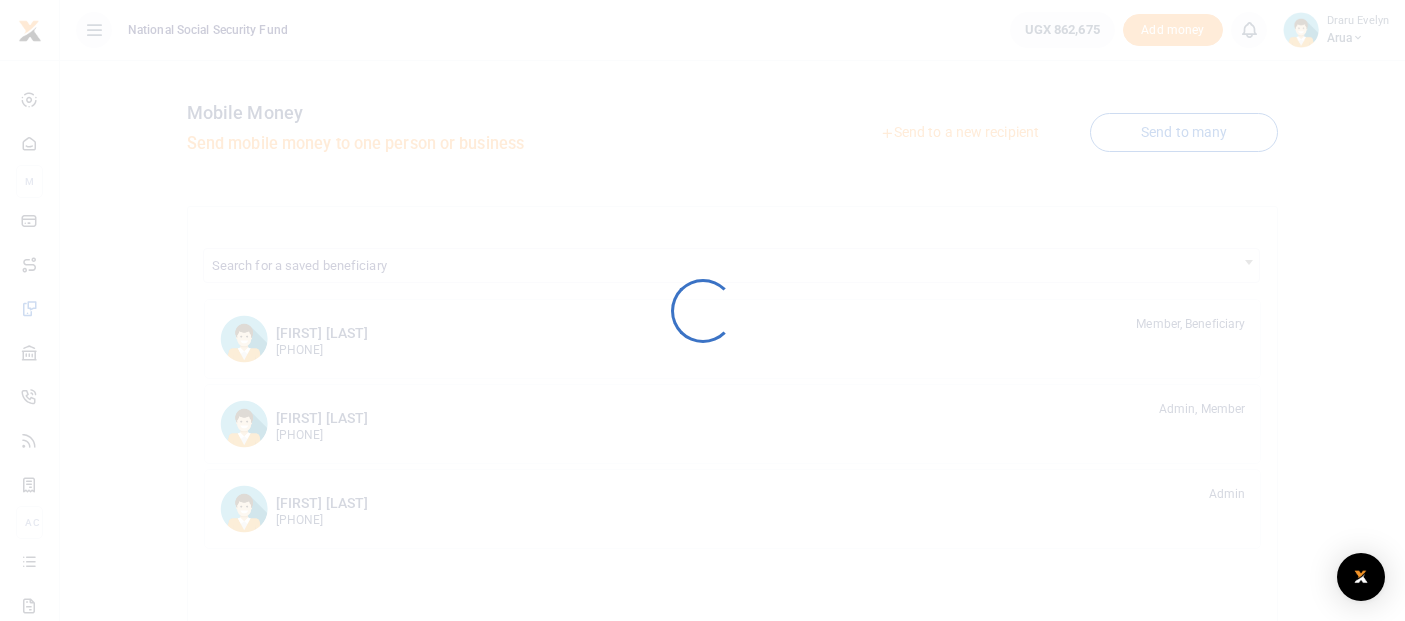 scroll, scrollTop: 0, scrollLeft: 0, axis: both 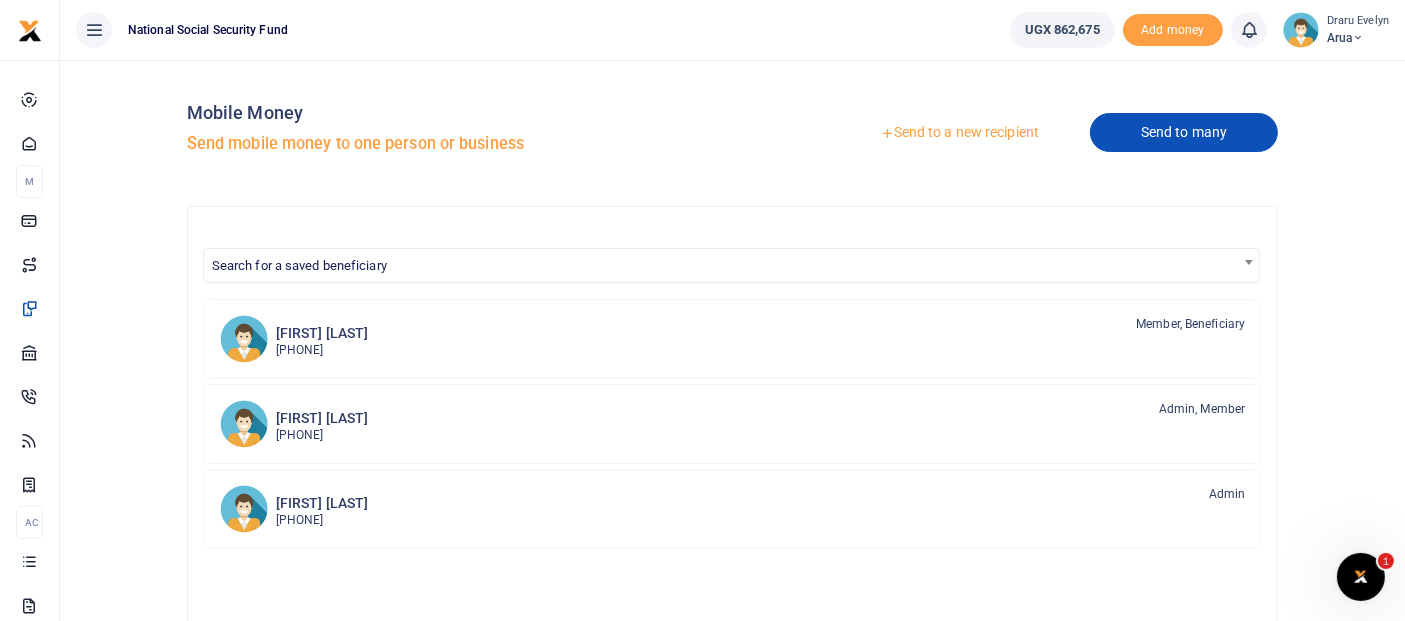click on "Send to many" at bounding box center [1184, 132] 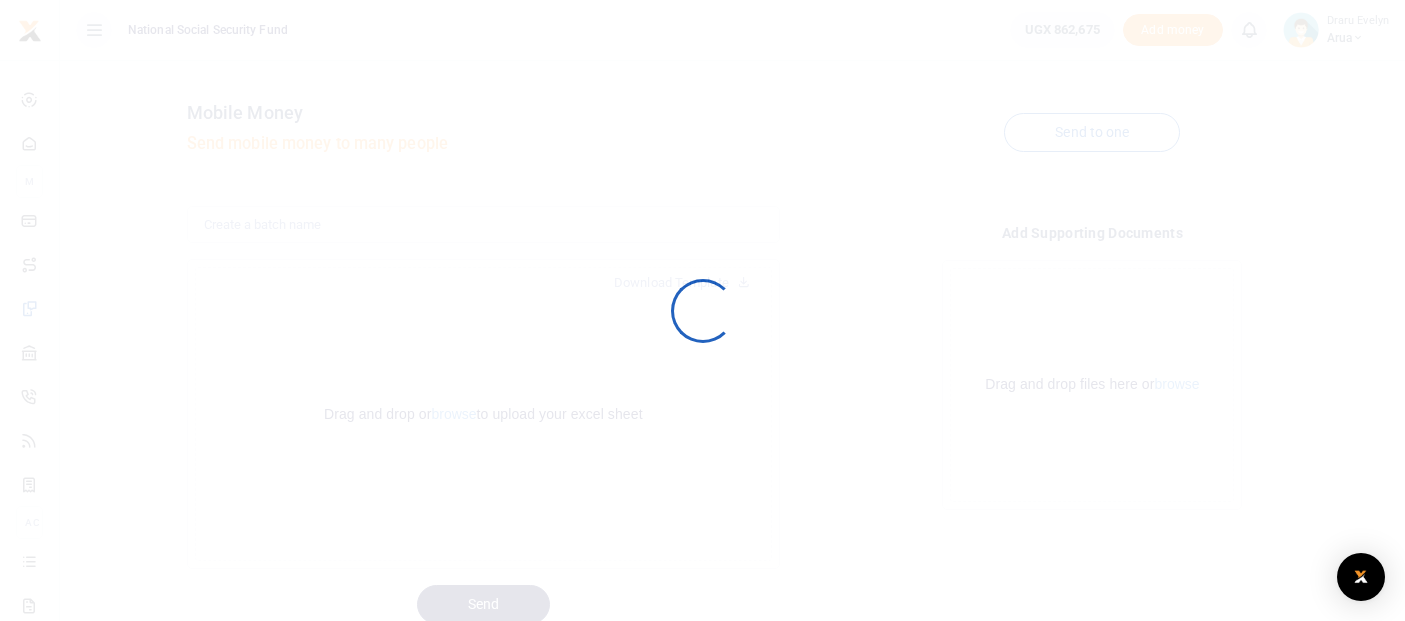scroll, scrollTop: 0, scrollLeft: 0, axis: both 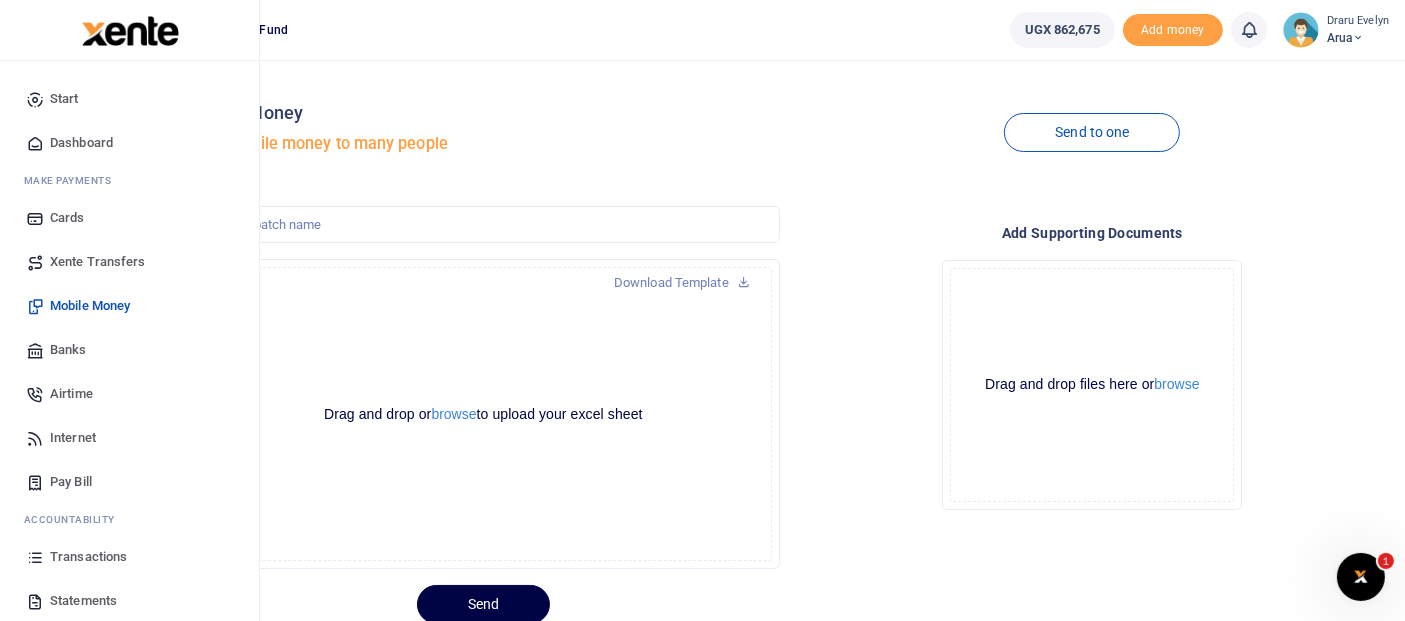 click on "Mobile Money" at bounding box center [90, 306] 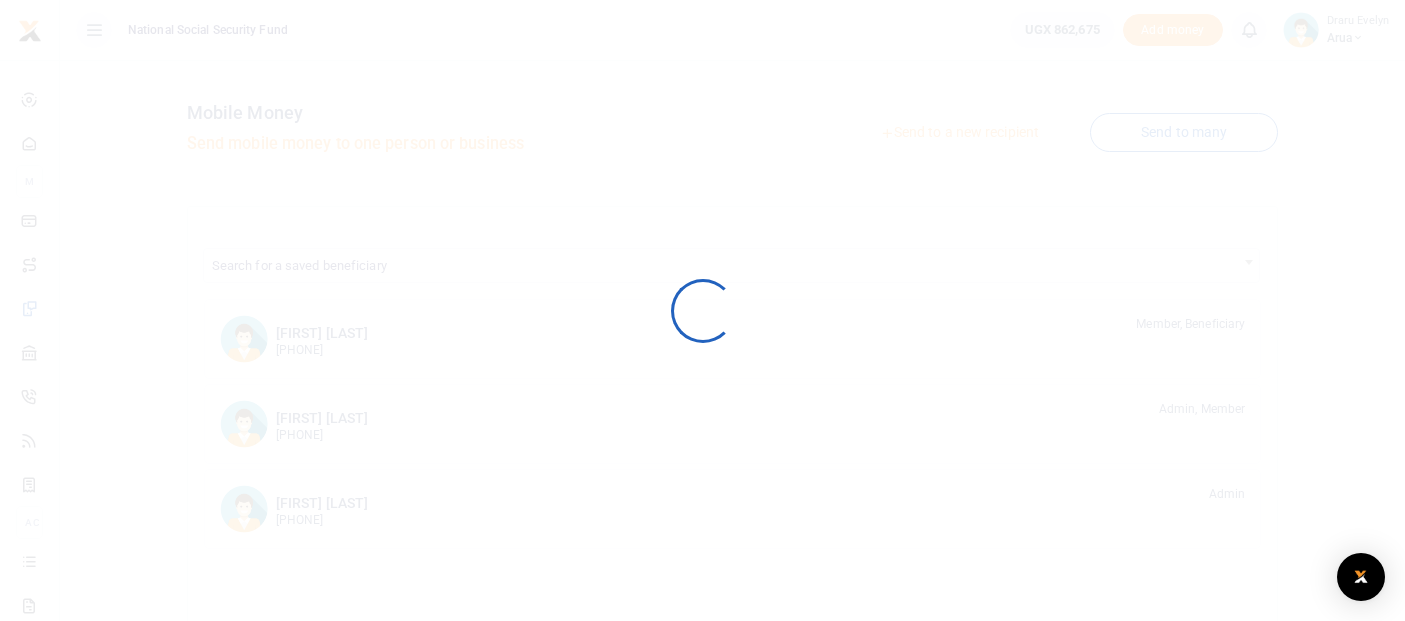 scroll, scrollTop: 0, scrollLeft: 0, axis: both 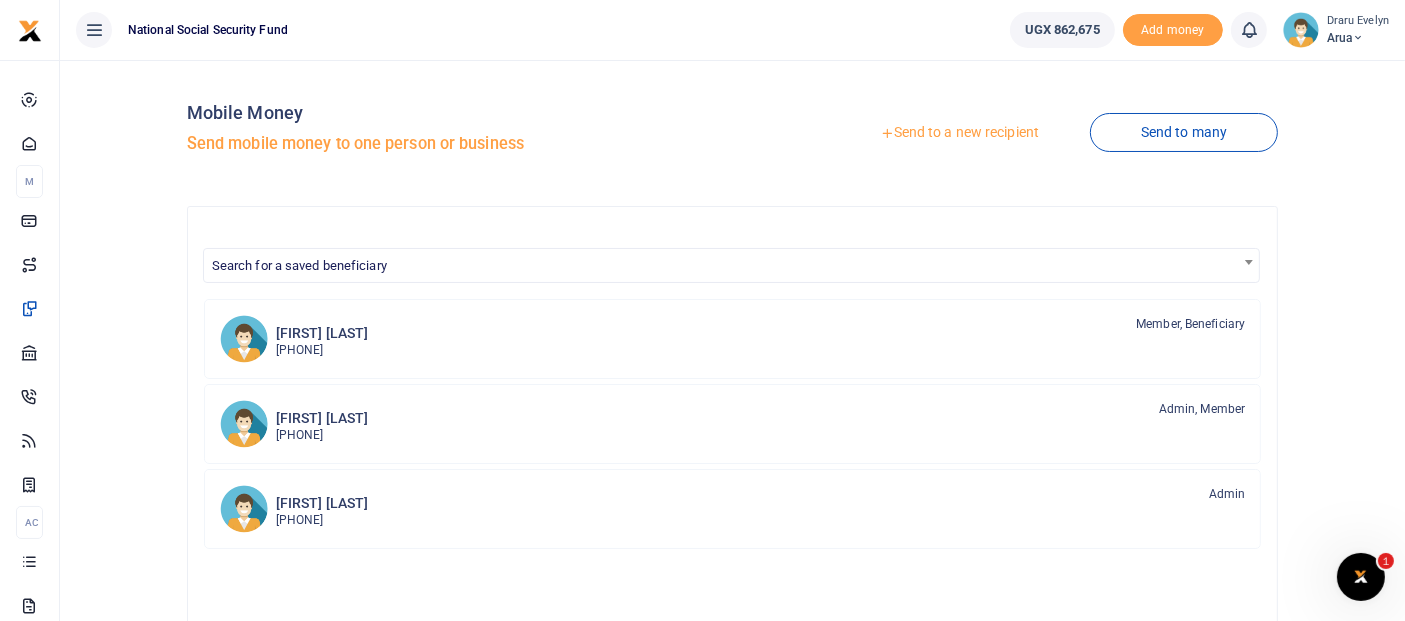 click at bounding box center (702, 310) 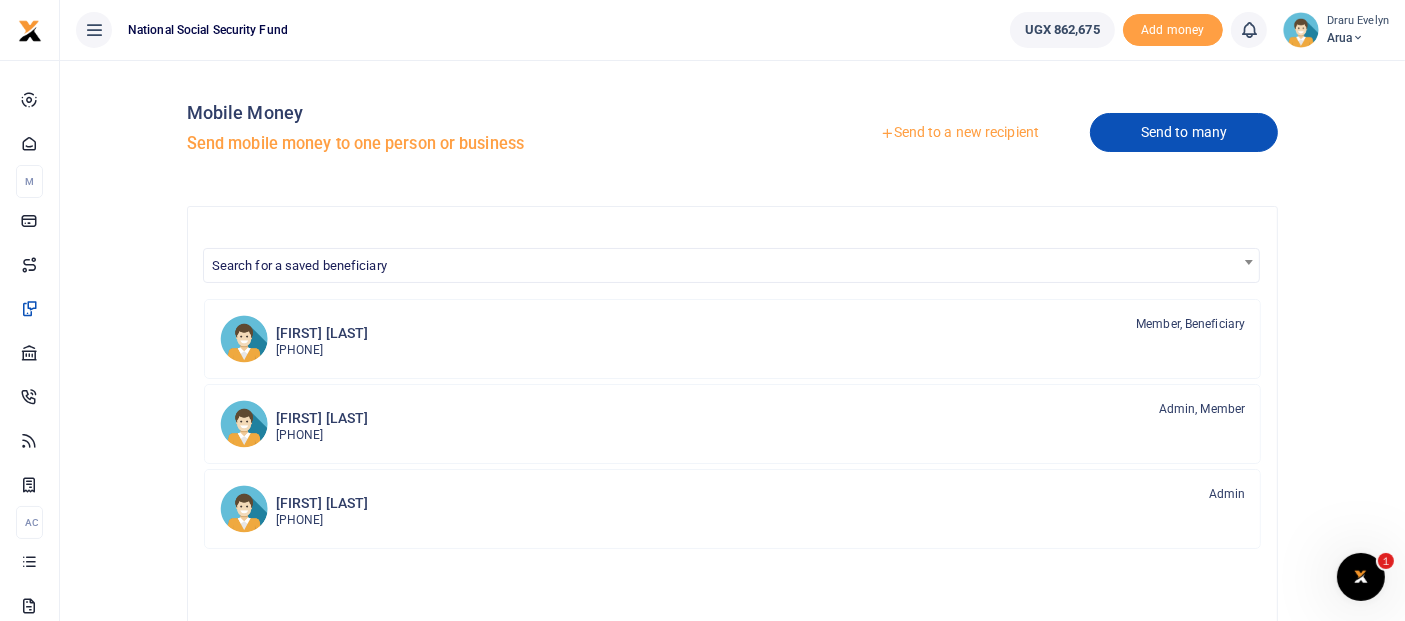 click on "Send to many" at bounding box center [1184, 132] 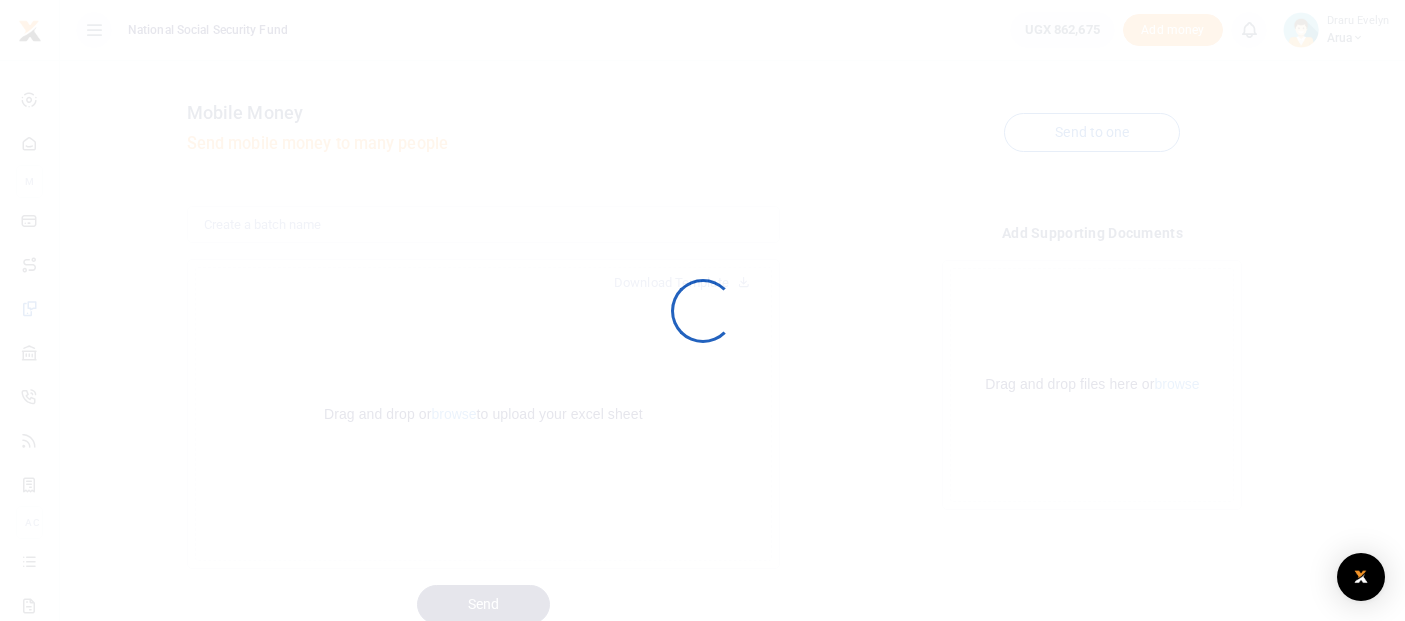 scroll, scrollTop: 0, scrollLeft: 0, axis: both 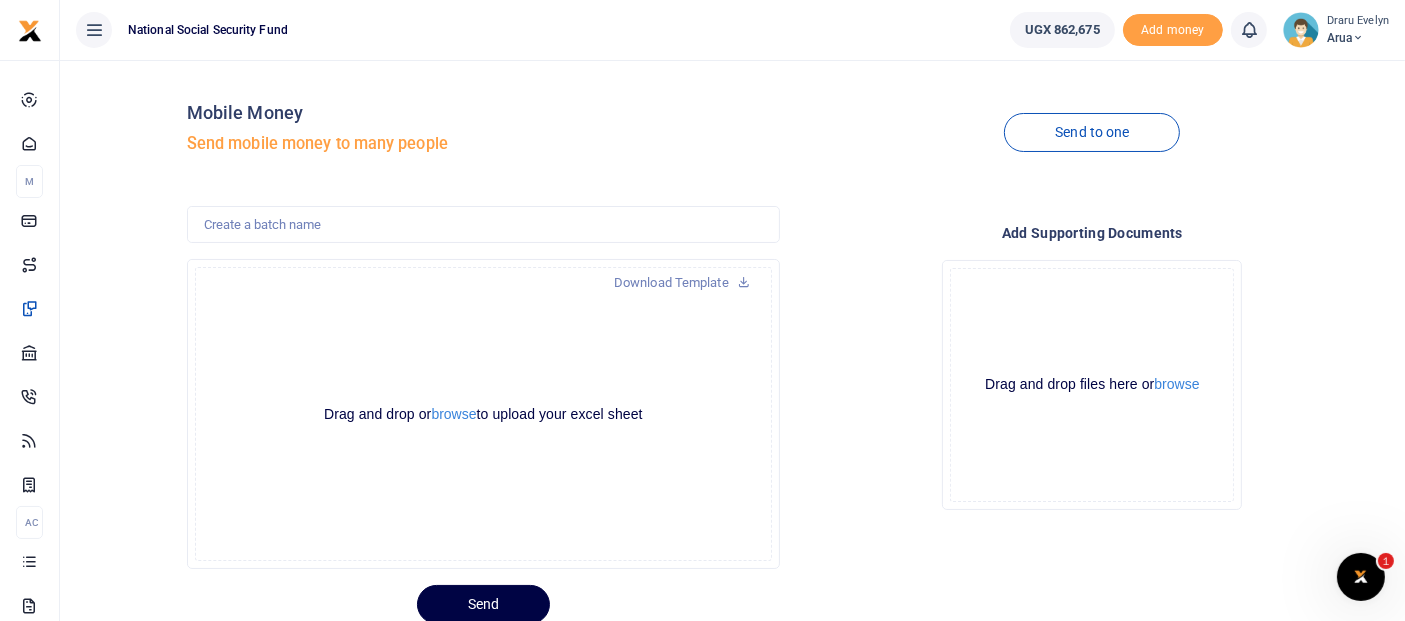 click on "Send to one" at bounding box center [1092, 132] 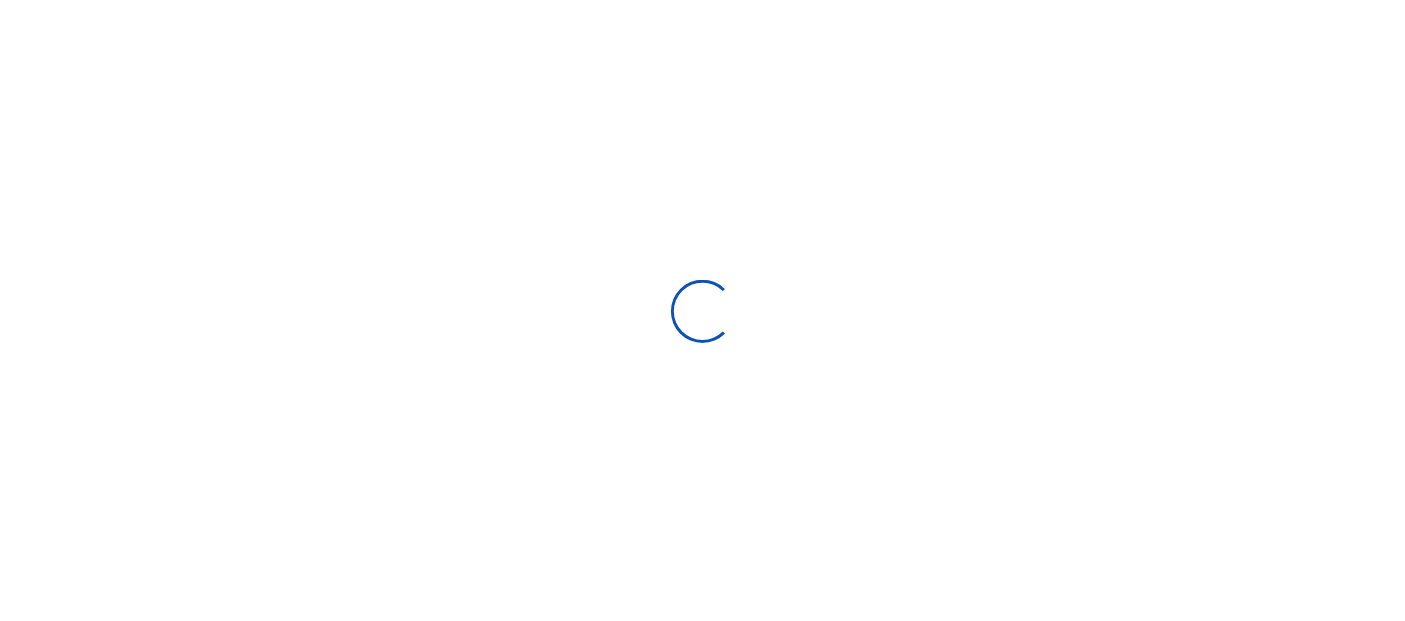 scroll, scrollTop: 0, scrollLeft: 0, axis: both 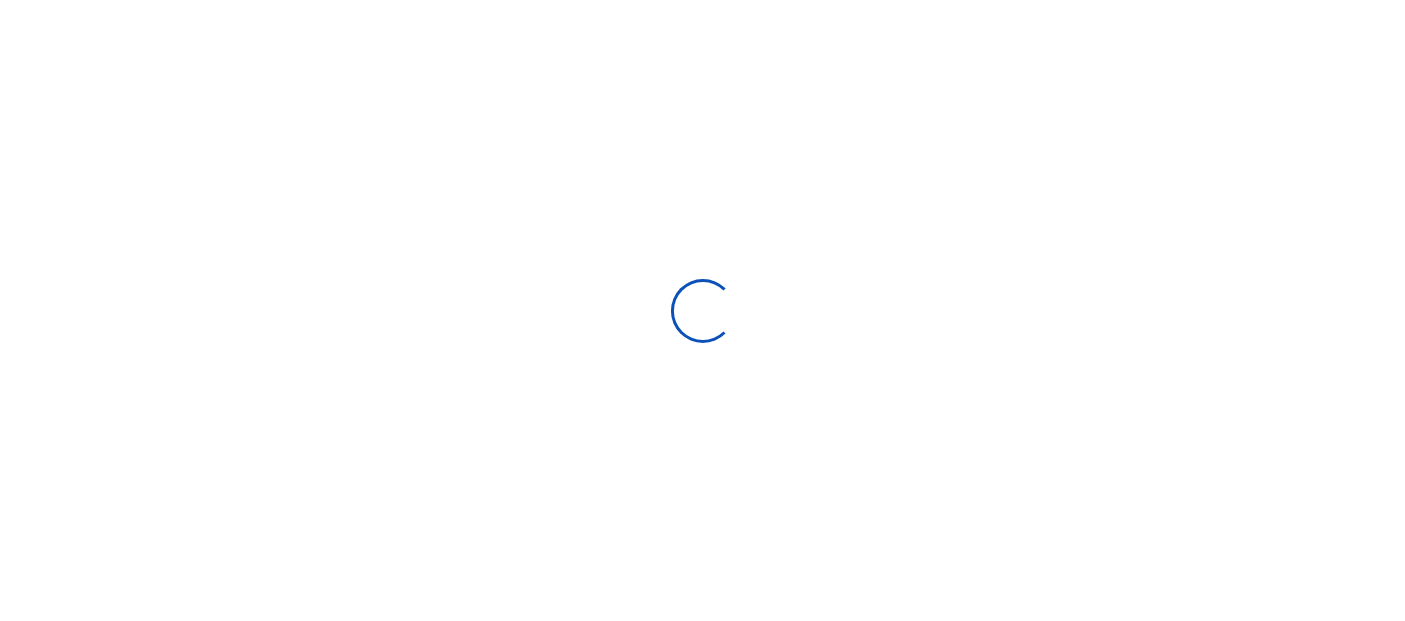 select on "Loading bundles" 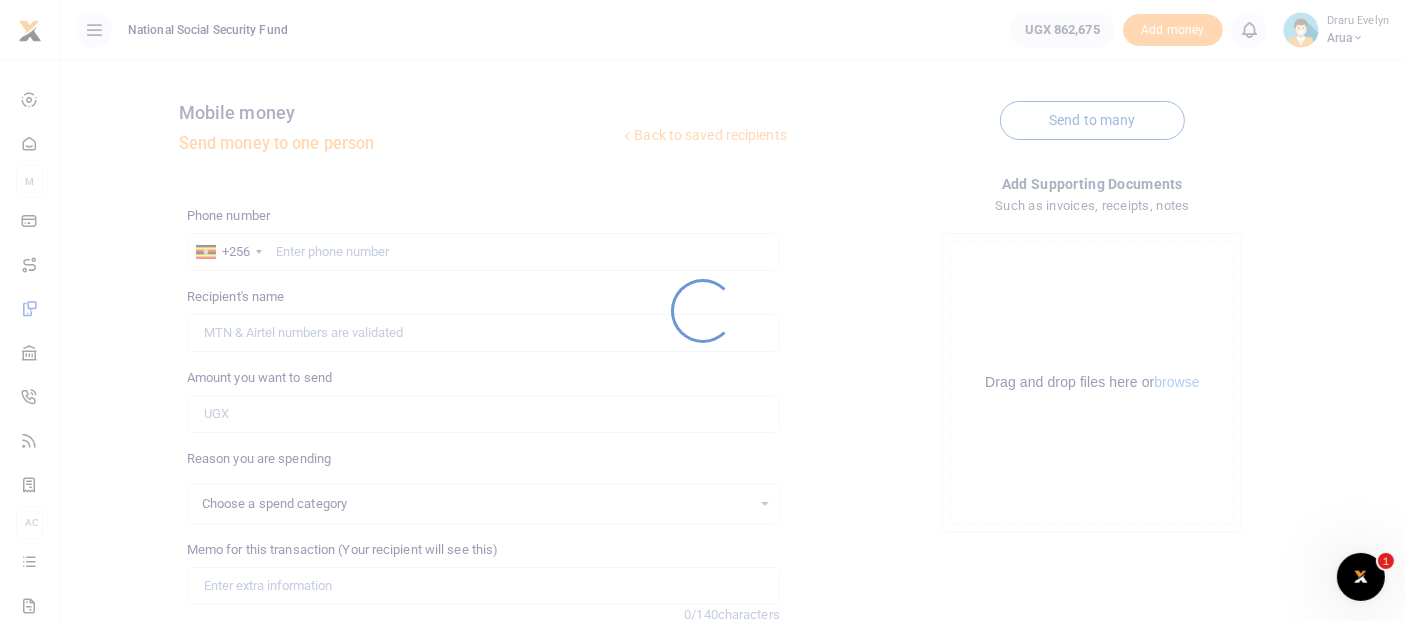 scroll, scrollTop: 0, scrollLeft: 0, axis: both 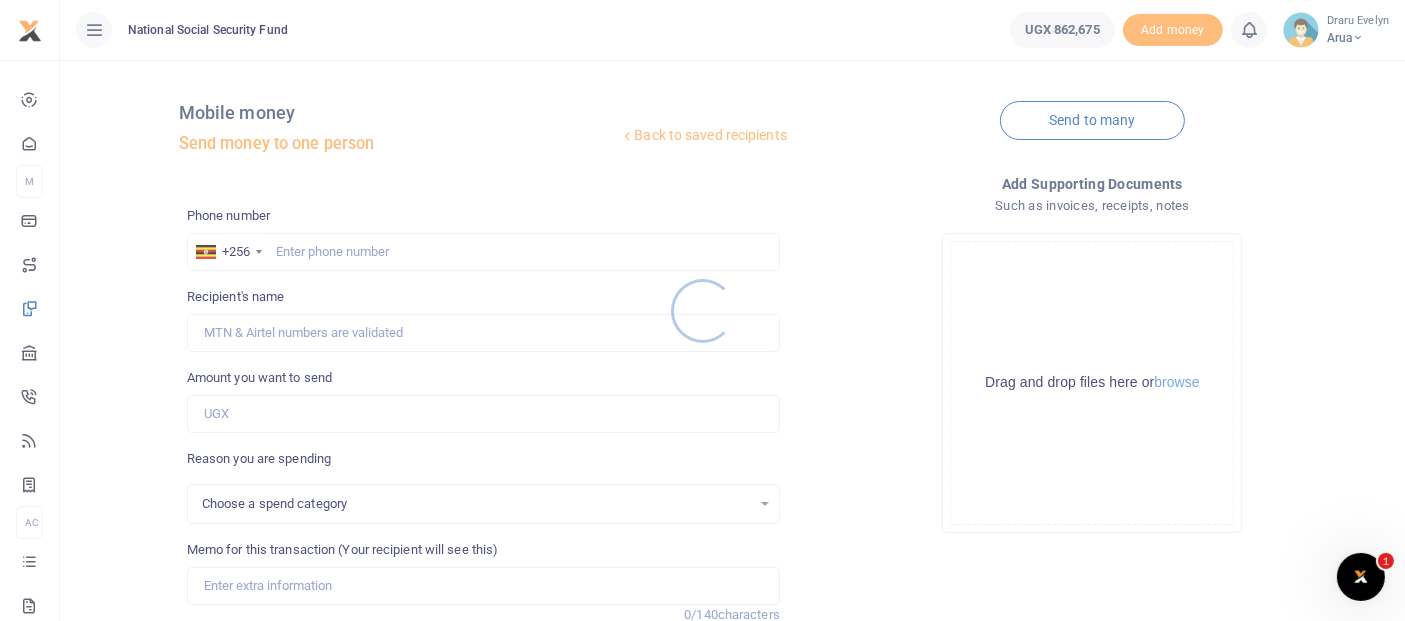 click at bounding box center [702, 310] 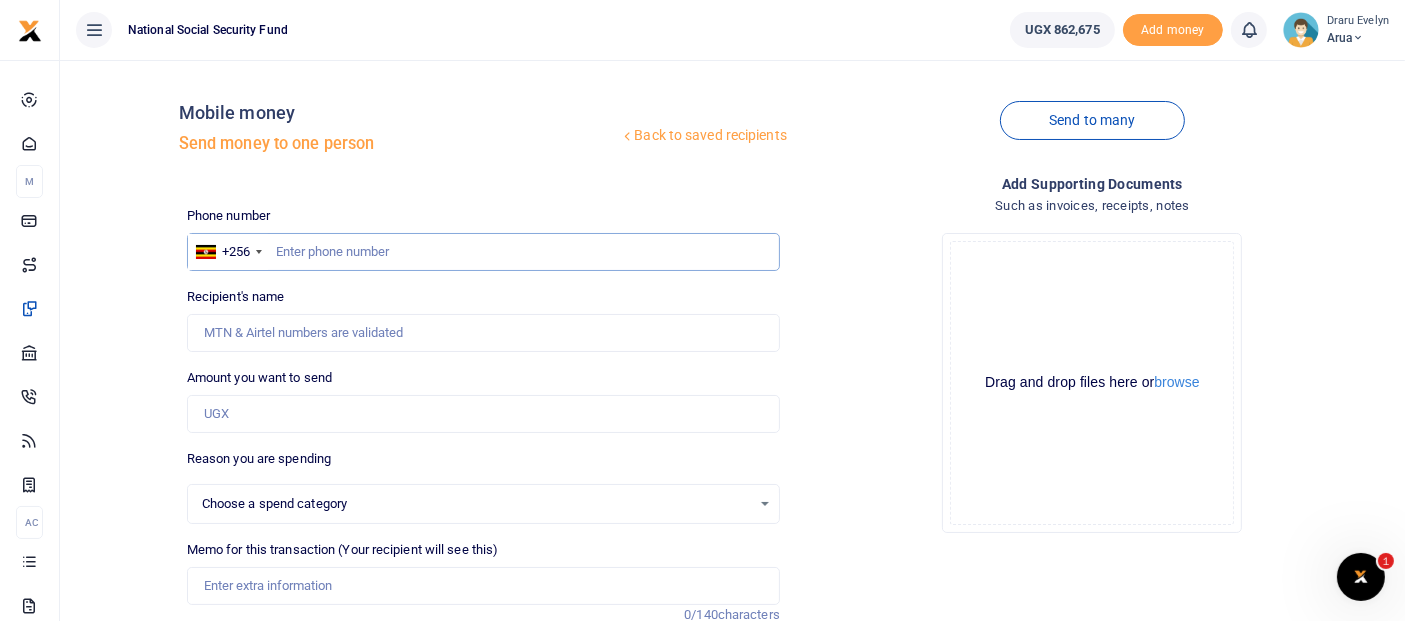 click at bounding box center (483, 252) 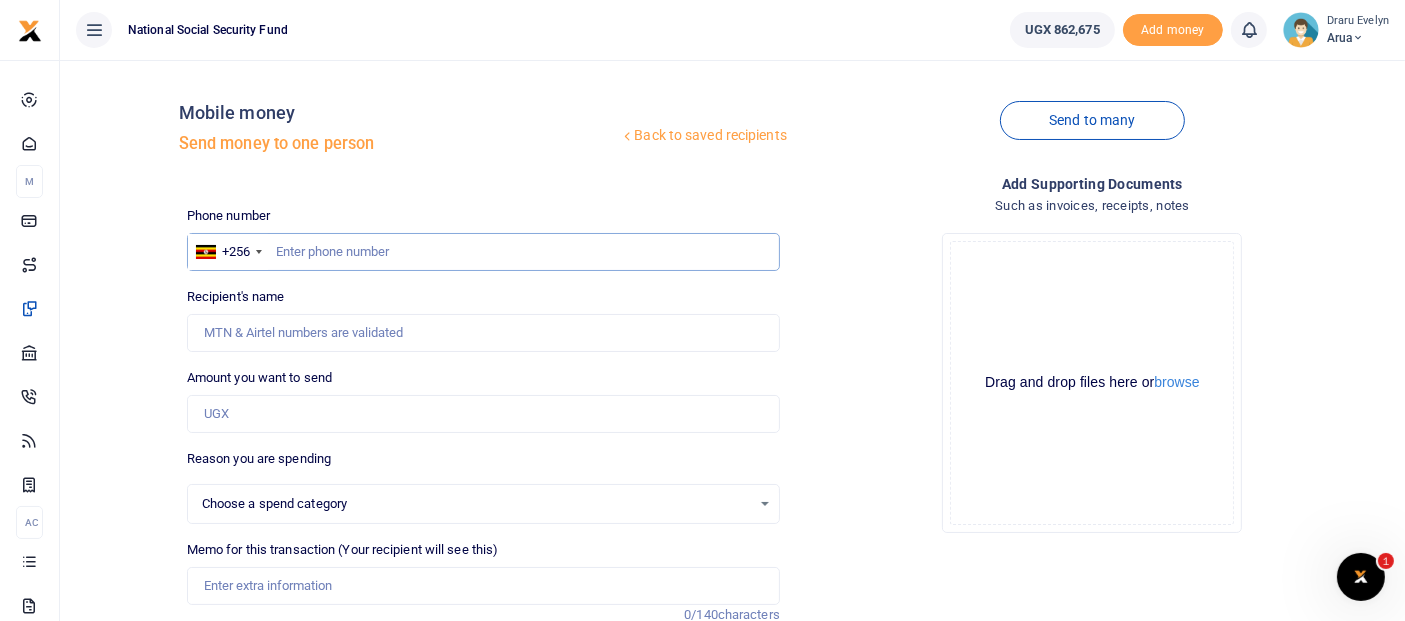 select 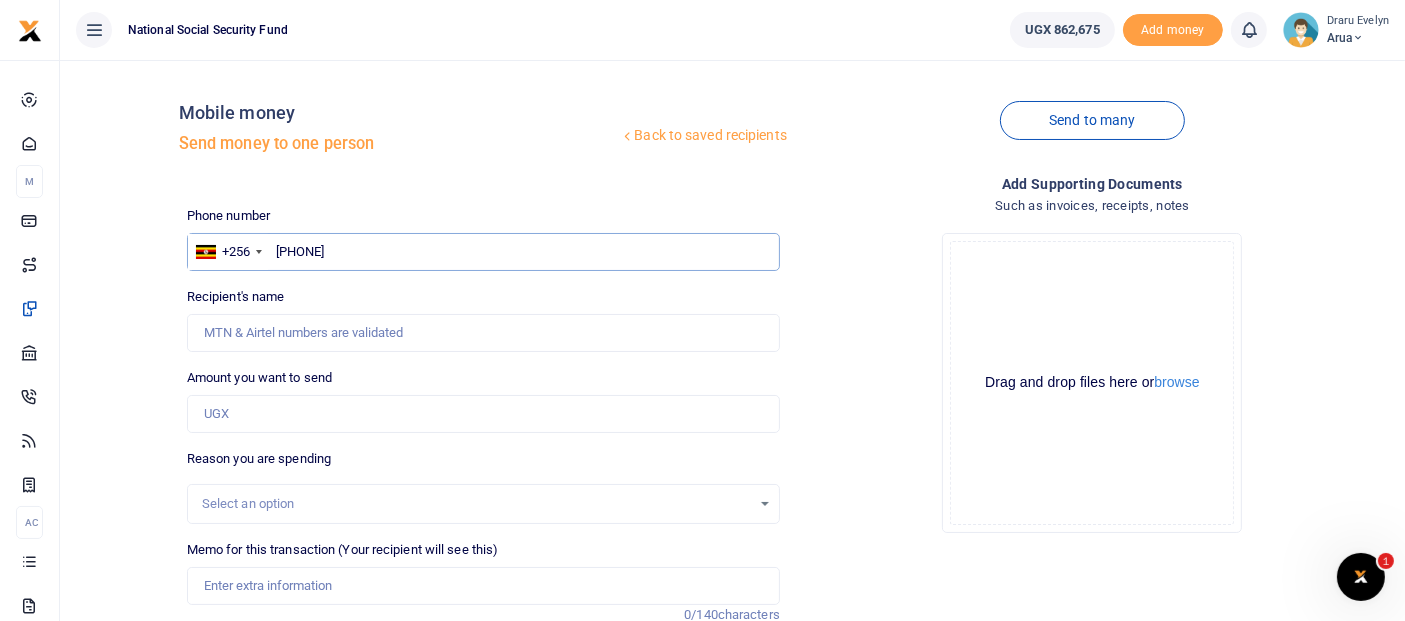 type on "[PHONE]" 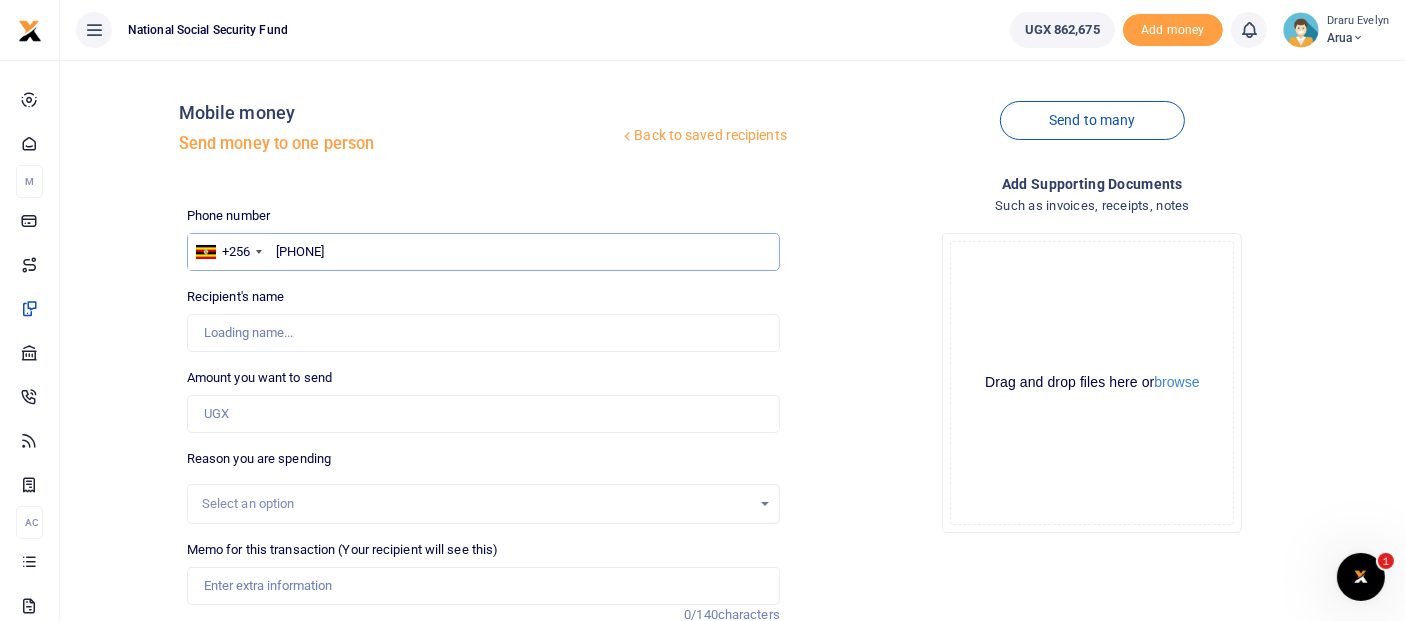 type on "[FIRST] [LAST] [LAST]" 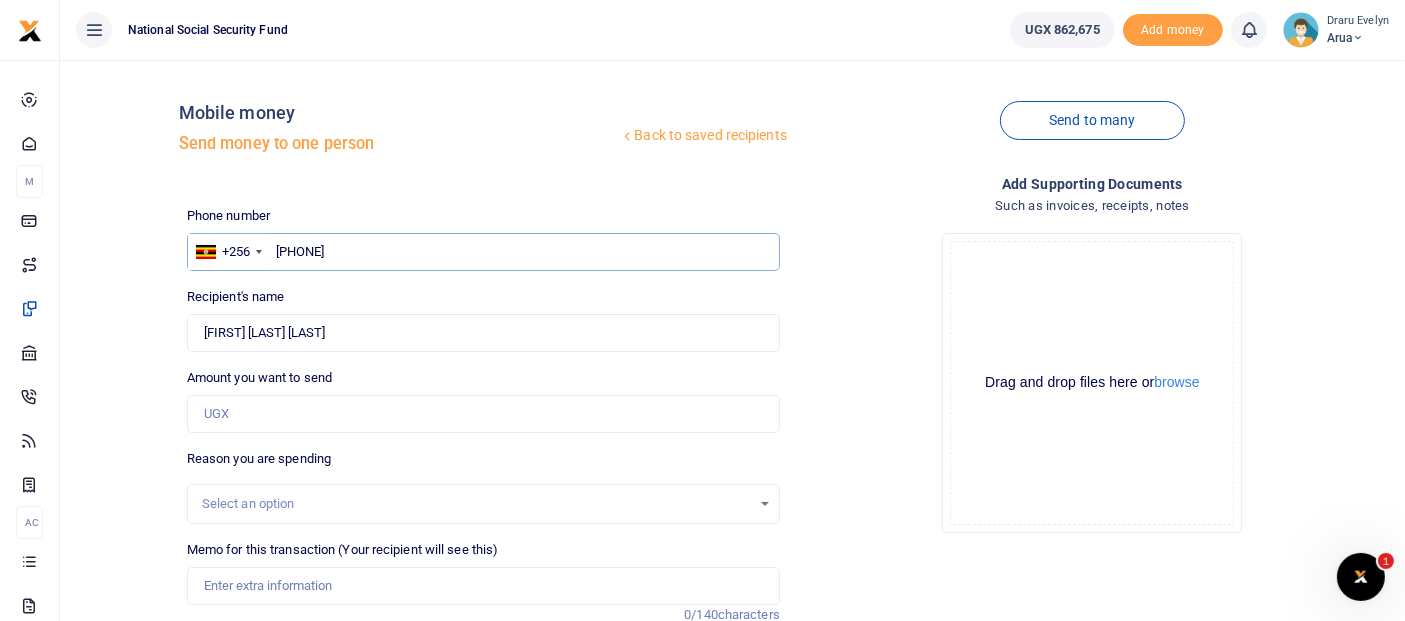 type on "[PHONE]" 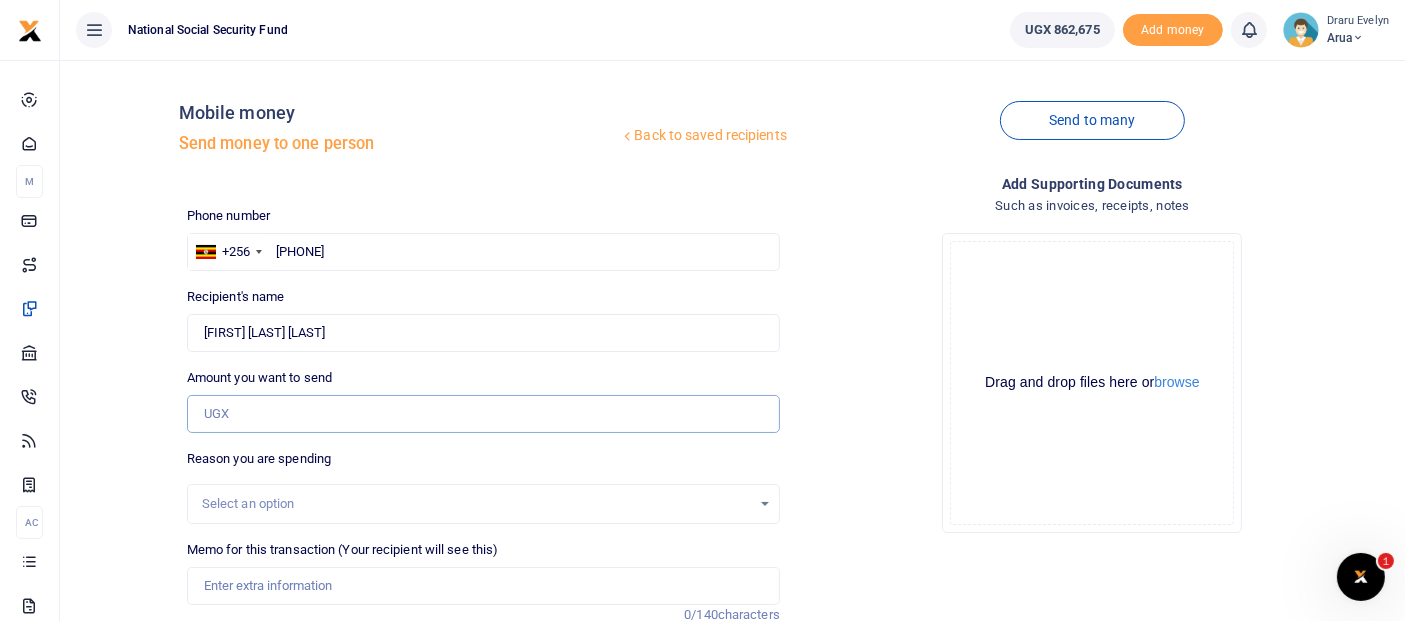 click on "Amount you want to send" at bounding box center (483, 414) 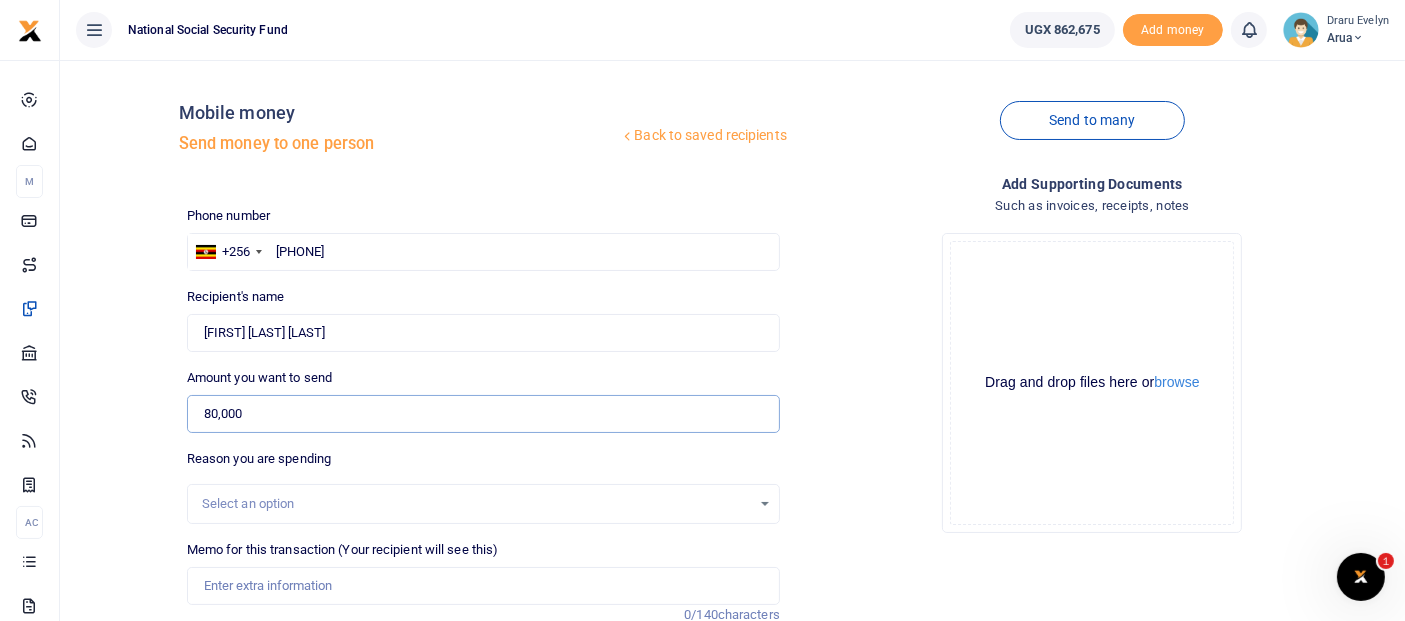 type on "80,000" 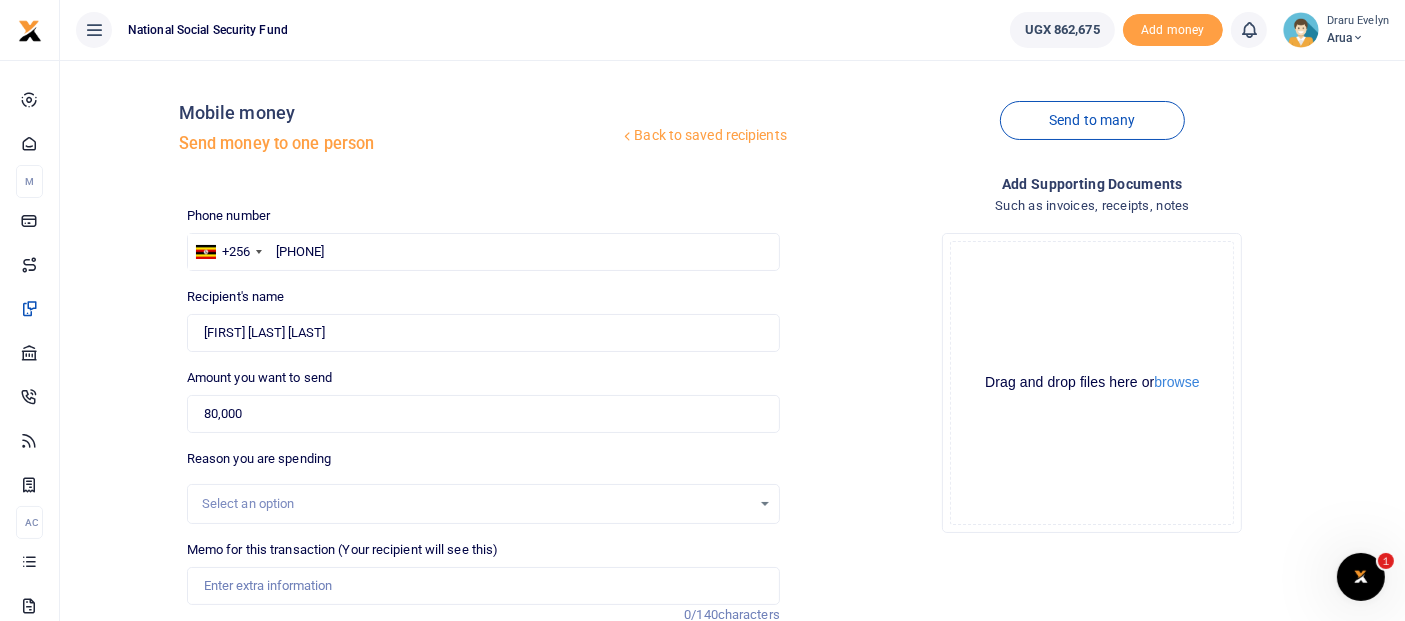 click on "Select an option" at bounding box center (476, 504) 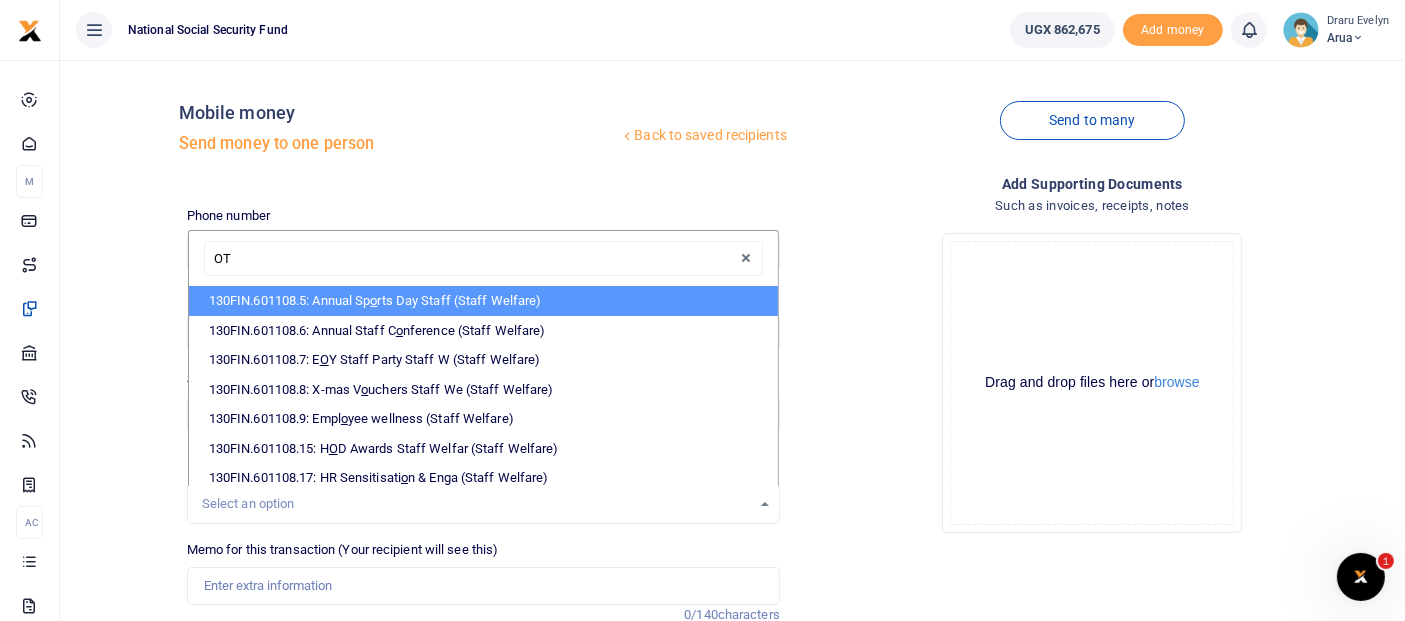 type on "OTH" 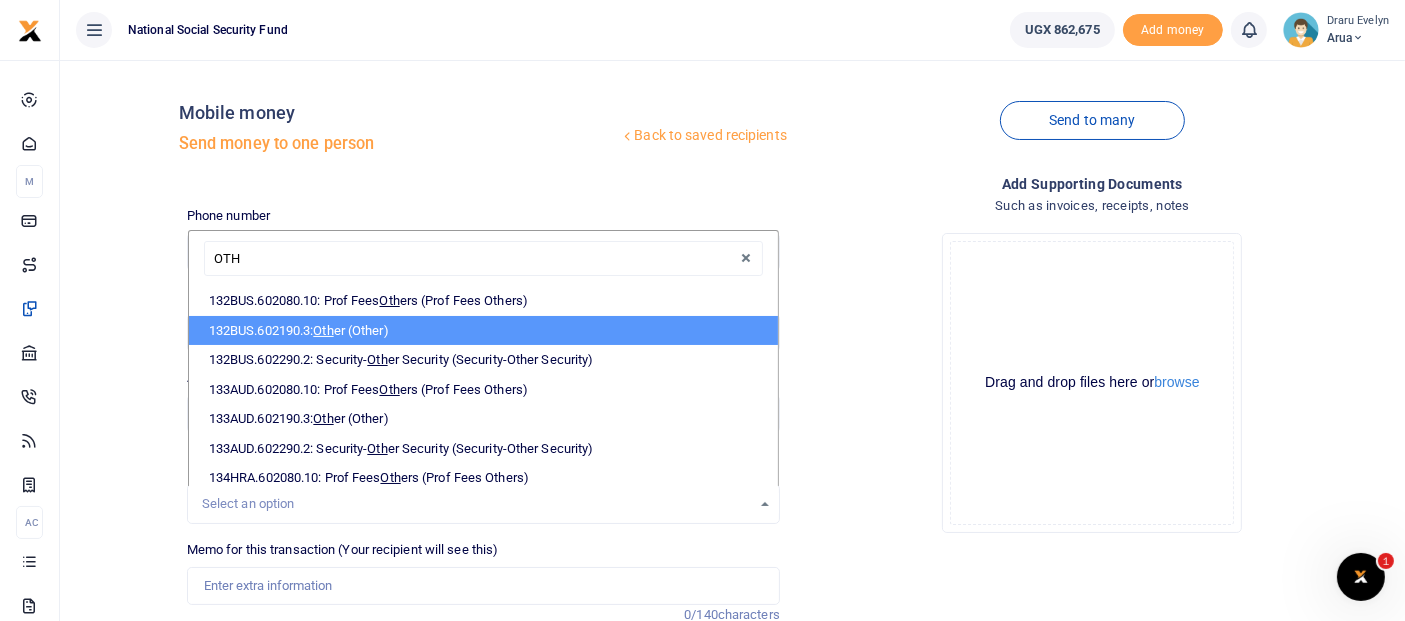 click on "132BUS.602190.3:  Oth er (Other)" at bounding box center [483, 331] 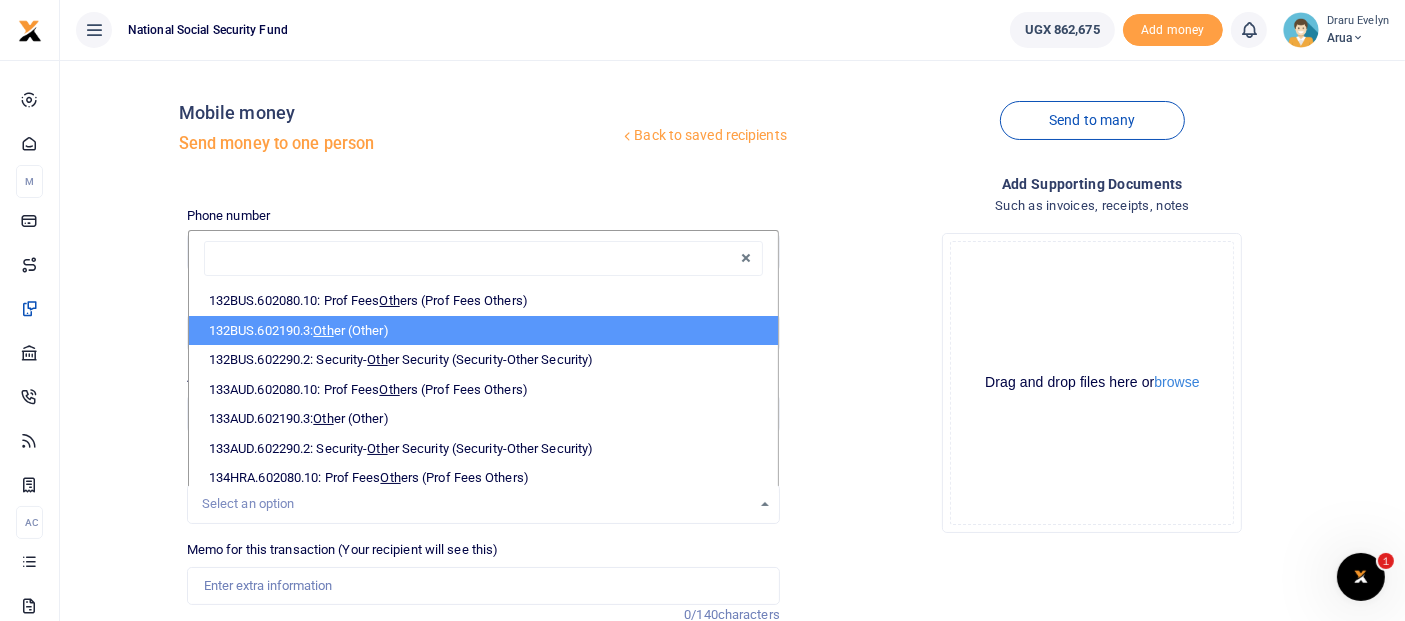 select on "237" 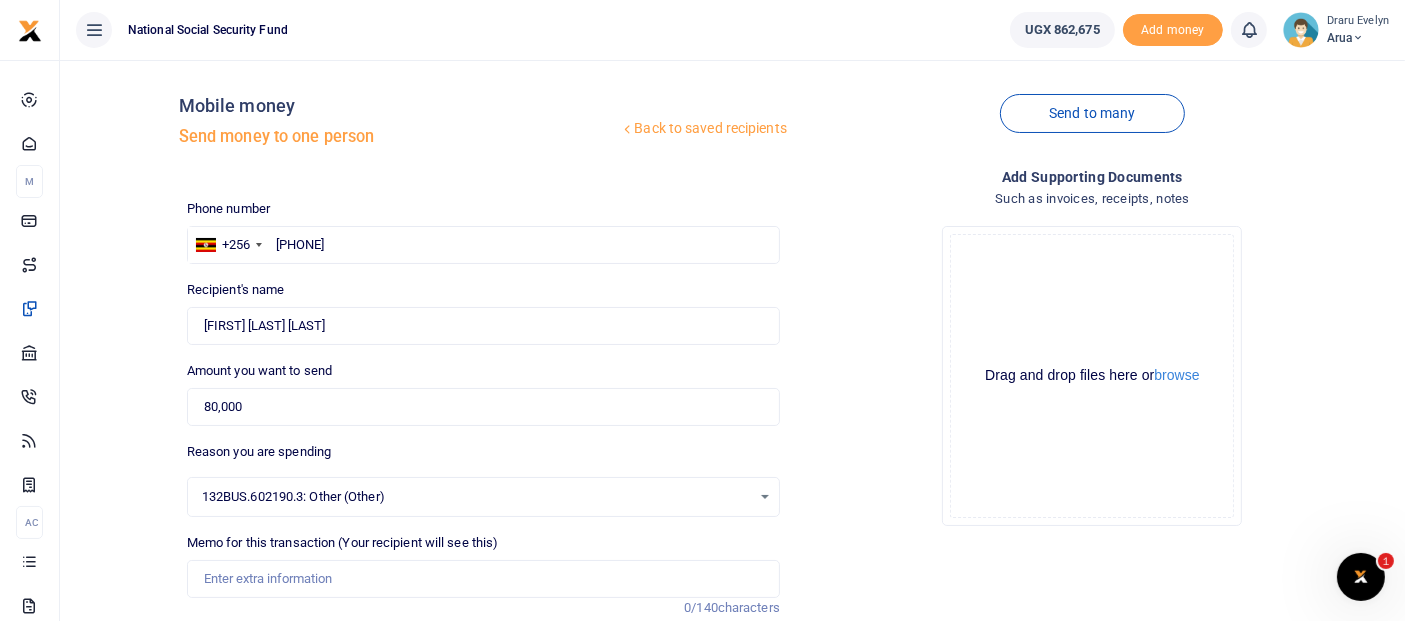 scroll, scrollTop: 111, scrollLeft: 0, axis: vertical 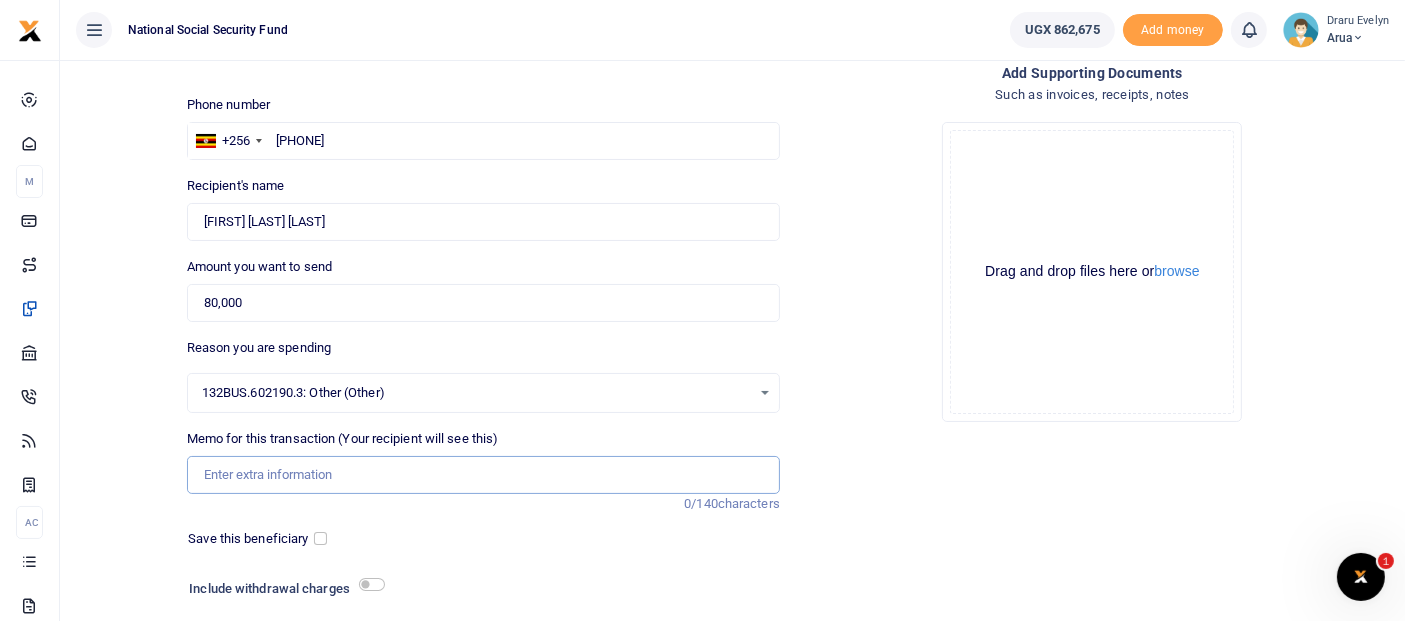 click on "Memo for this transaction (Your recipient will see this)" at bounding box center [483, 475] 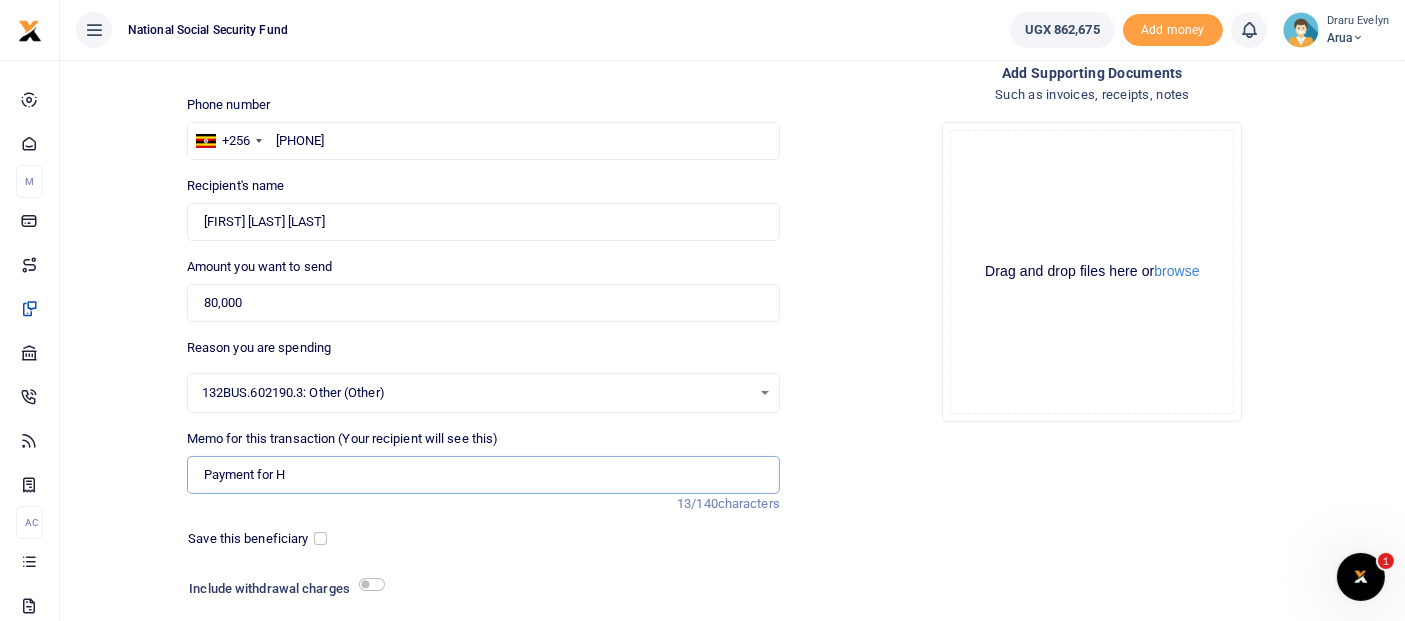 type on "Payment for Honey" 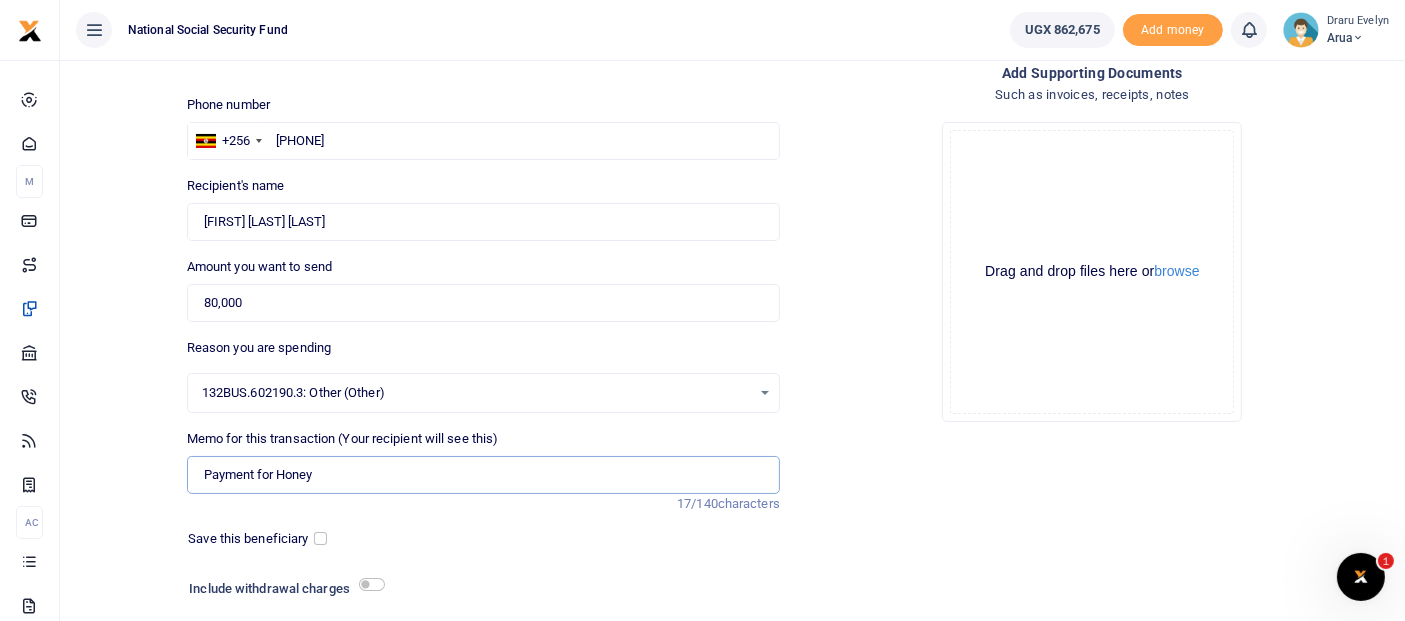 scroll, scrollTop: 222, scrollLeft: 0, axis: vertical 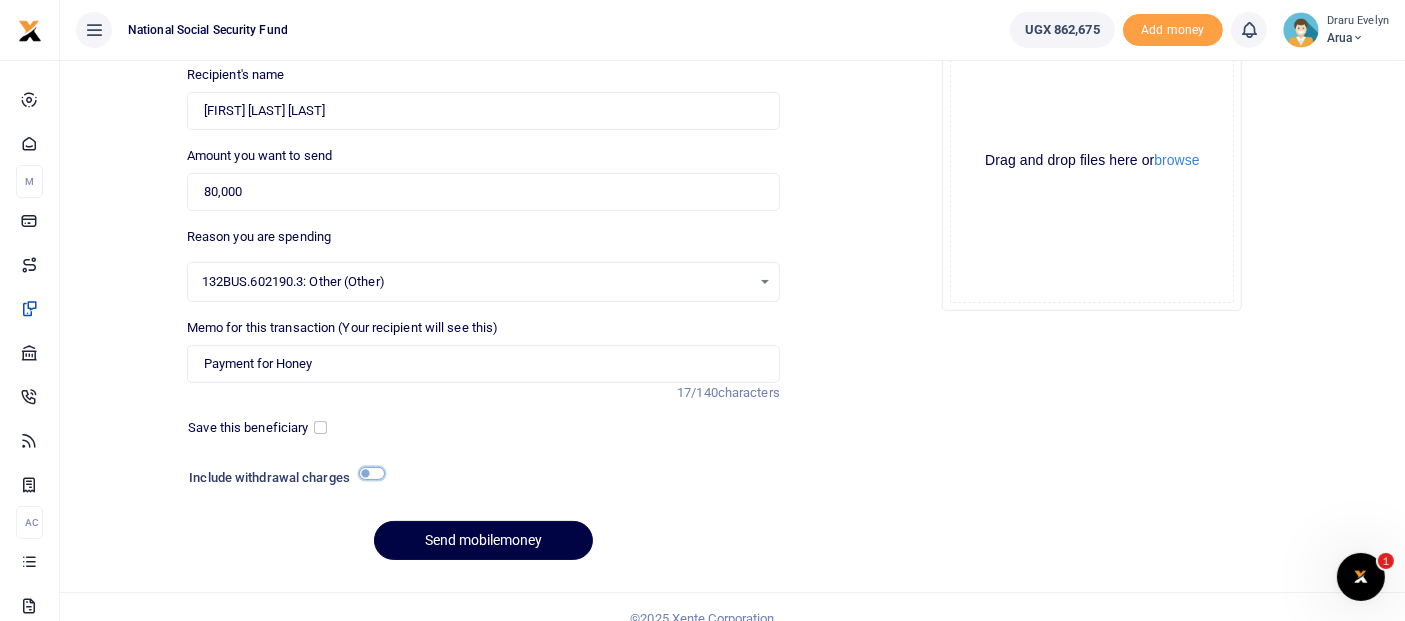 click at bounding box center (372, 473) 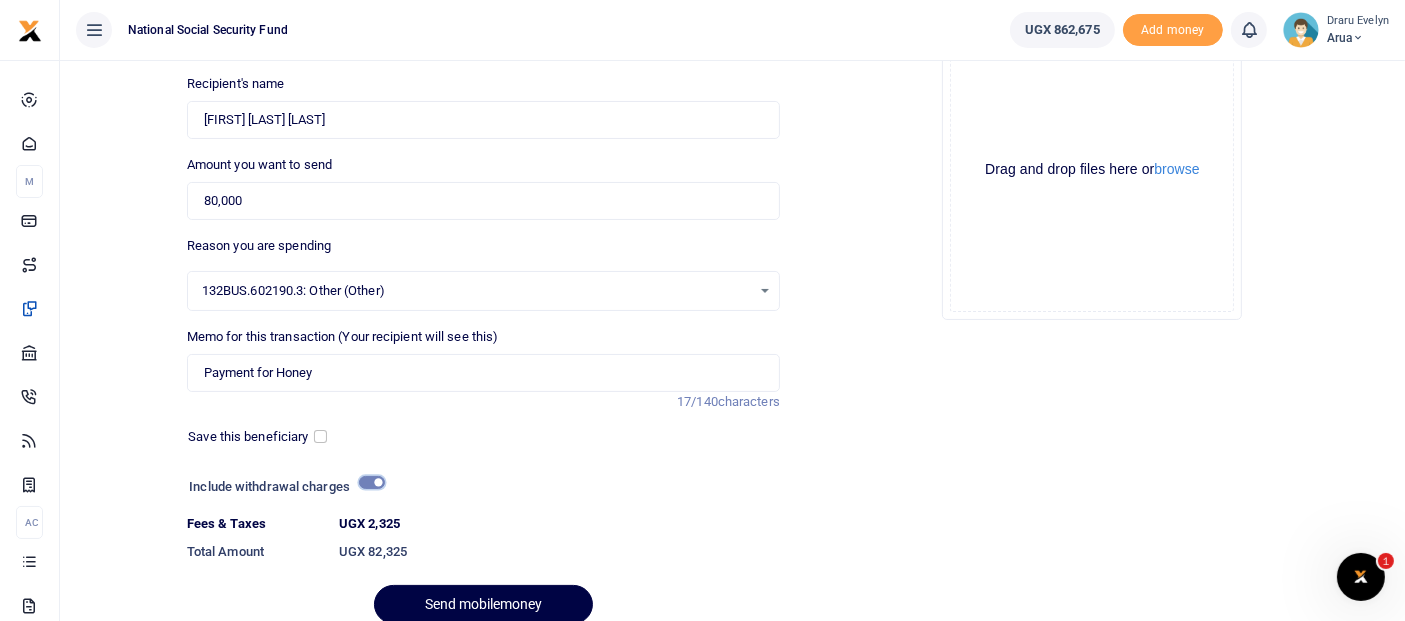 scroll, scrollTop: 298, scrollLeft: 0, axis: vertical 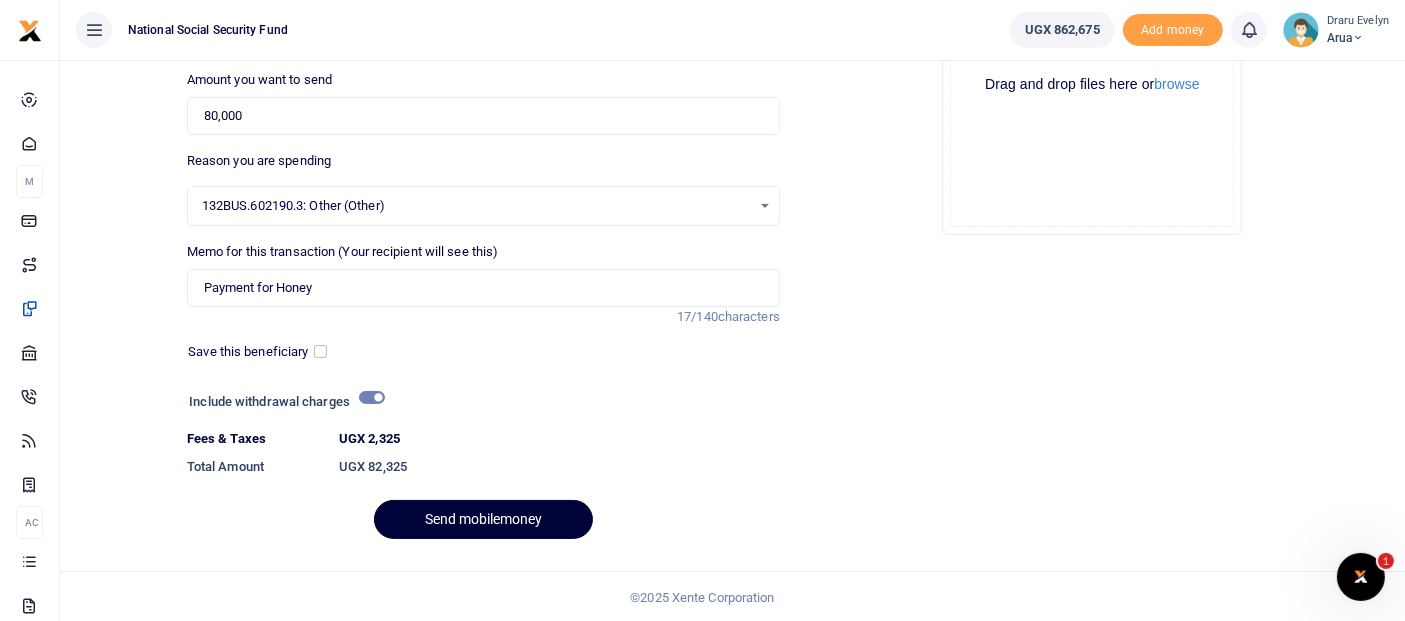 click on "Send mobilemoney" at bounding box center (483, 519) 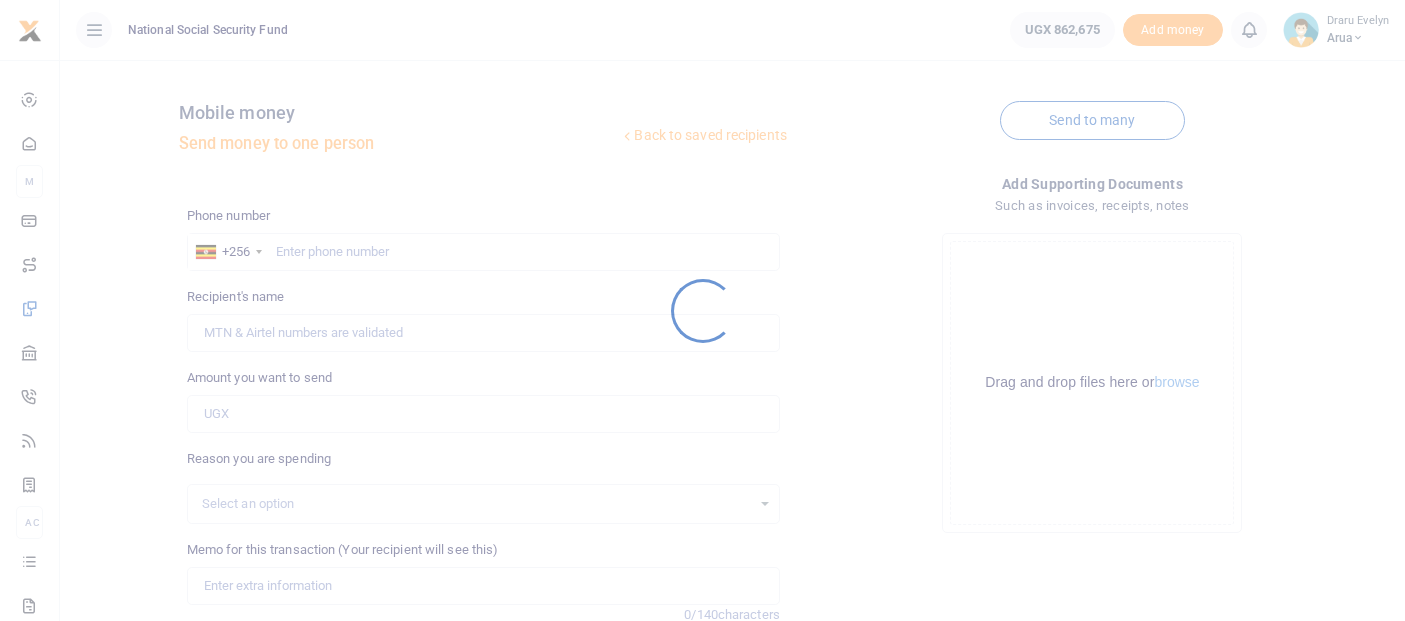 scroll, scrollTop: 242, scrollLeft: 0, axis: vertical 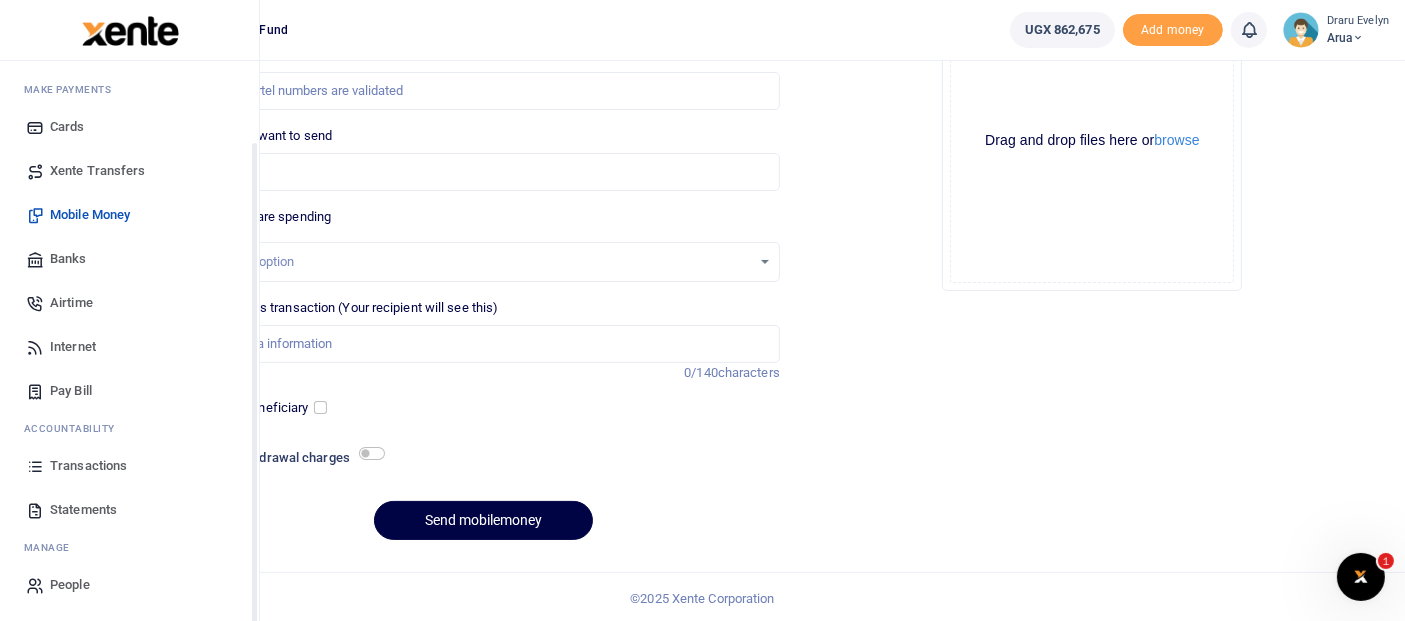 click on "Transactions" at bounding box center (88, 466) 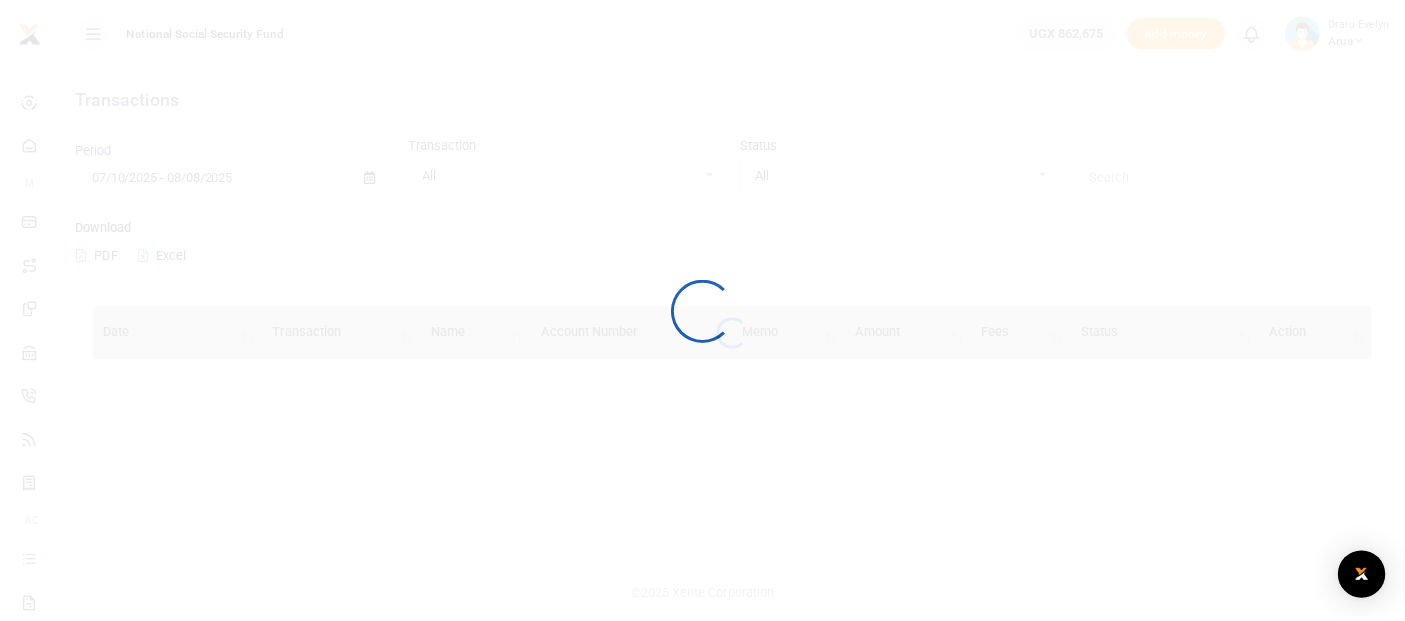 scroll, scrollTop: 0, scrollLeft: 0, axis: both 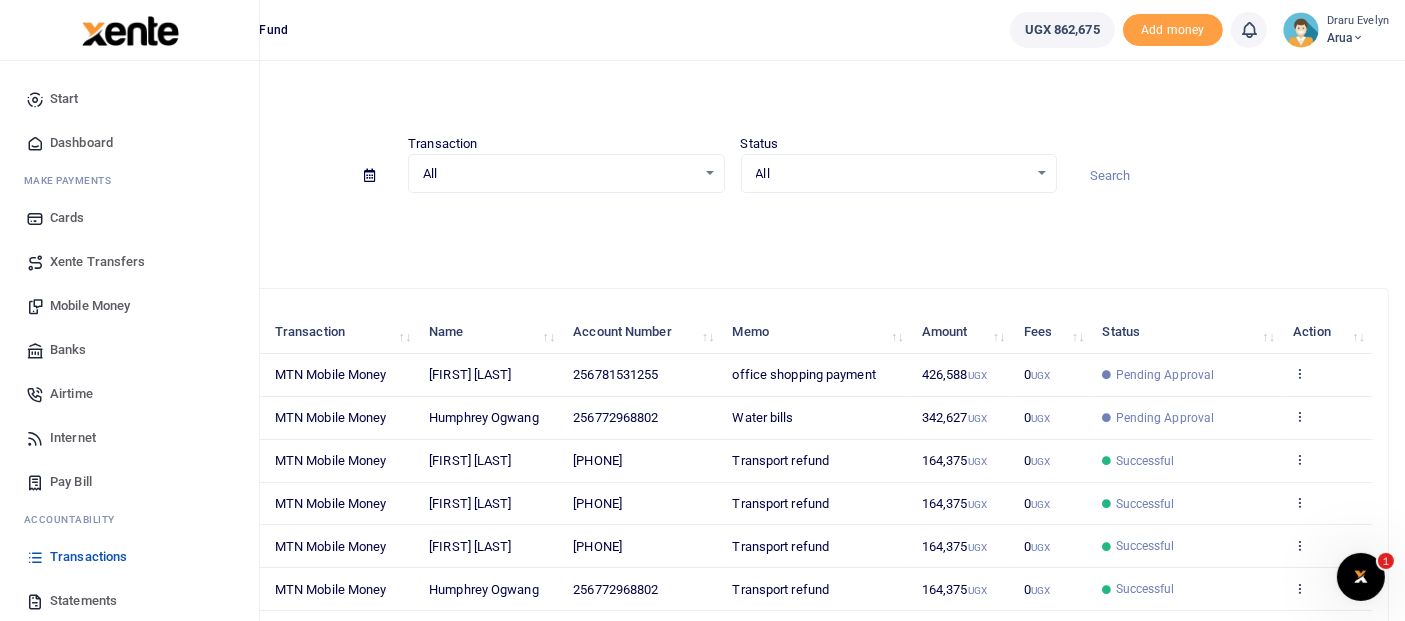 click on "Transactions" at bounding box center [88, 557] 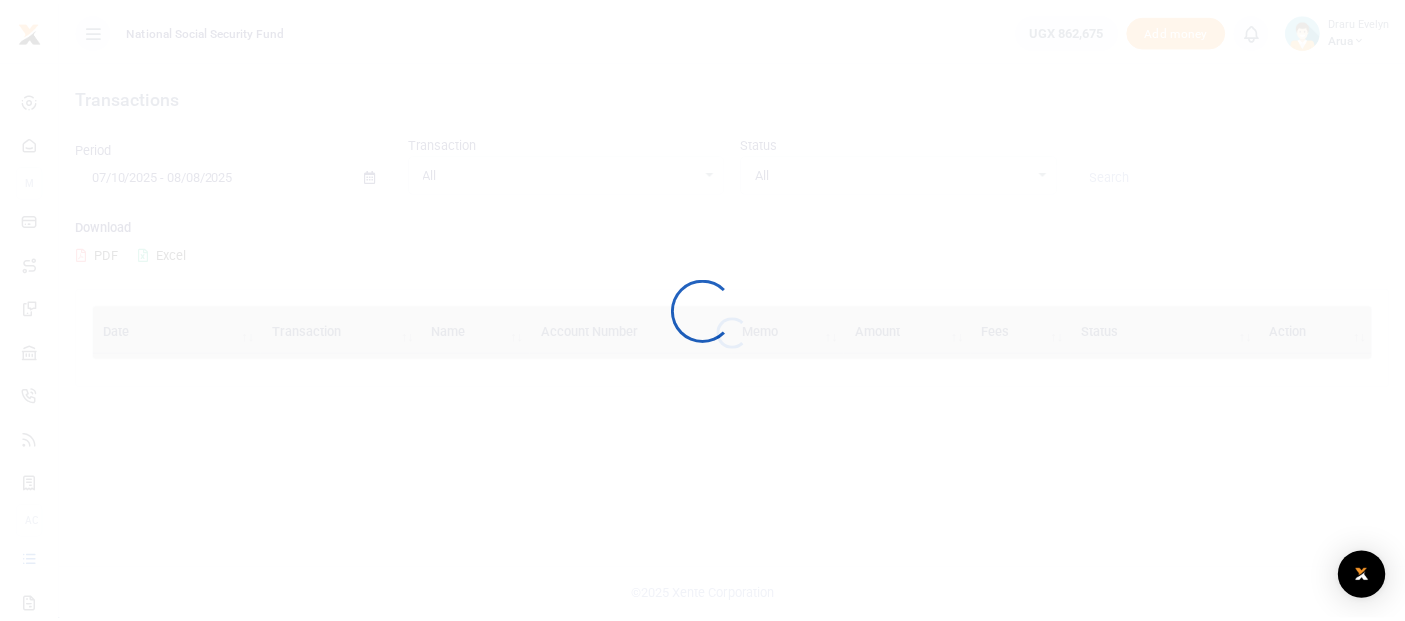 scroll, scrollTop: 0, scrollLeft: 0, axis: both 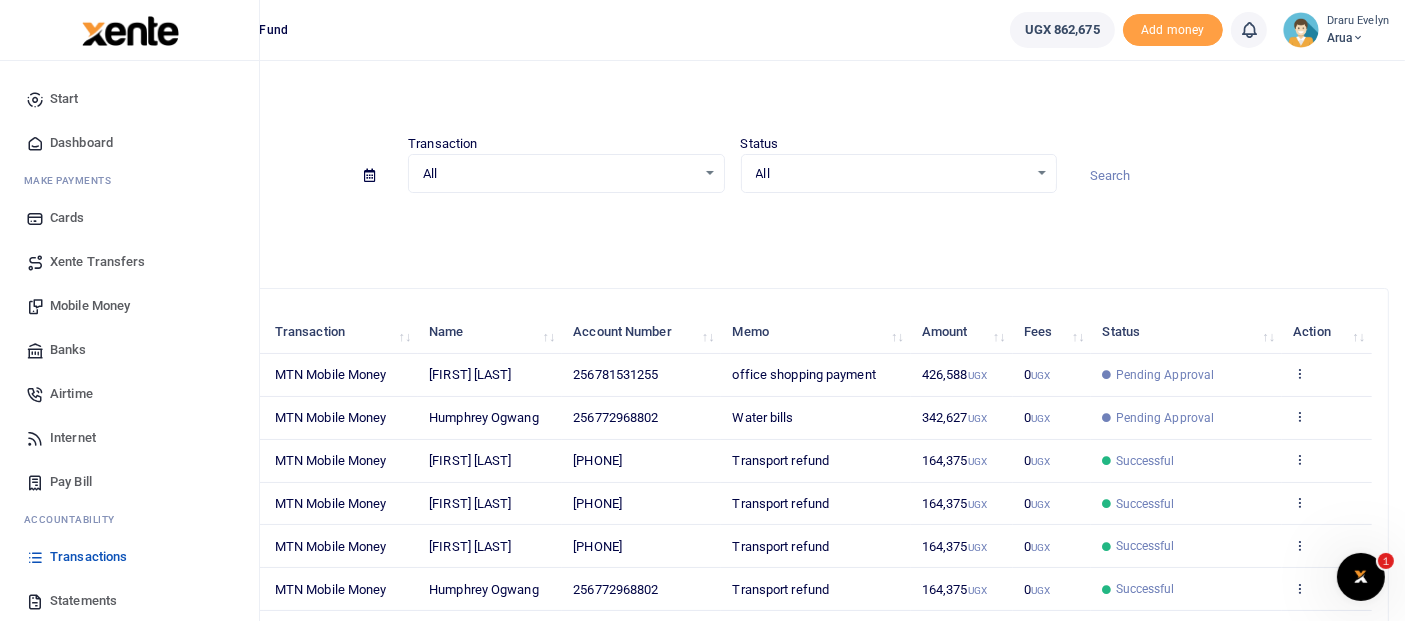 click on "Transactions" at bounding box center (129, 557) 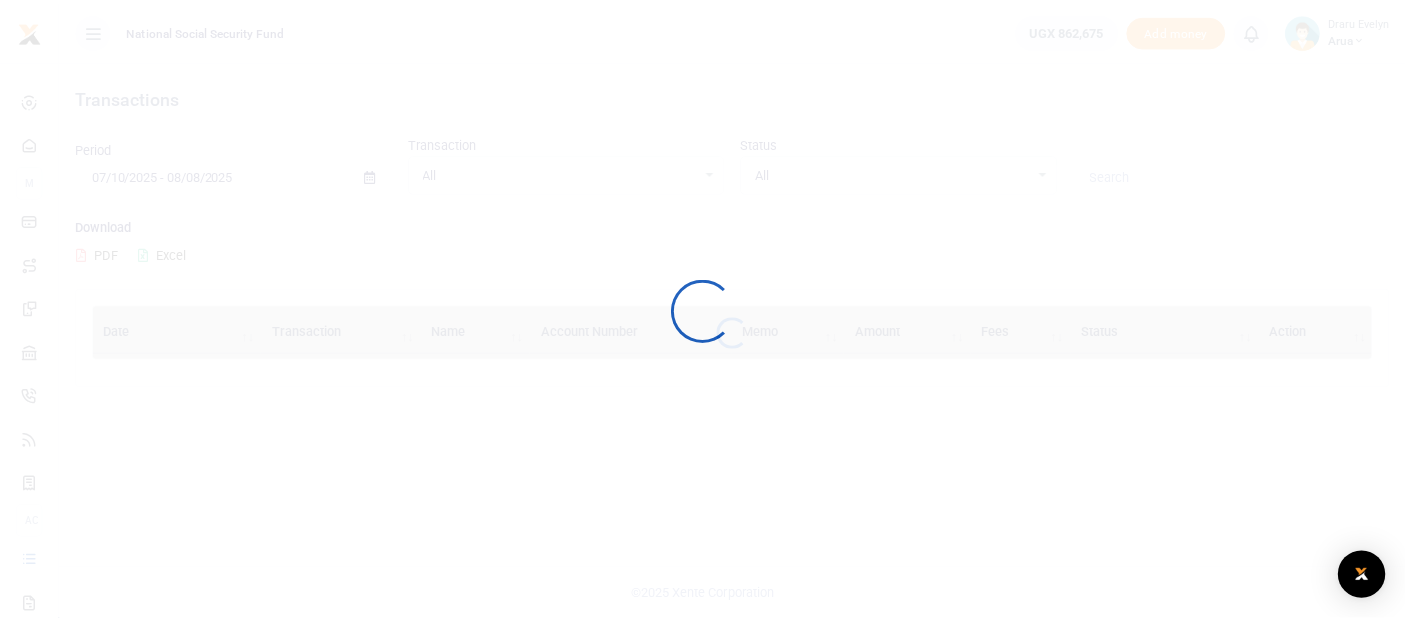 scroll, scrollTop: 0, scrollLeft: 0, axis: both 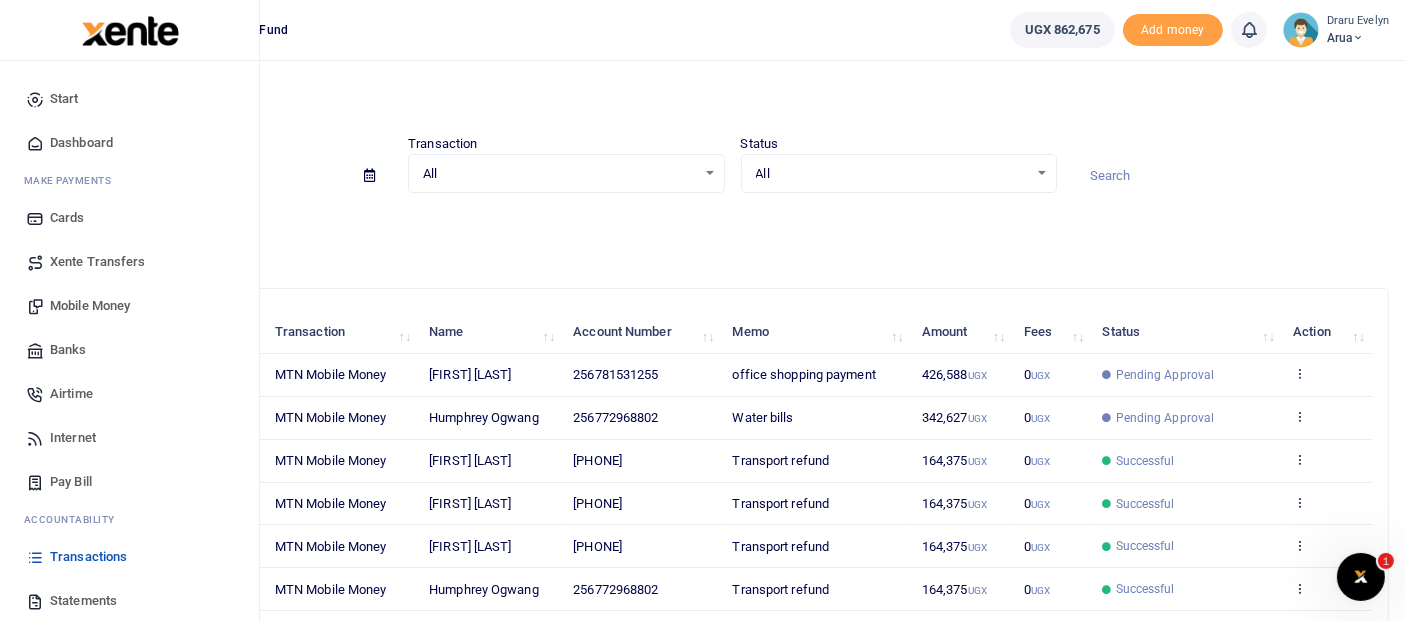 click on "Transactions" at bounding box center [88, 557] 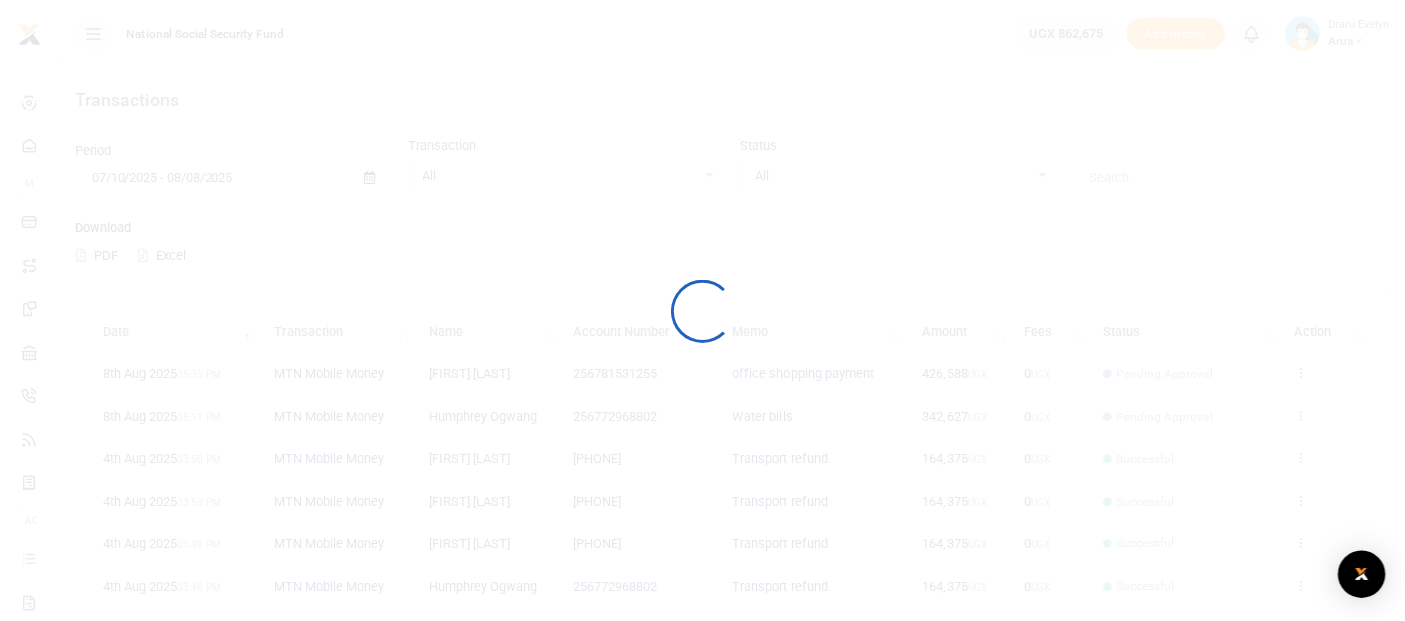 scroll, scrollTop: 0, scrollLeft: 0, axis: both 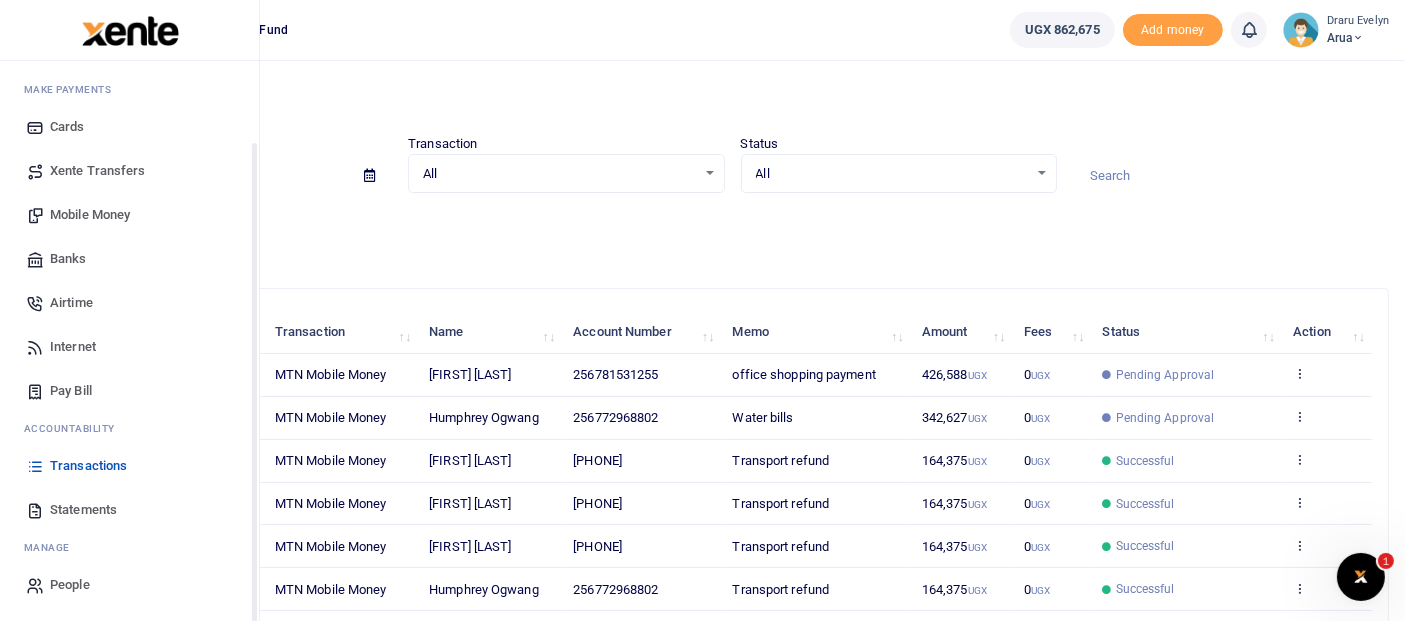 click on "Transactions" at bounding box center [88, 466] 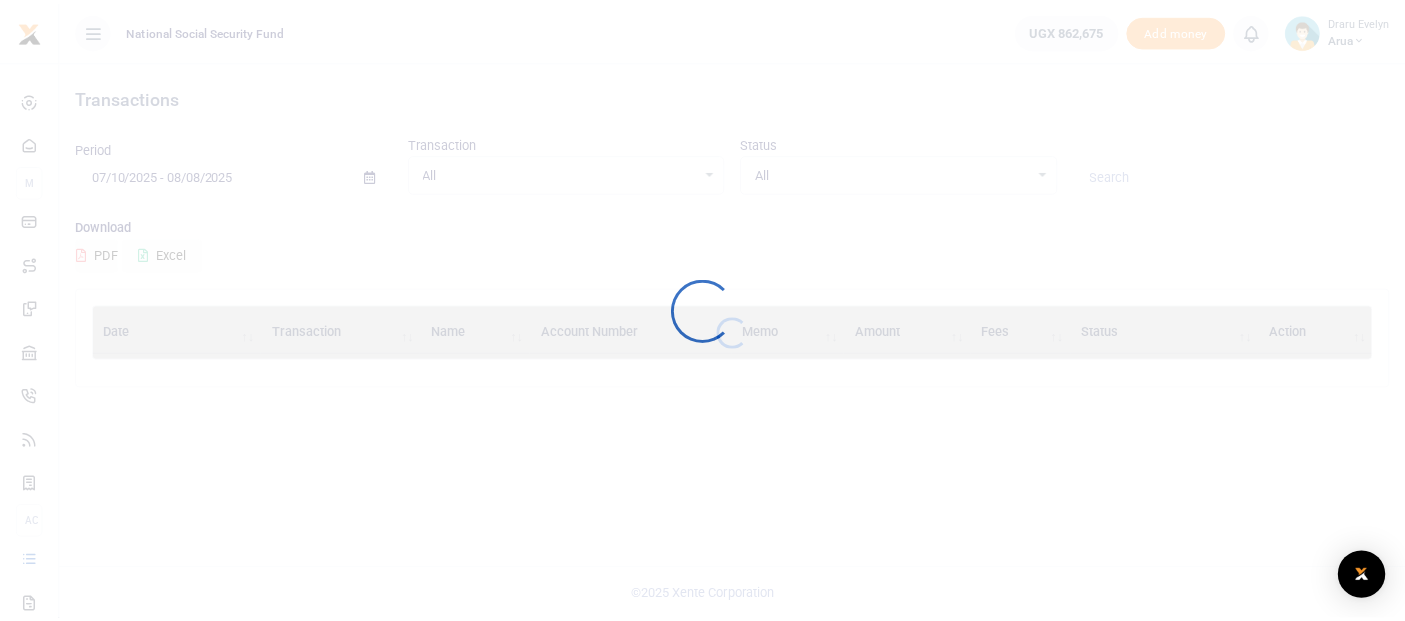 scroll, scrollTop: 0, scrollLeft: 0, axis: both 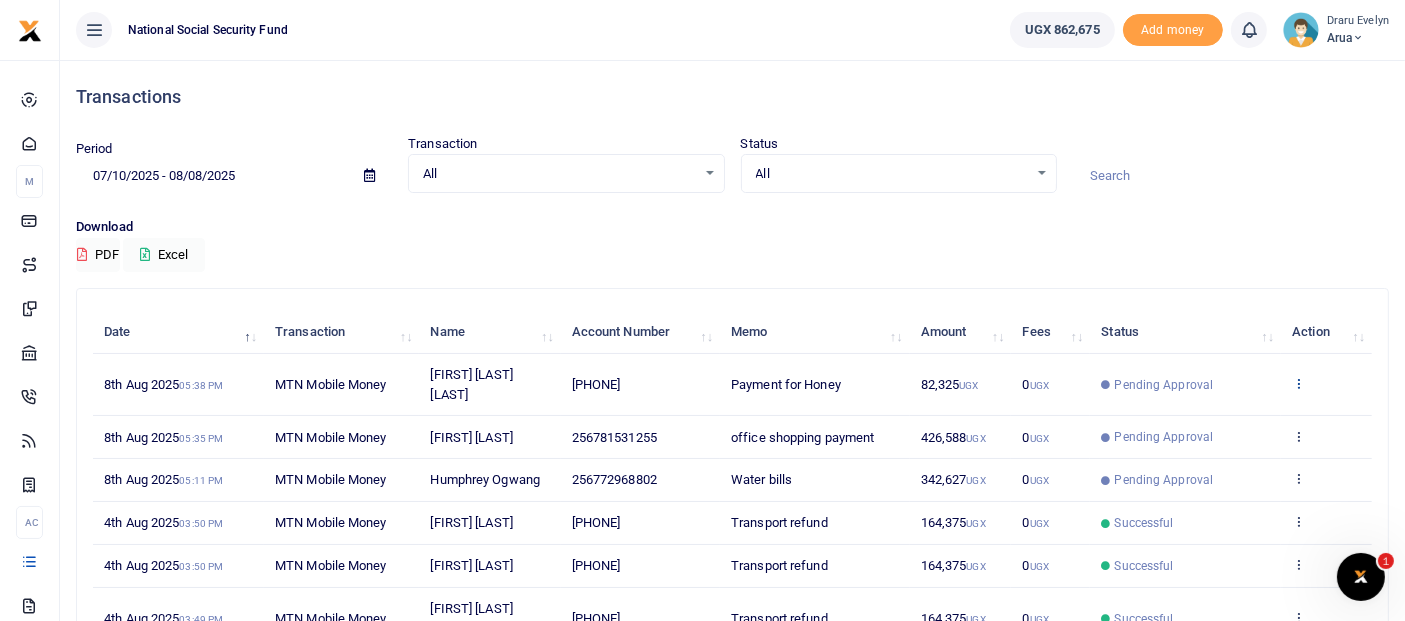 click at bounding box center [1298, 383] 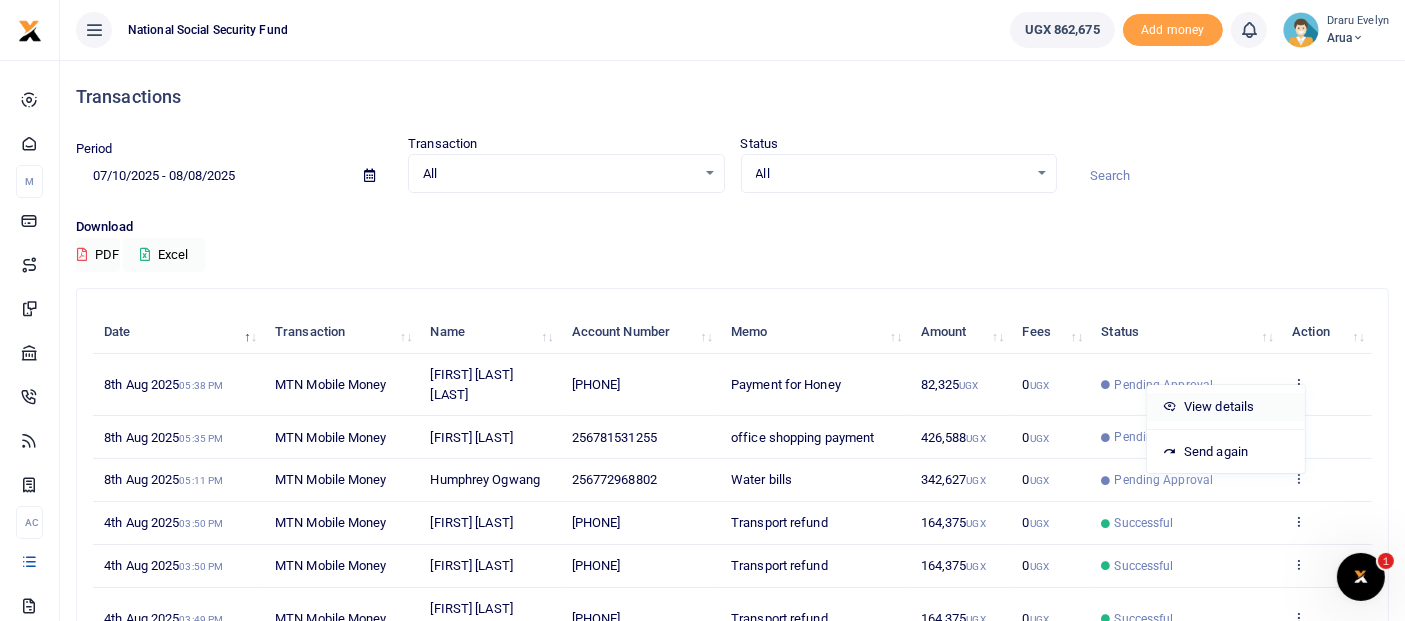 click on "View details" at bounding box center [1226, 407] 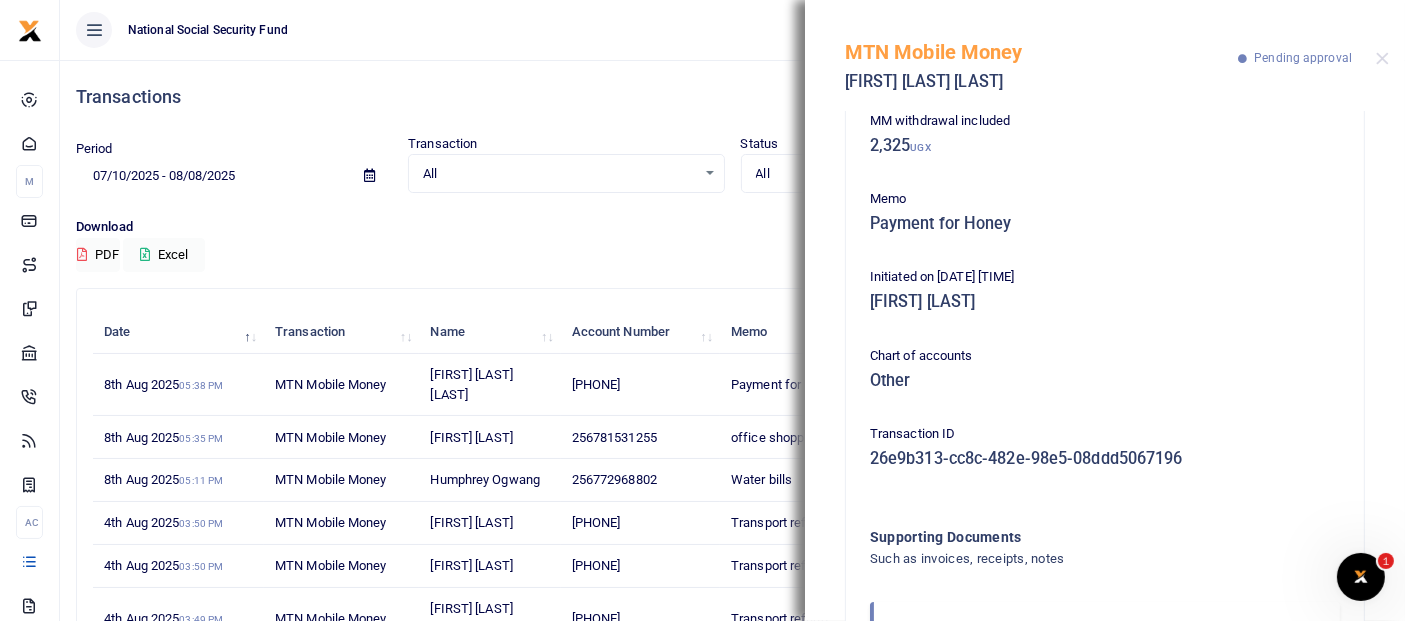 scroll, scrollTop: 294, scrollLeft: 0, axis: vertical 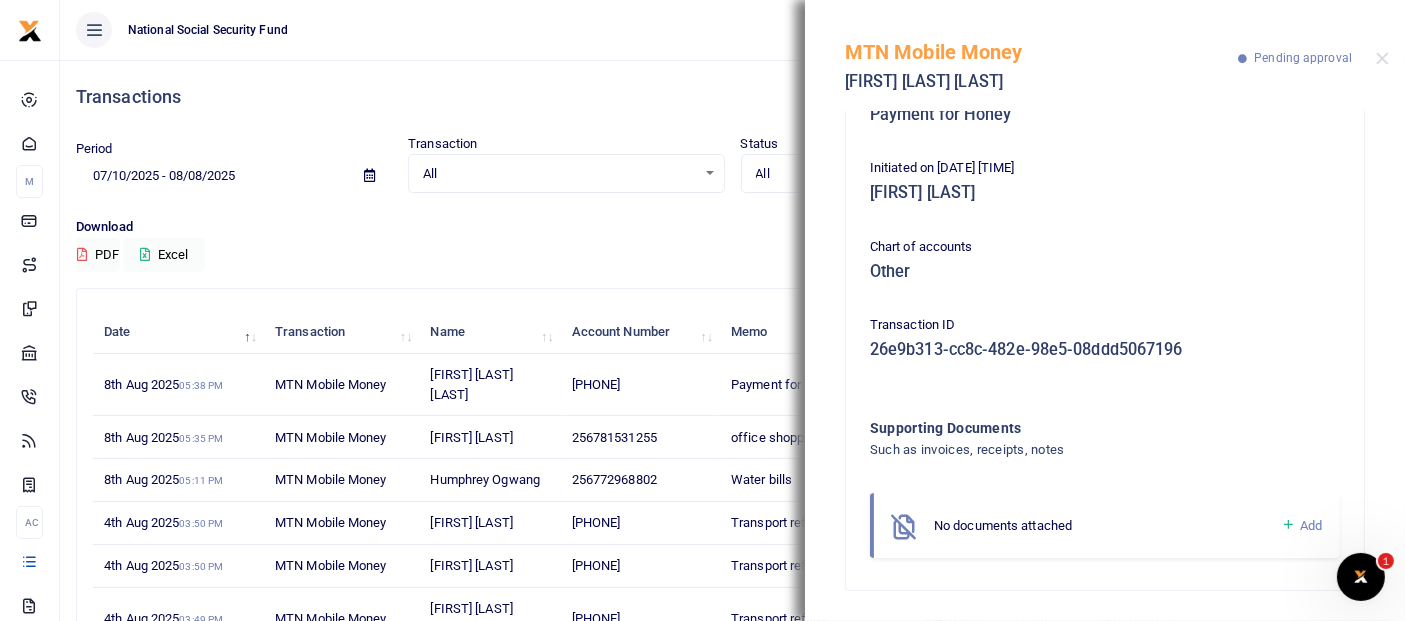 click on "Add" at bounding box center (1311, 525) 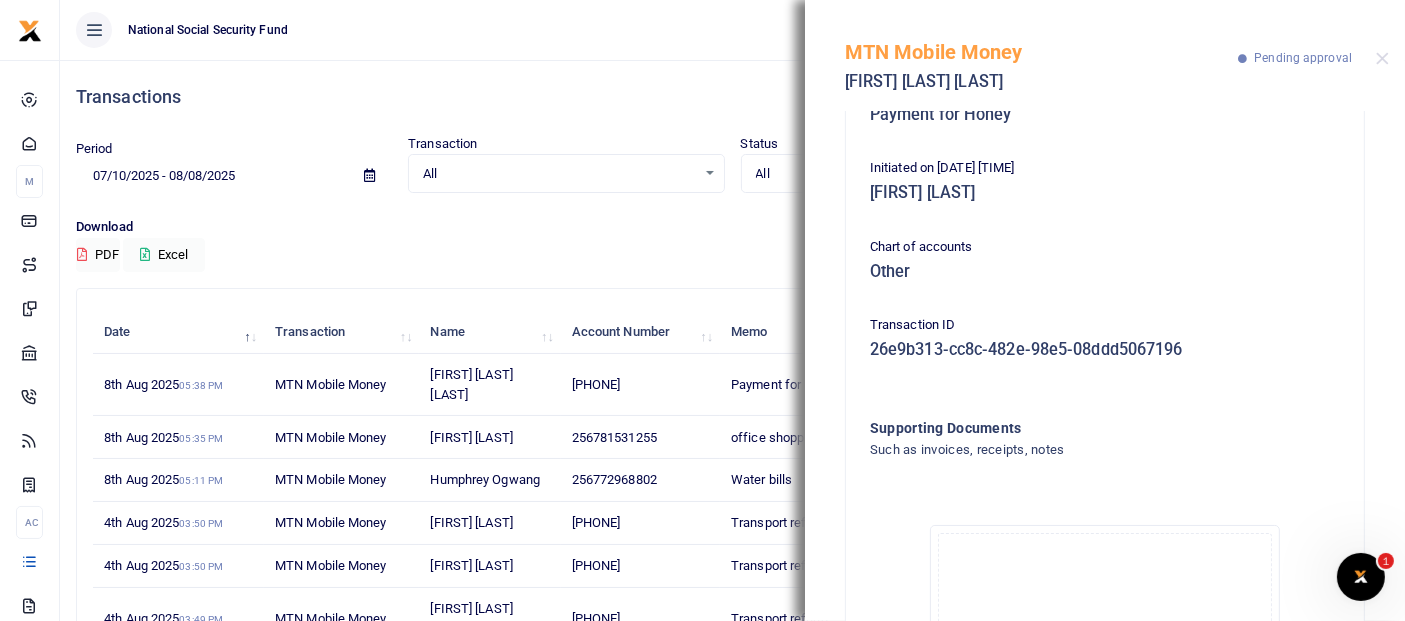 scroll, scrollTop: 520, scrollLeft: 0, axis: vertical 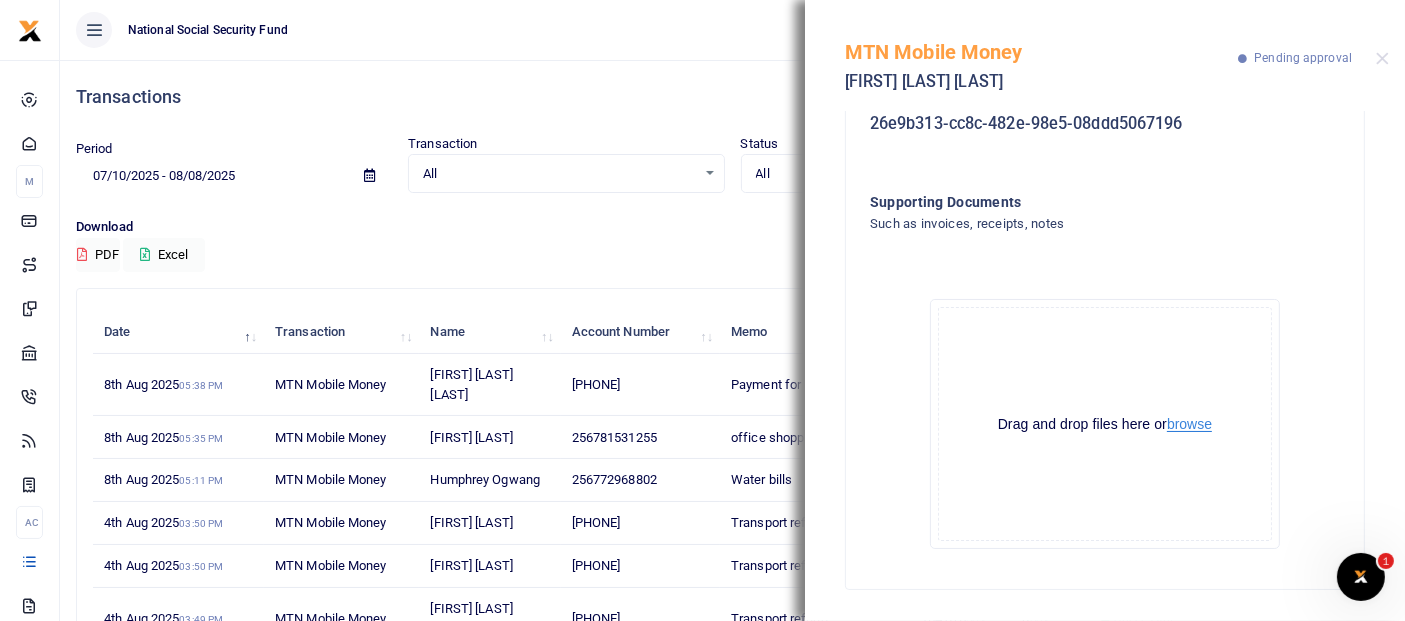 click on "browse" at bounding box center [1189, 424] 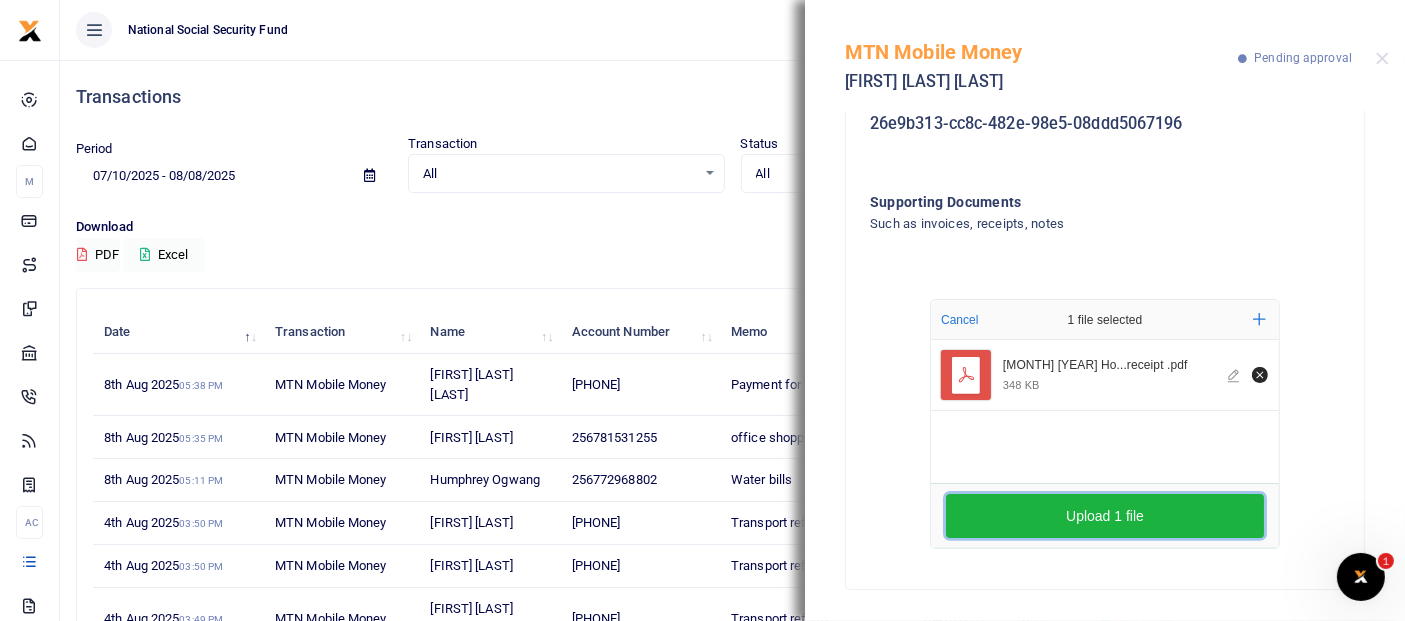 click on "Upload 1 file" at bounding box center [1105, 516] 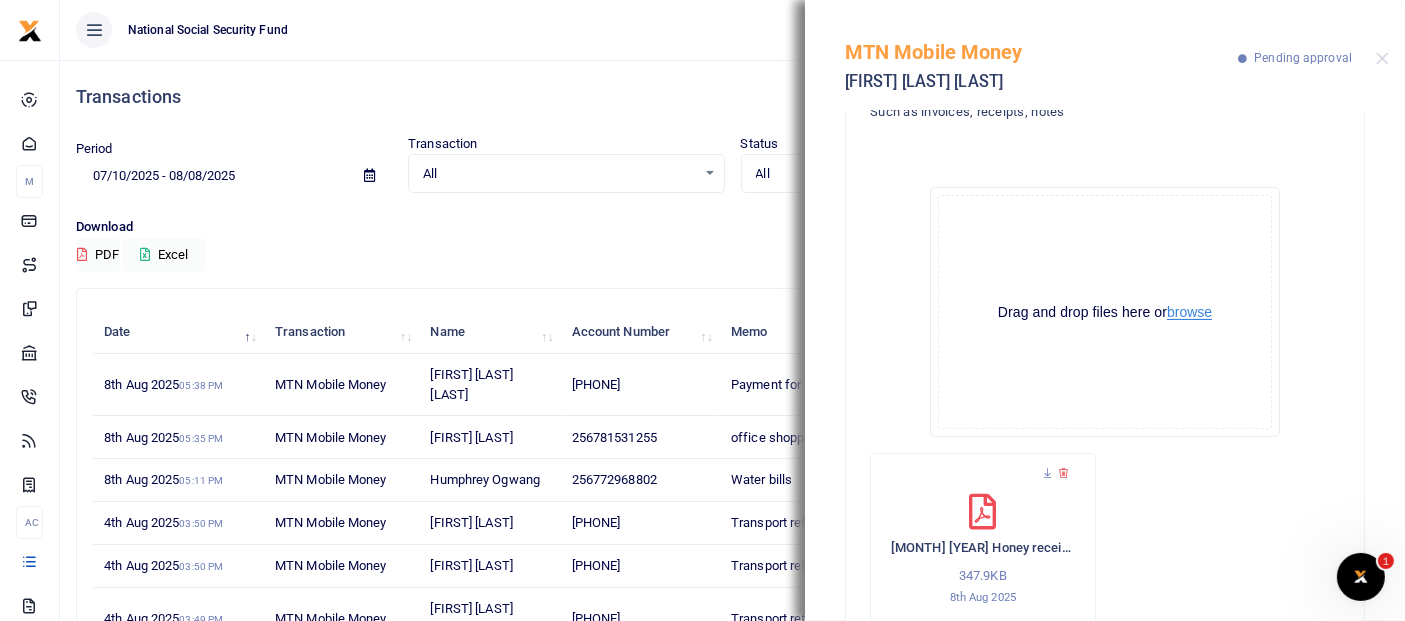 scroll, scrollTop: 709, scrollLeft: 0, axis: vertical 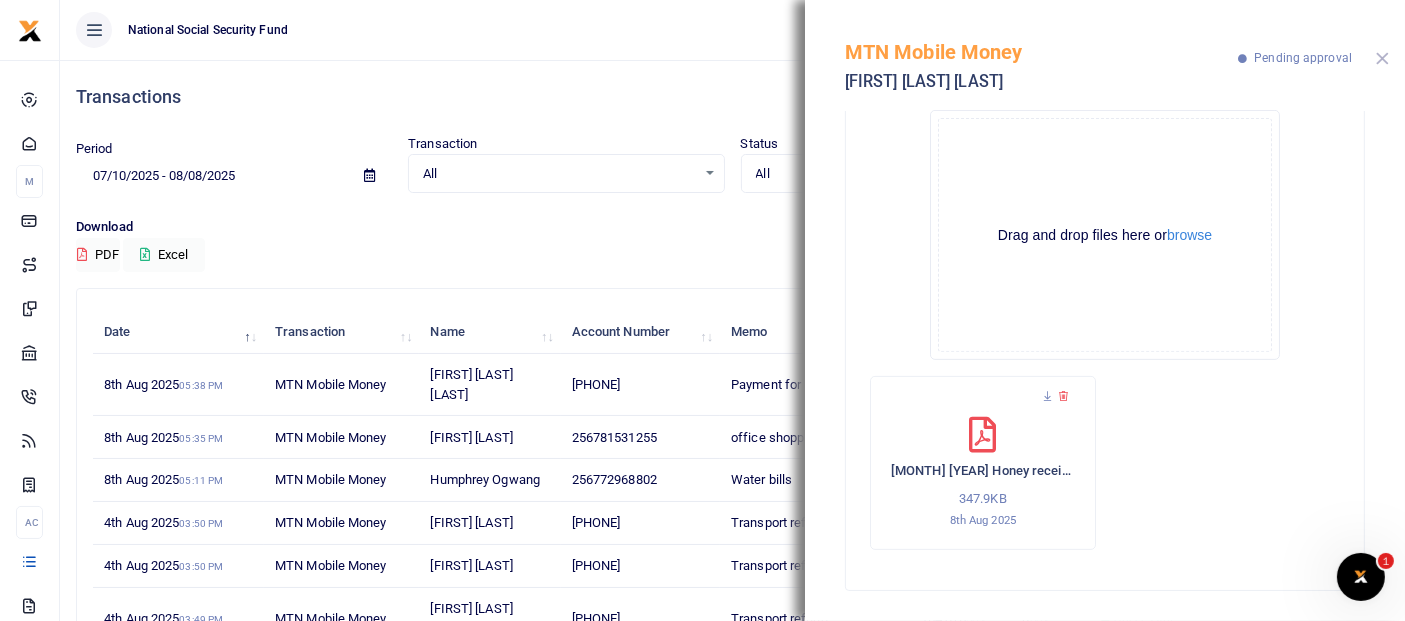 click at bounding box center [1382, 58] 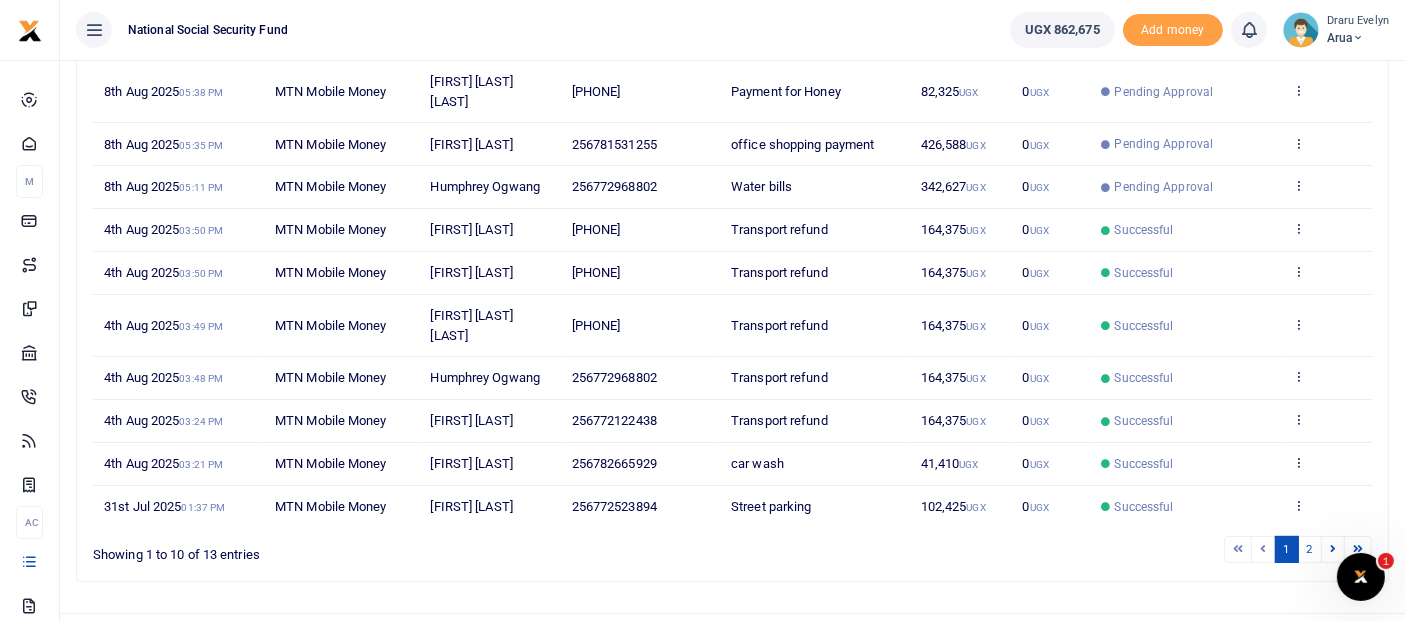 scroll, scrollTop: 0, scrollLeft: 0, axis: both 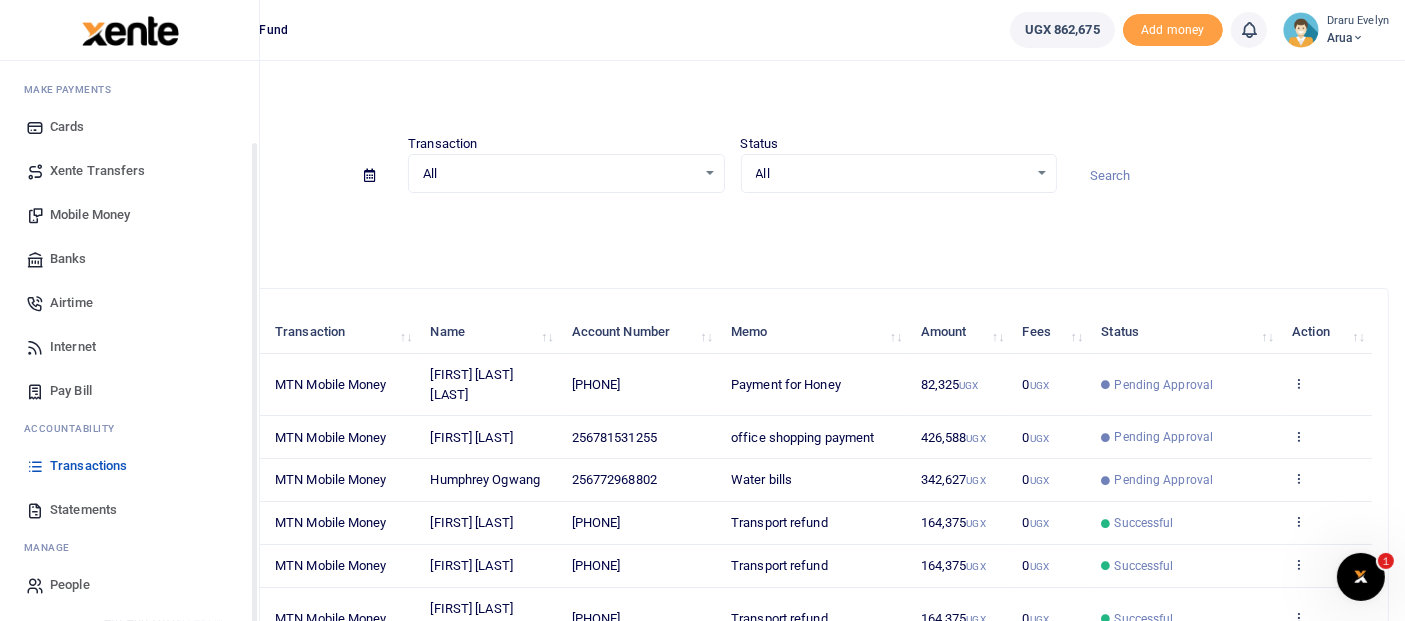click on "Transactions" at bounding box center [88, 466] 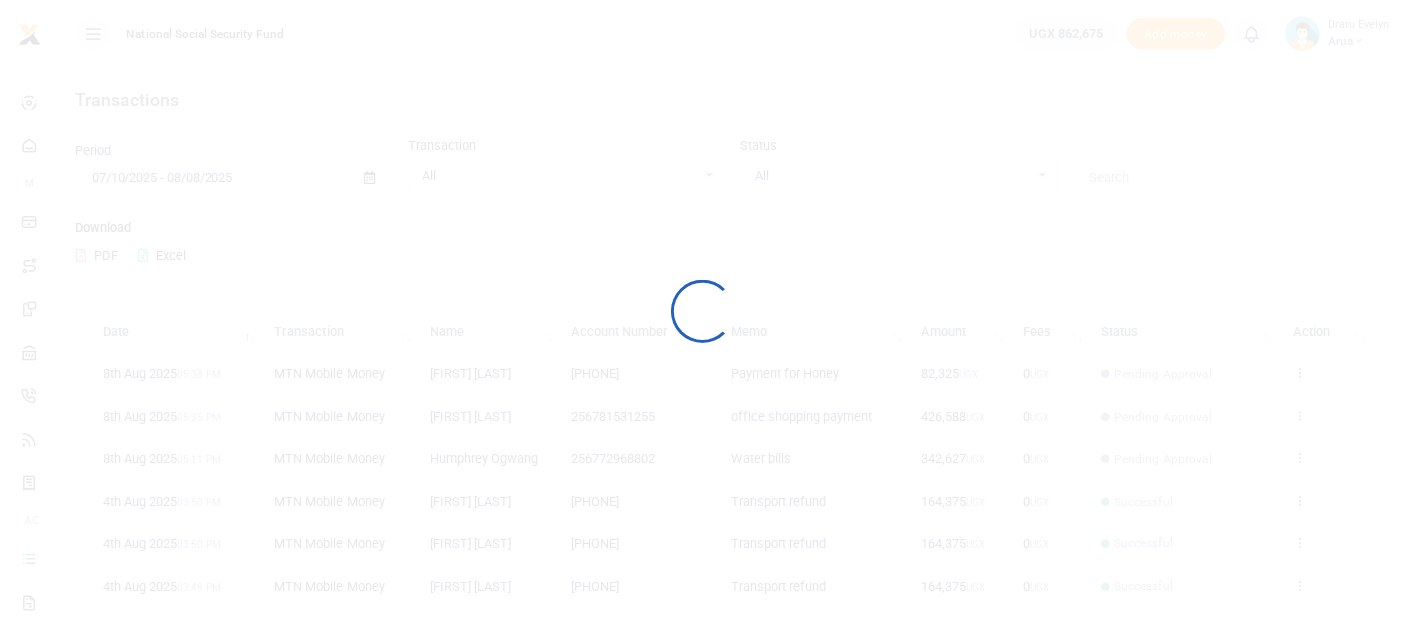 scroll, scrollTop: 0, scrollLeft: 0, axis: both 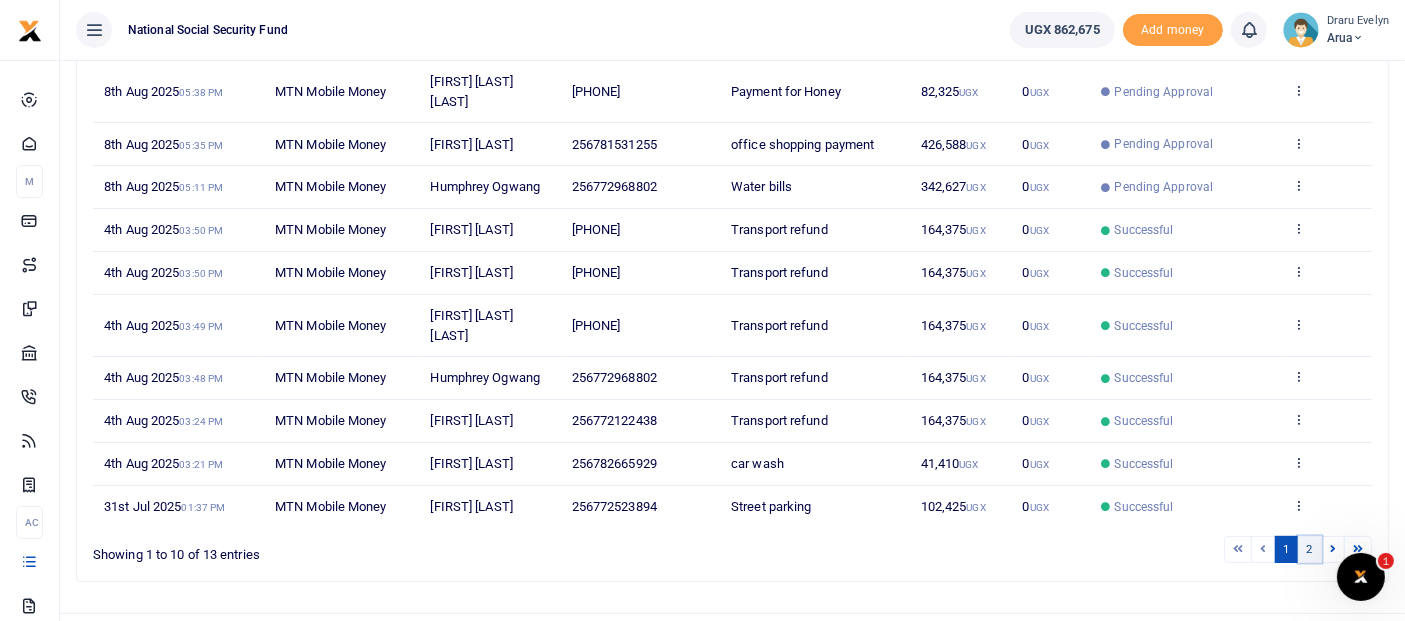 click on "2" at bounding box center [1310, 549] 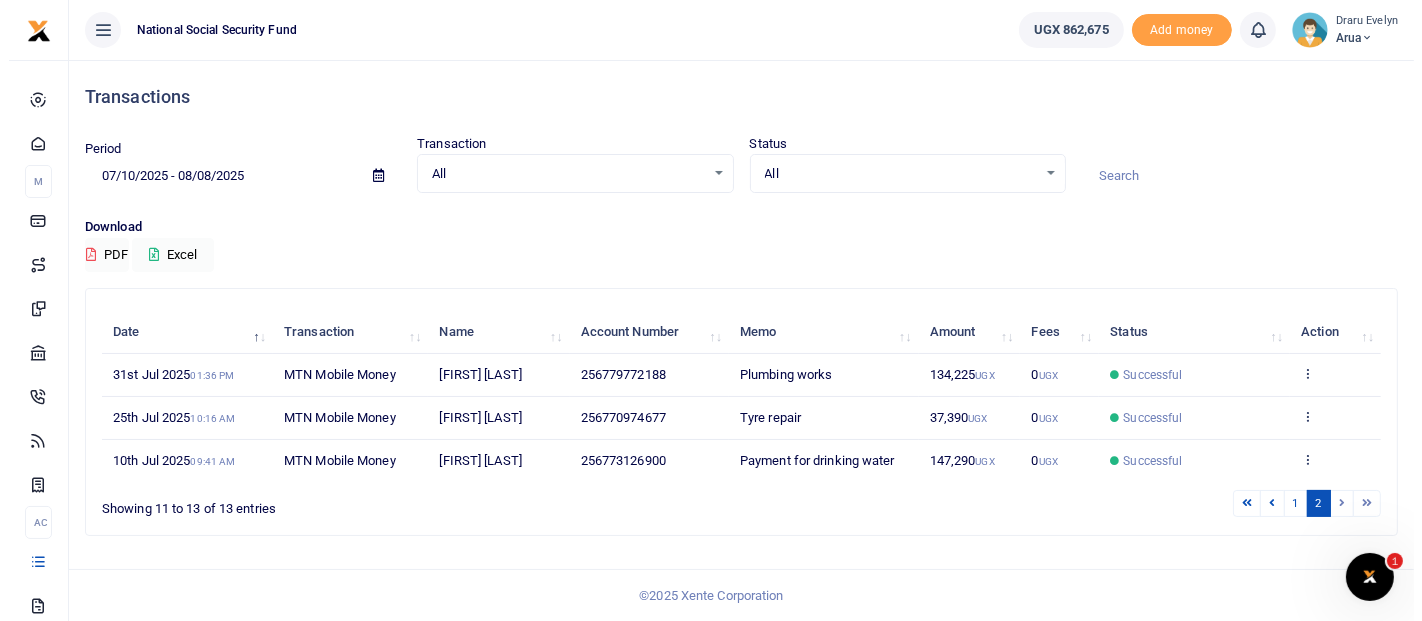 scroll, scrollTop: 0, scrollLeft: 0, axis: both 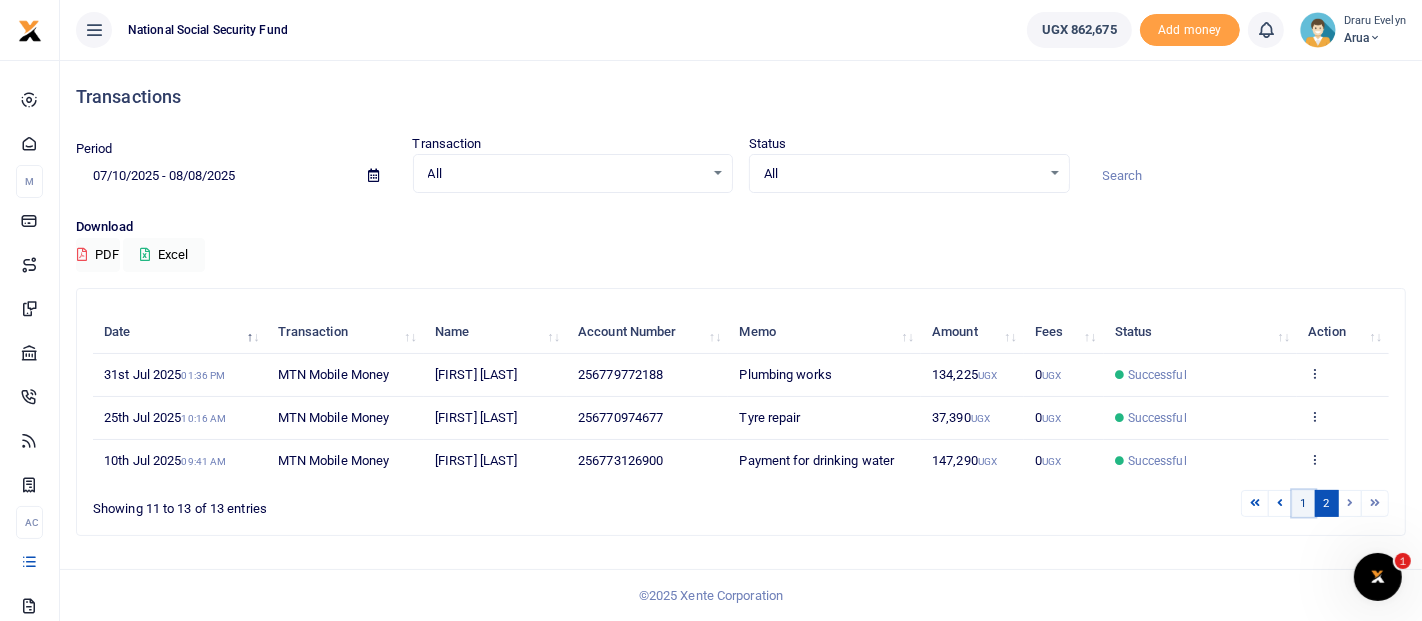 click on "1" at bounding box center [1304, 503] 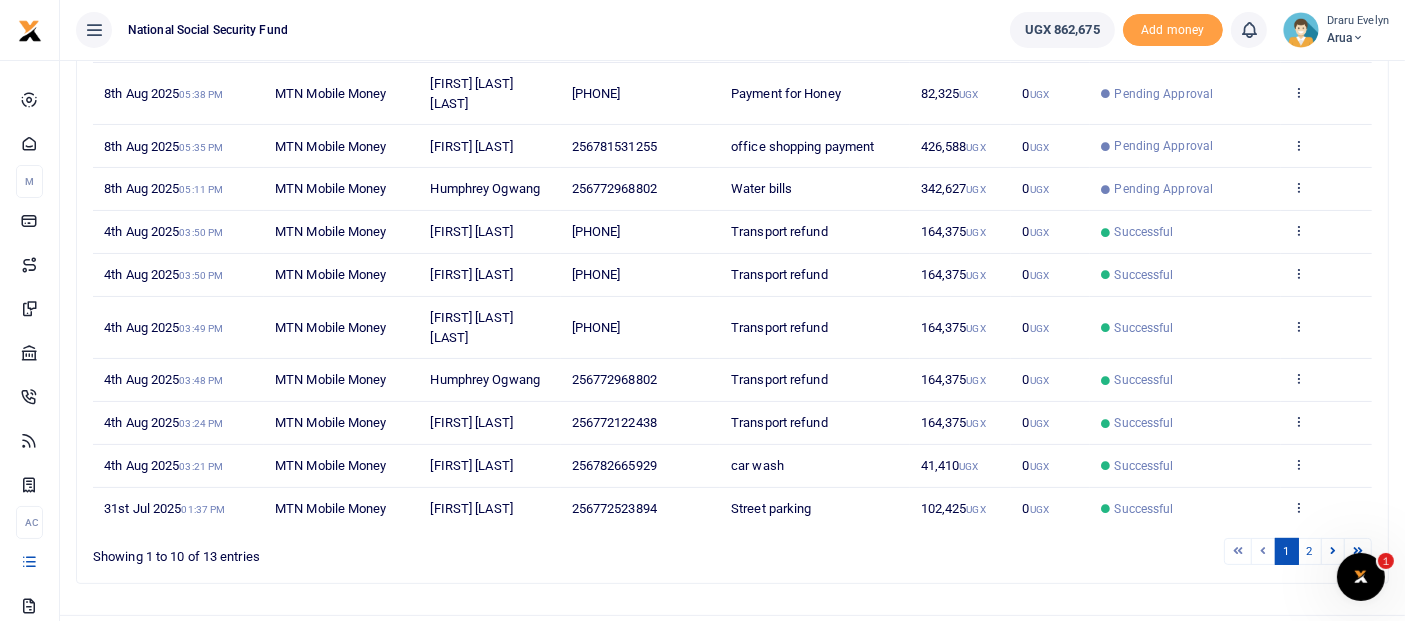 scroll, scrollTop: 293, scrollLeft: 0, axis: vertical 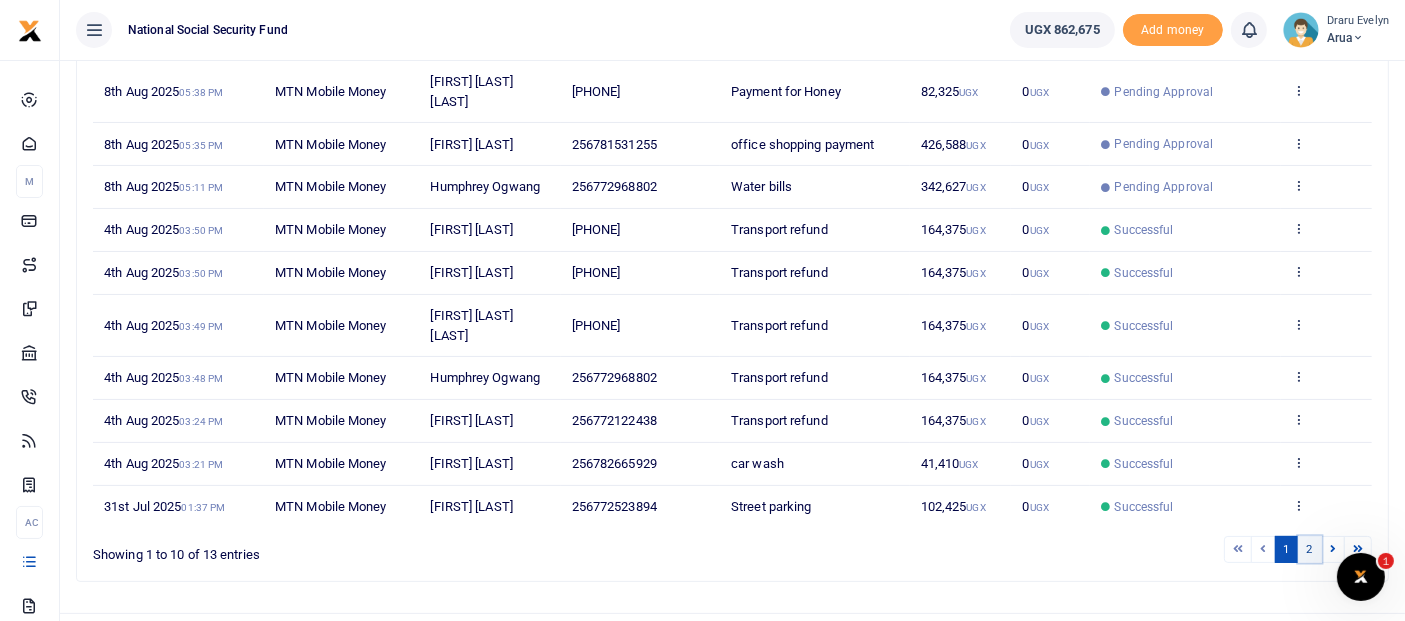 click on "2" at bounding box center [1310, 549] 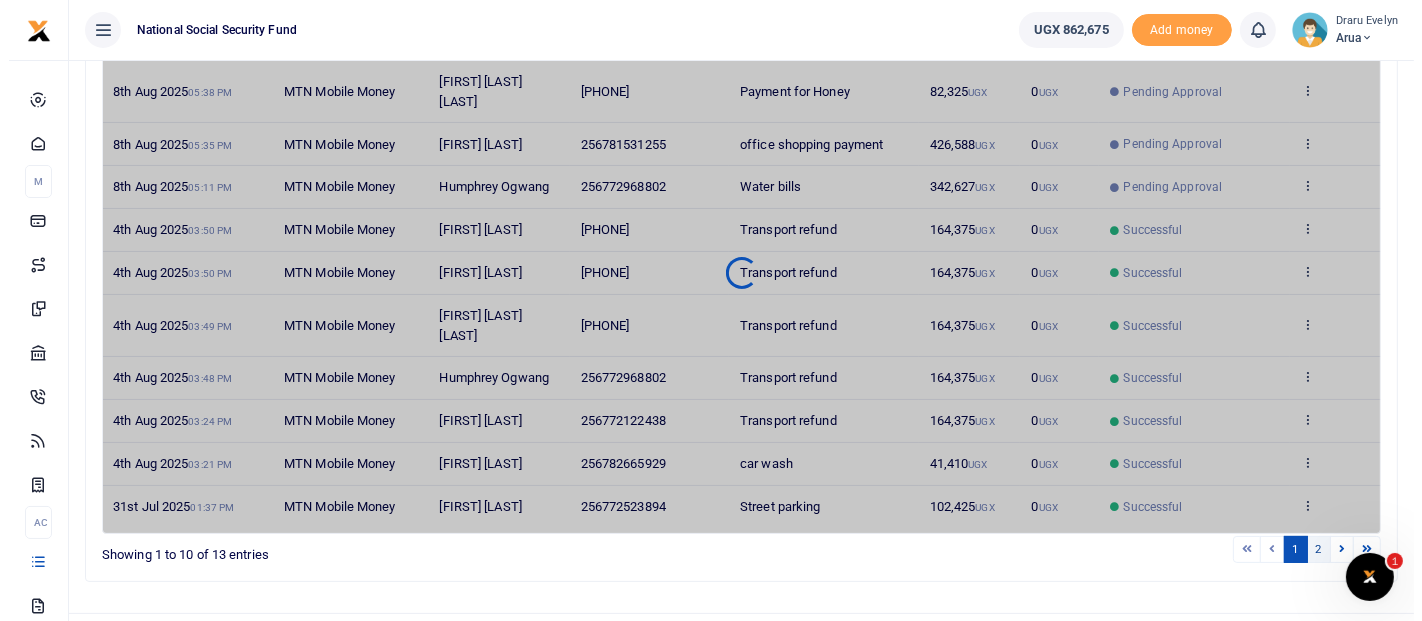 scroll, scrollTop: 0, scrollLeft: 0, axis: both 